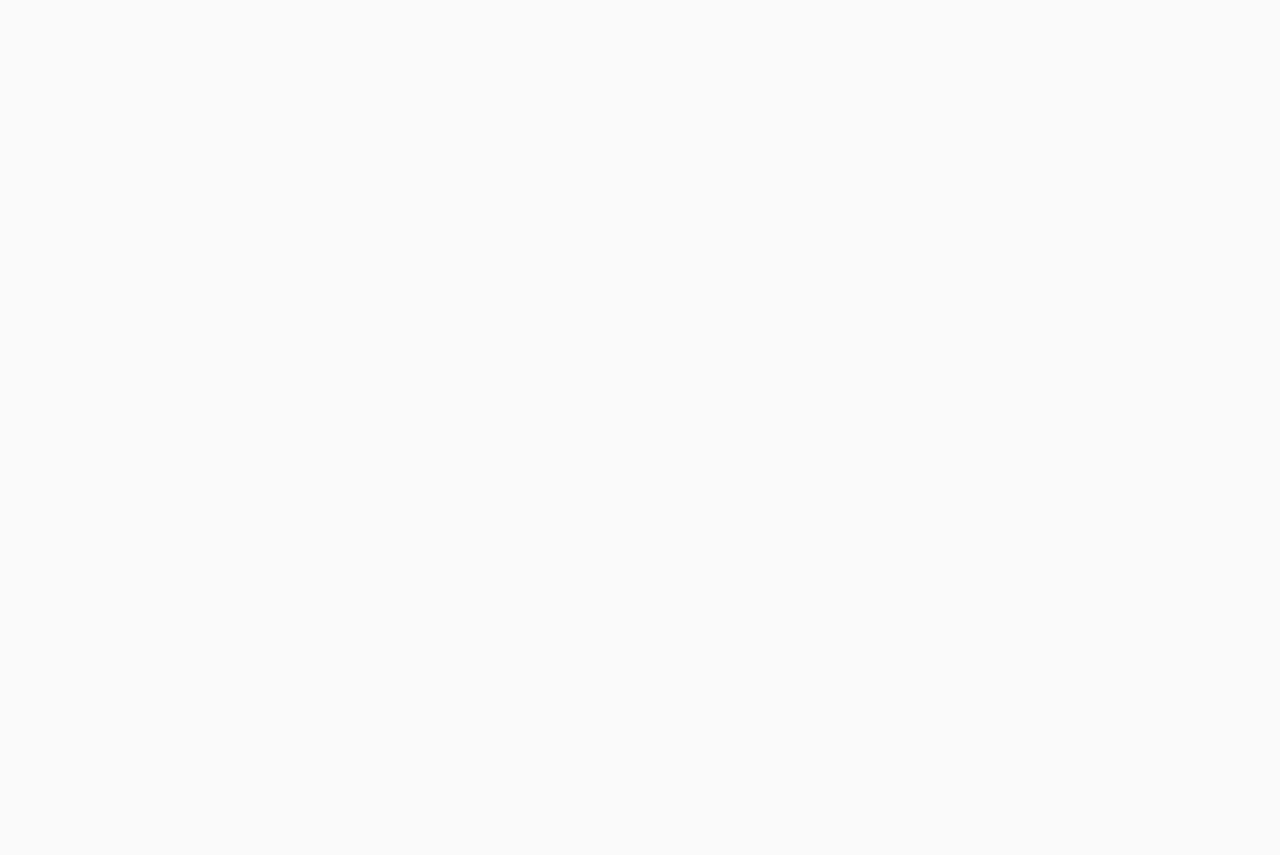 scroll, scrollTop: 0, scrollLeft: 0, axis: both 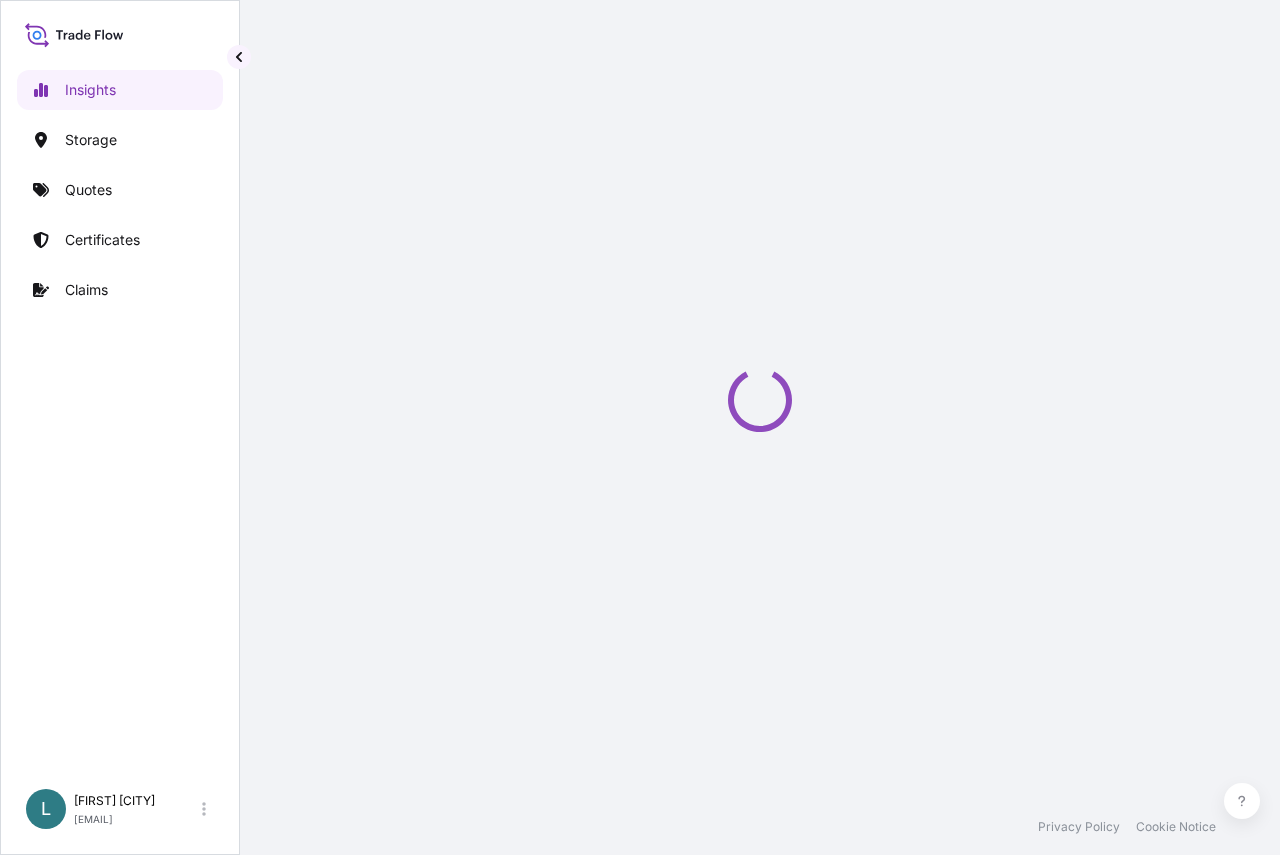select on "2025" 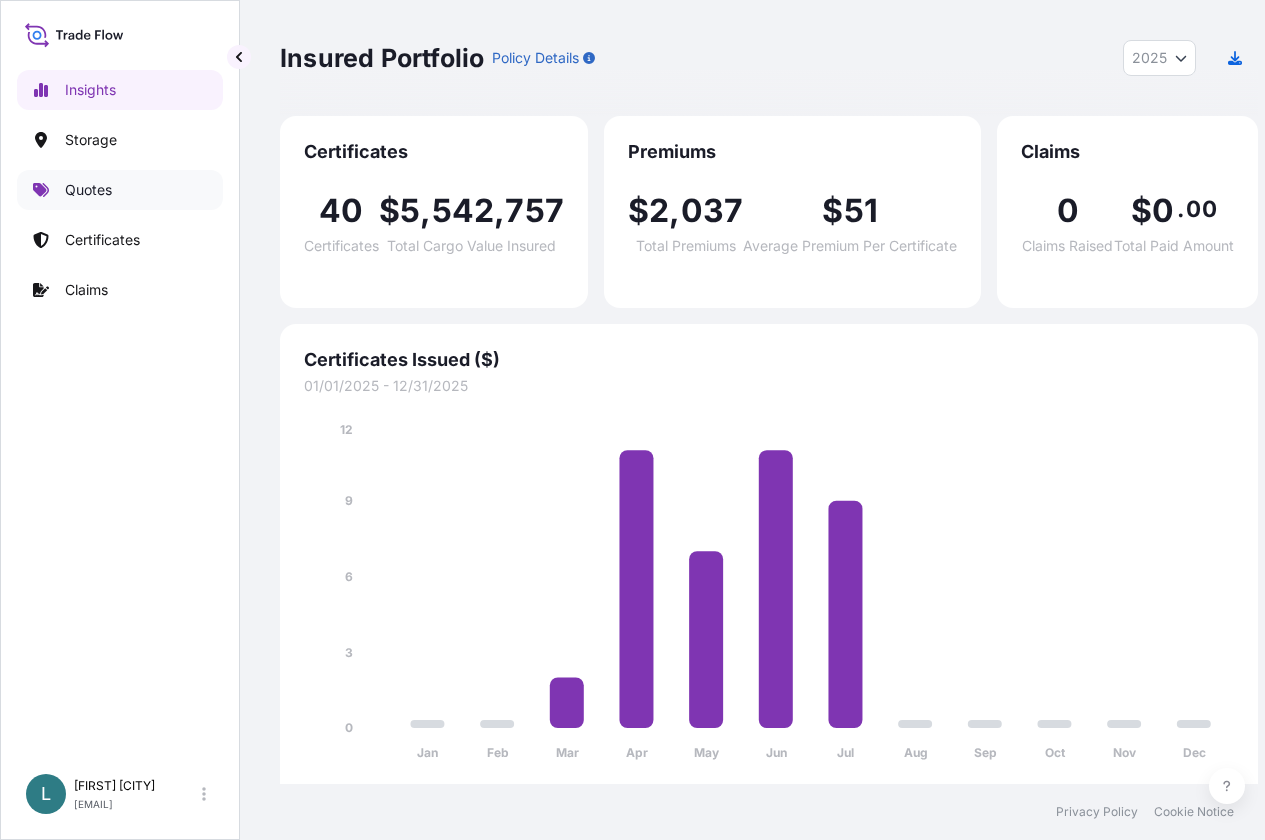 click on "Quotes" at bounding box center (88, 190) 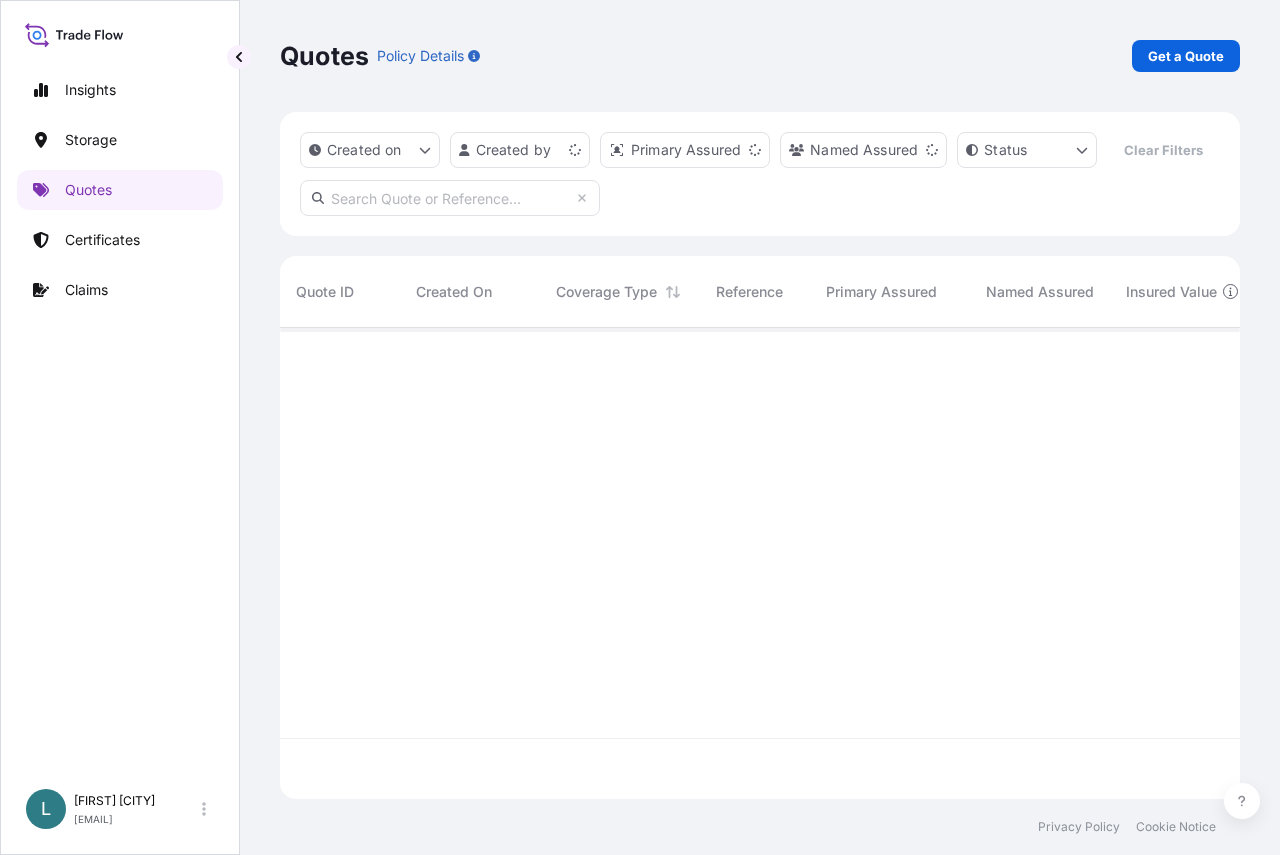 scroll, scrollTop: 16, scrollLeft: 16, axis: both 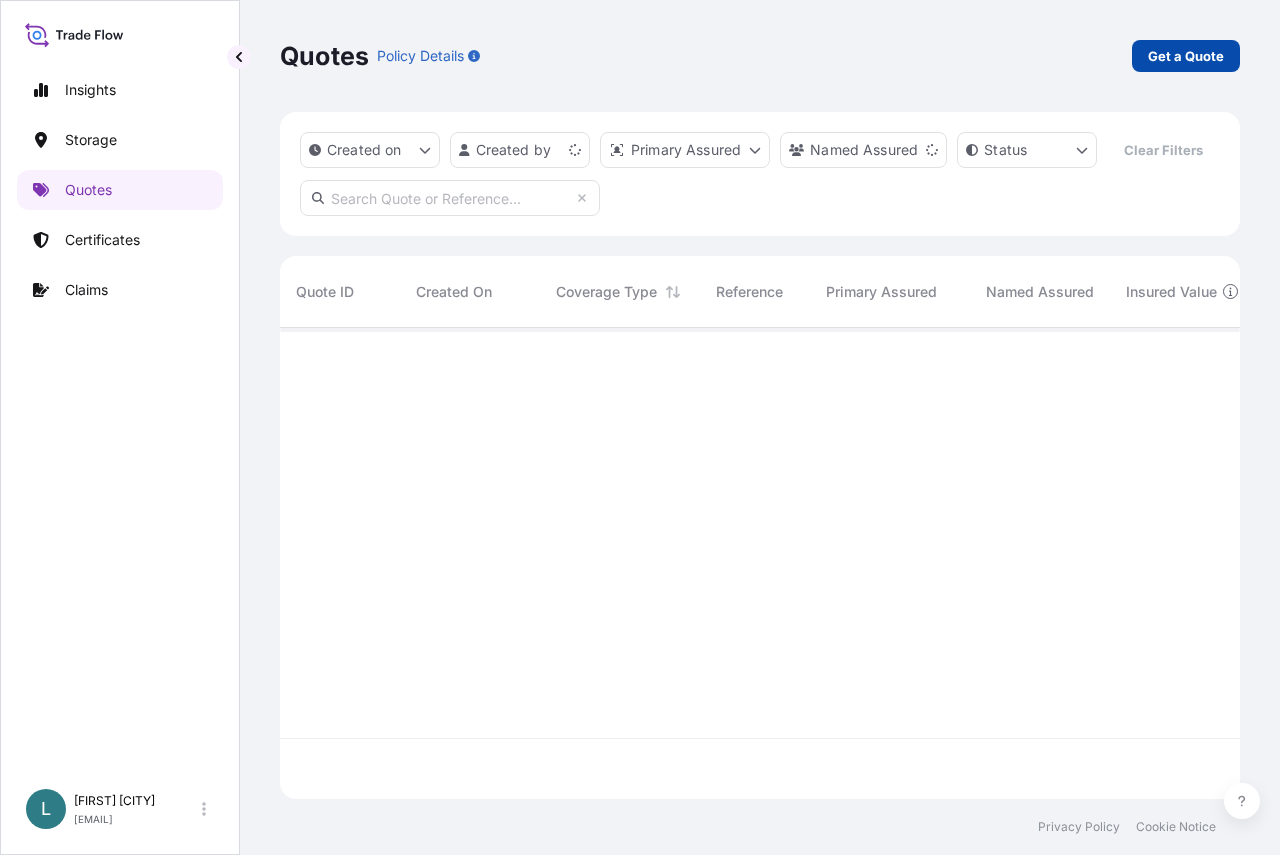 click on "Get a Quote" at bounding box center [1186, 56] 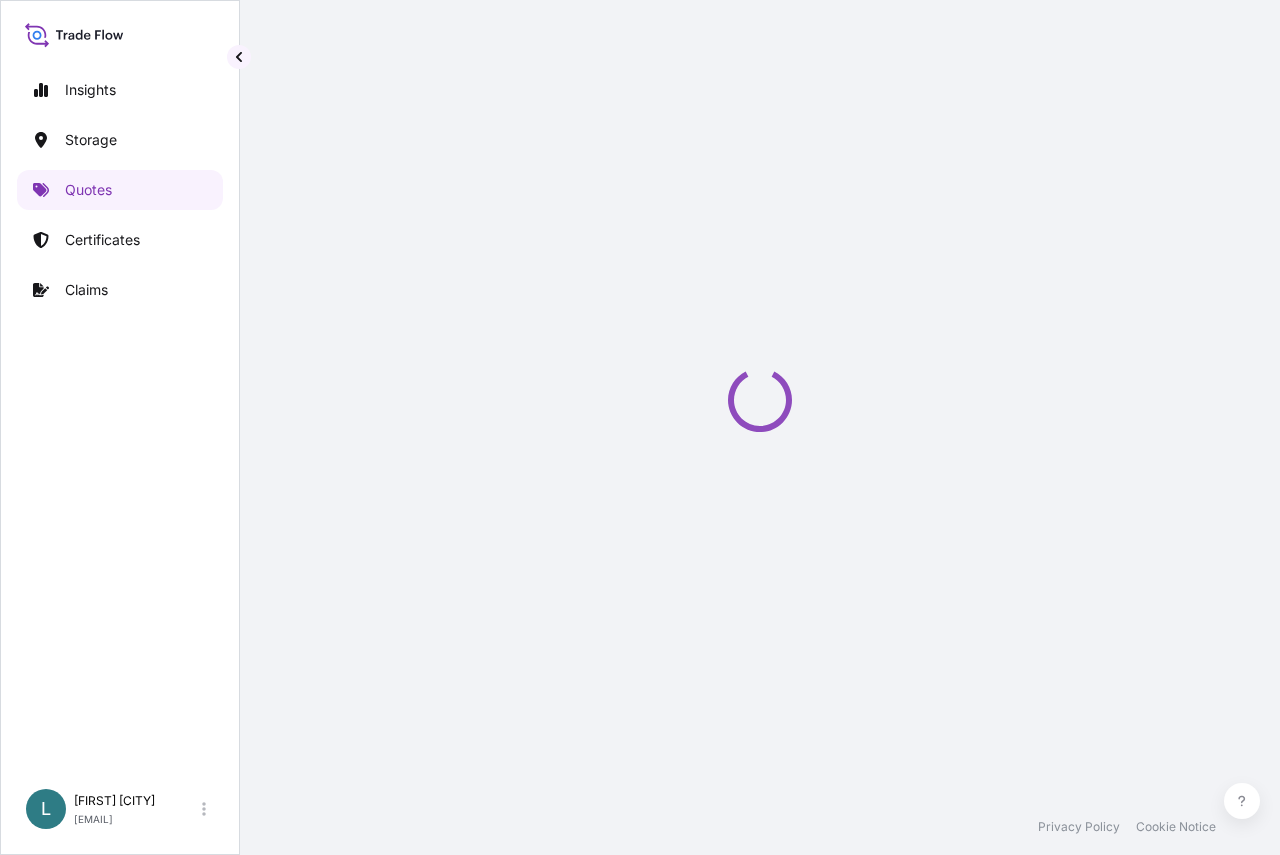 scroll, scrollTop: 32, scrollLeft: 0, axis: vertical 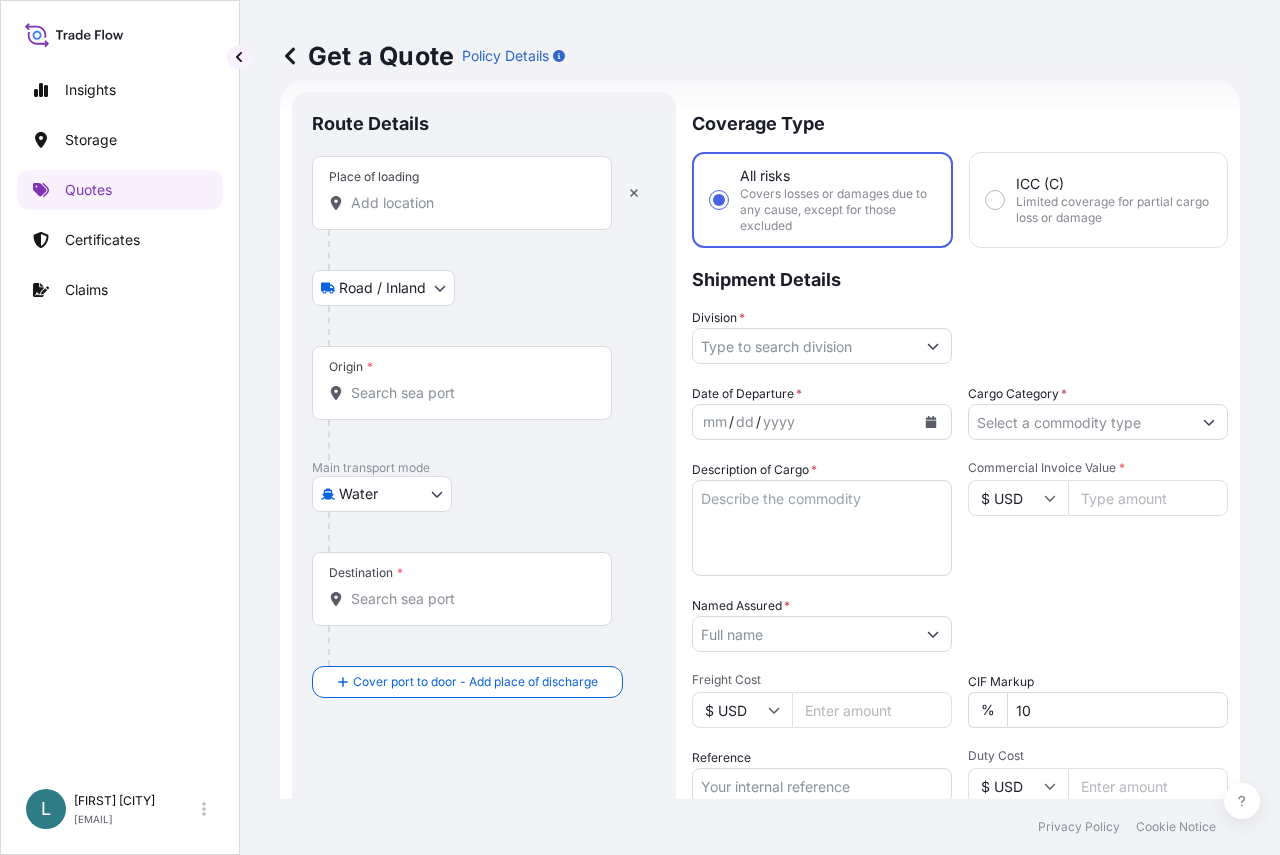 click on "Place of loading" at bounding box center (469, 203) 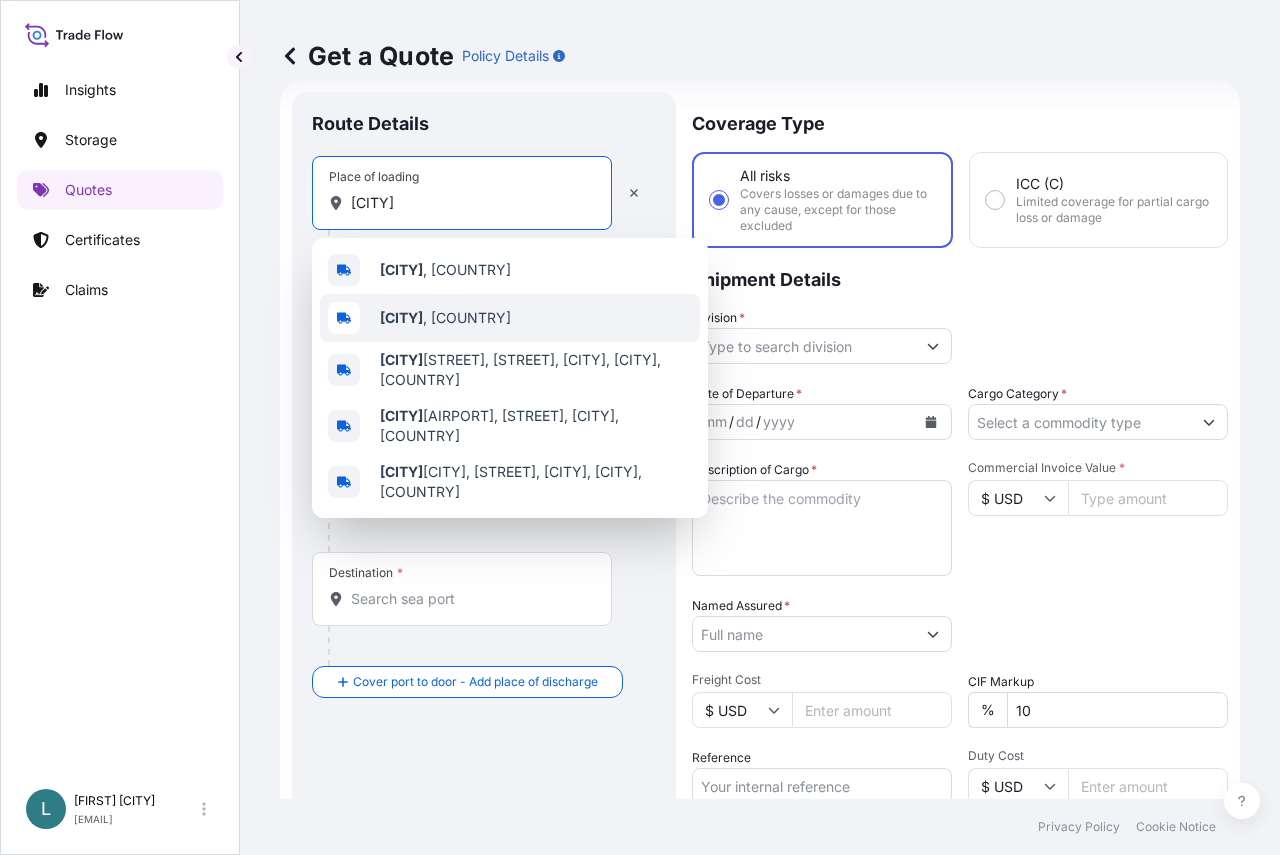 click on "[CITY]" at bounding box center [401, 317] 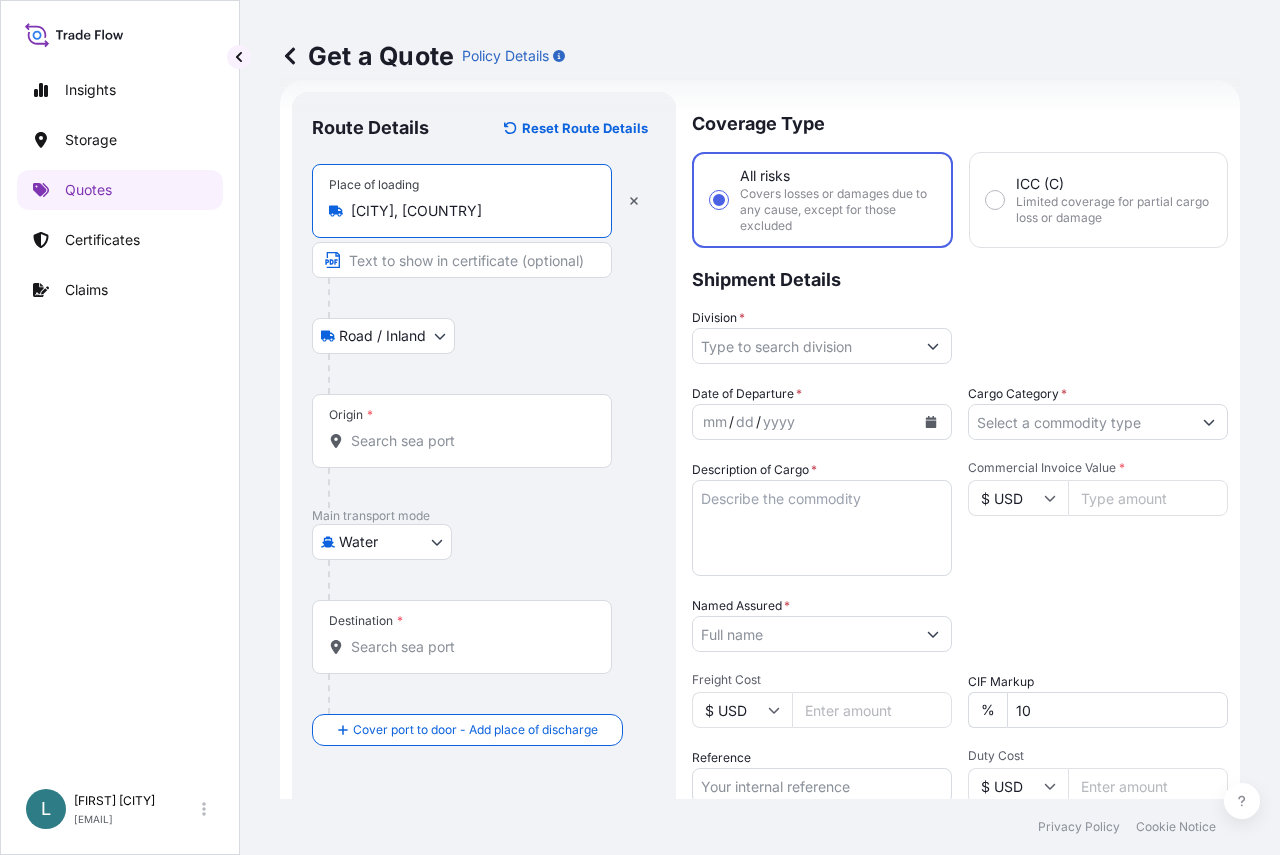 type on "[CITY], [COUNTRY]" 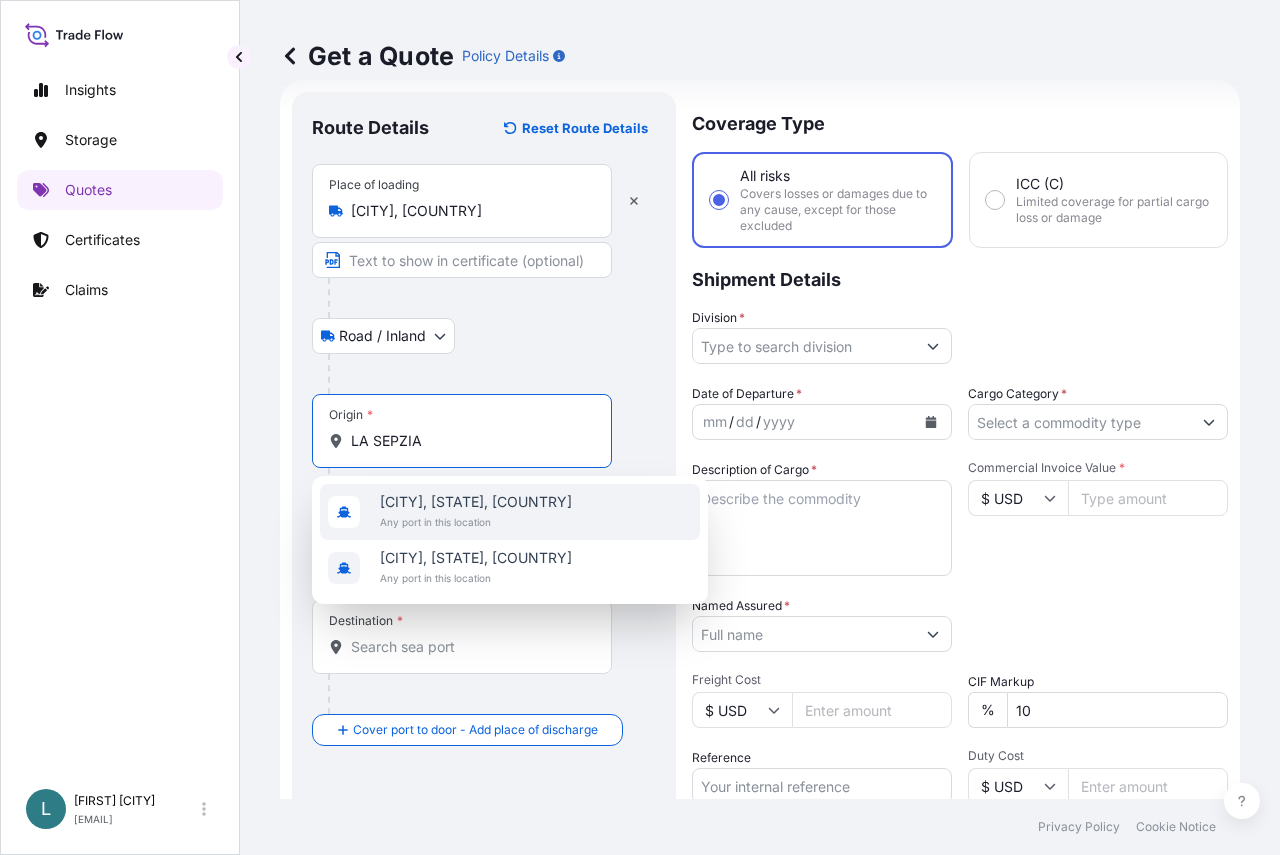 click on "[CITY], [STATE], [COUNTRY]" at bounding box center [476, 502] 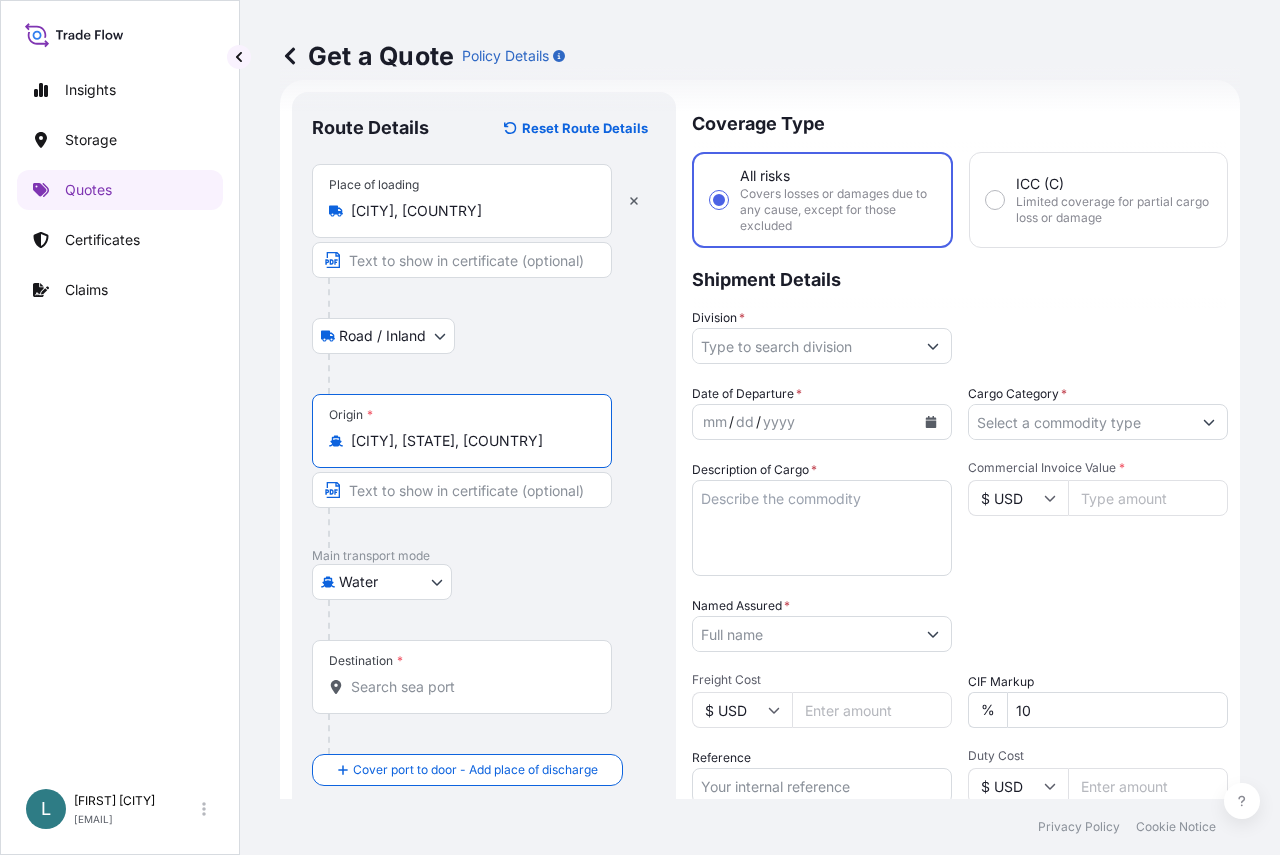 type on "[CITY], [STATE], [COUNTRY]" 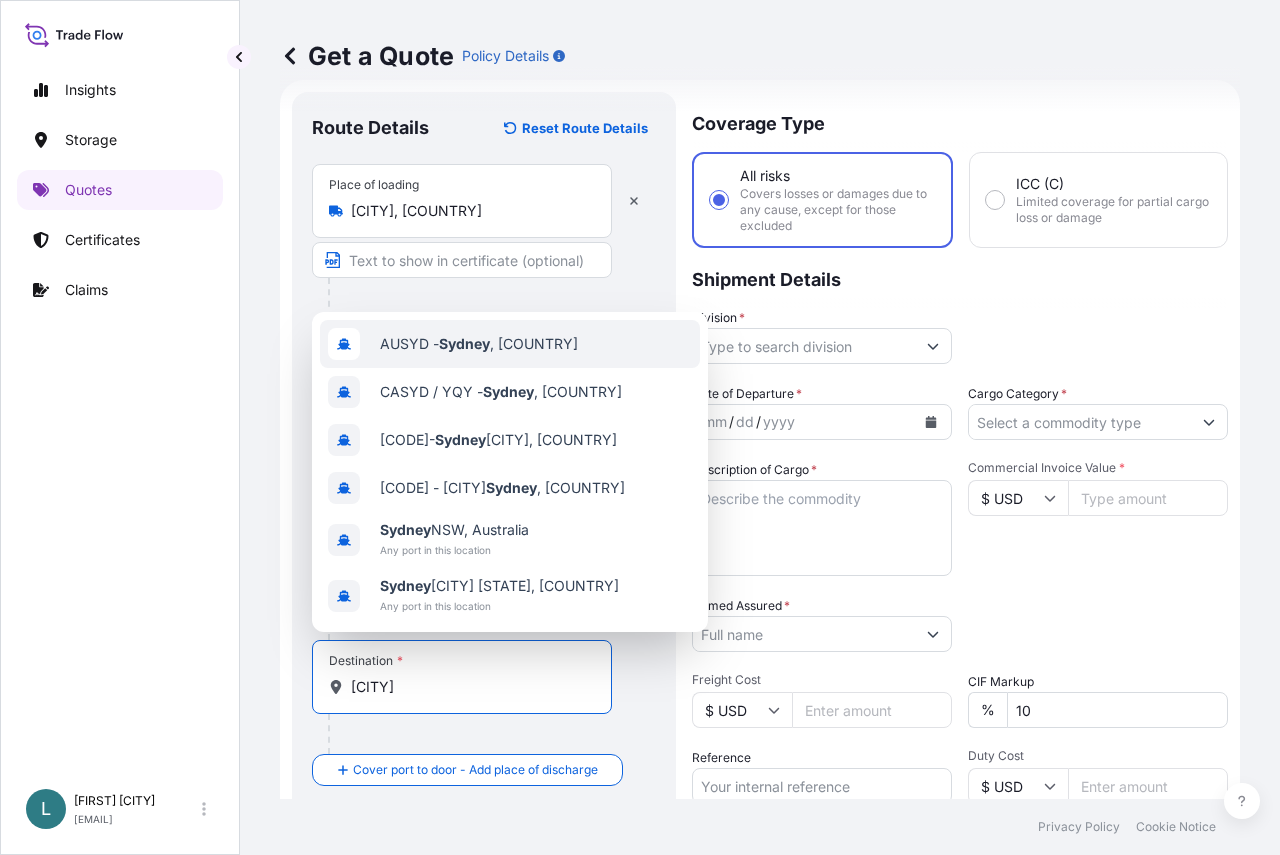 click on "AUSYD -  [CITY] , [COUNTRY]" at bounding box center [510, 344] 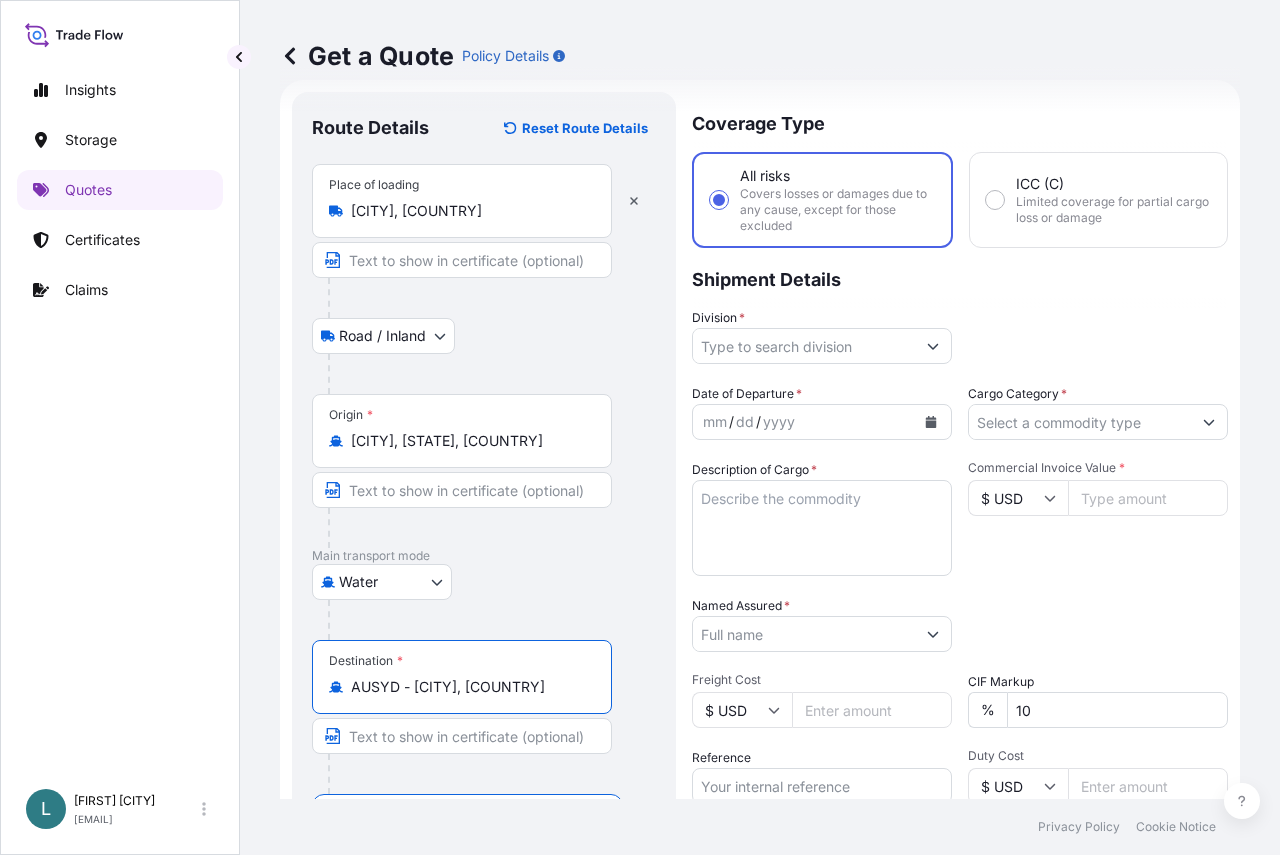 type on "AUSYD - [CITY], [COUNTRY]" 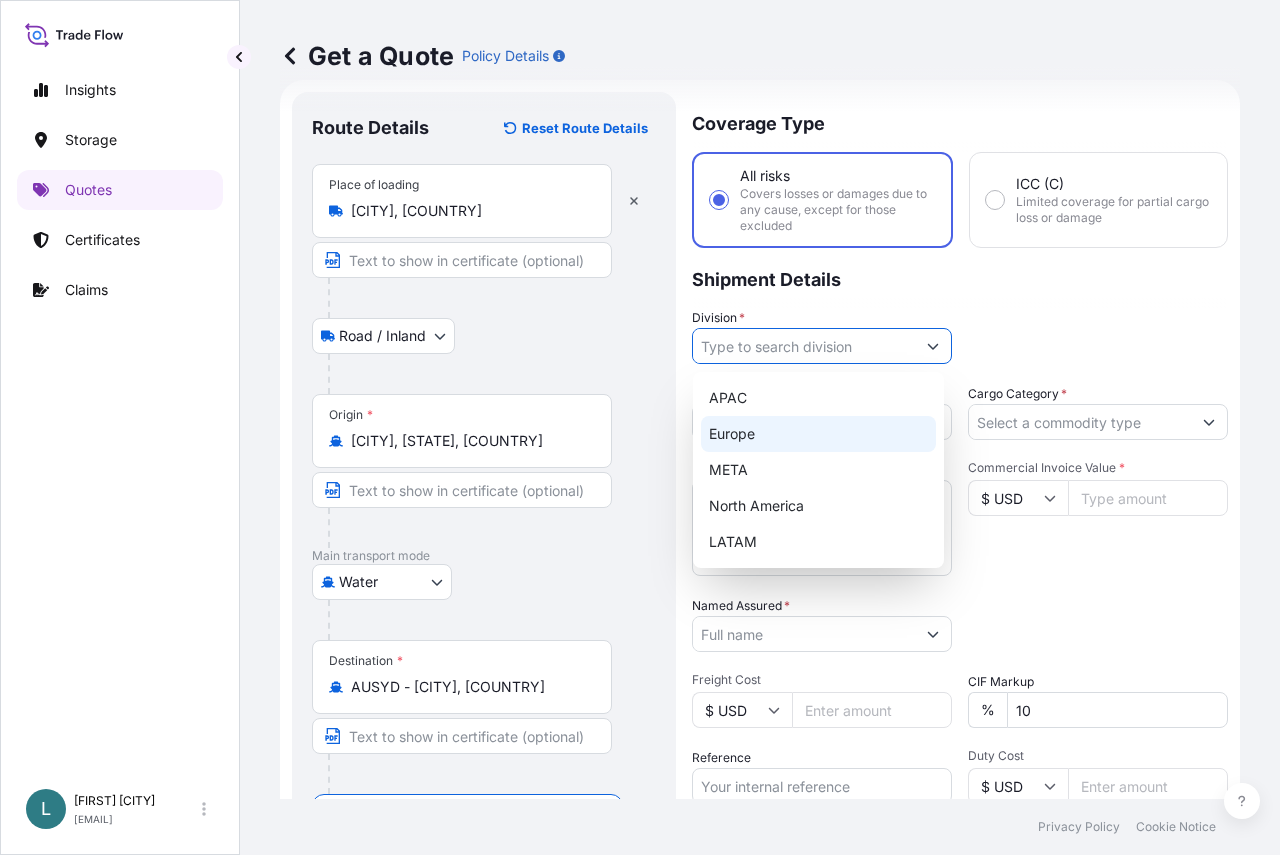 click on "Europe" at bounding box center [818, 434] 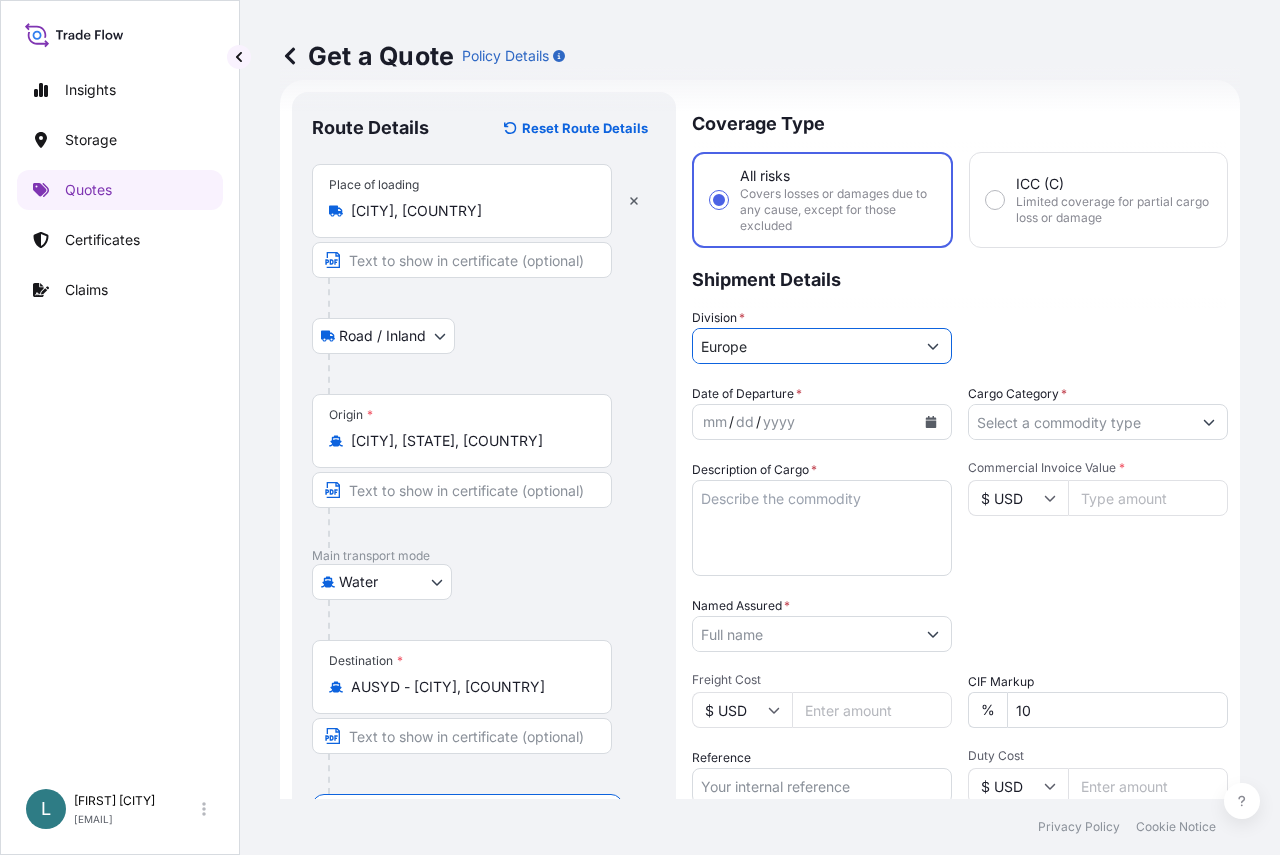 click 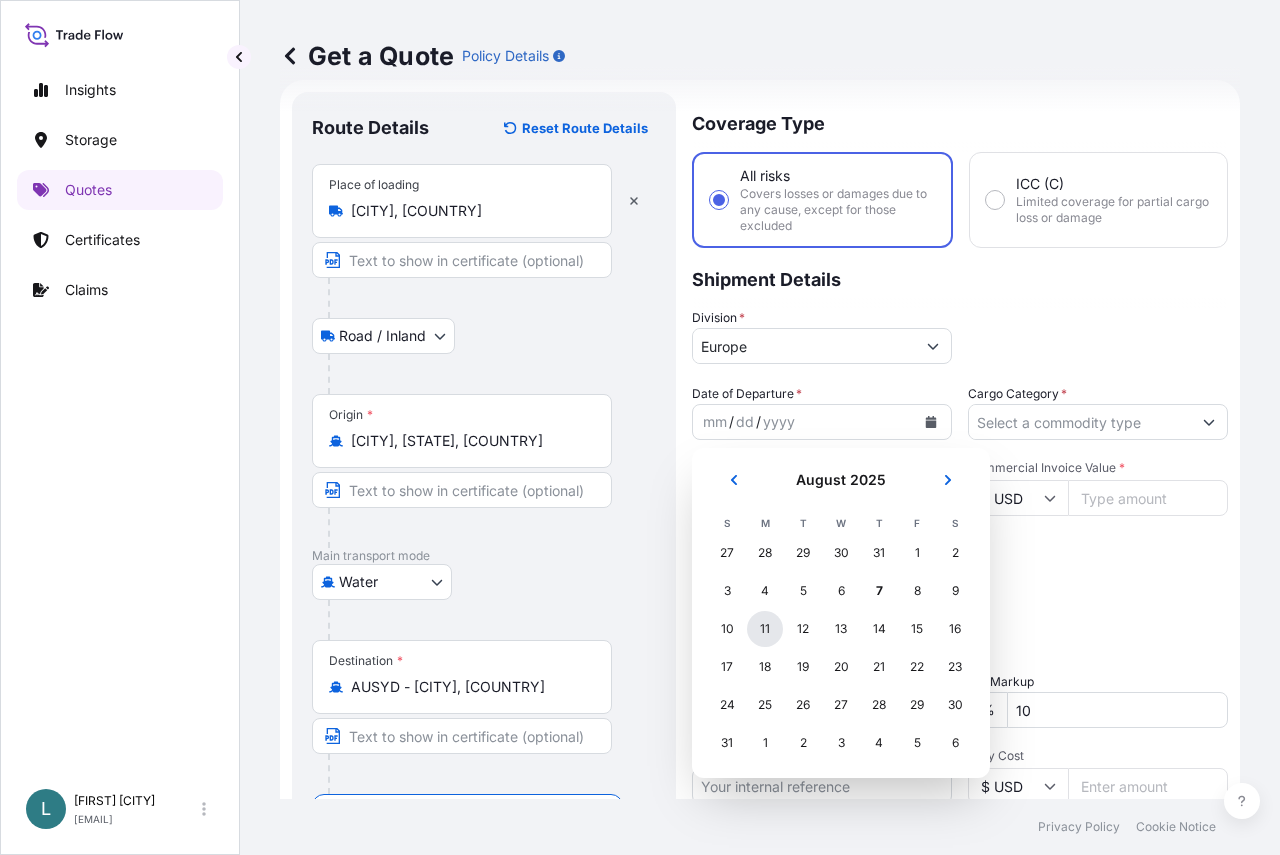 click on "11" at bounding box center (765, 629) 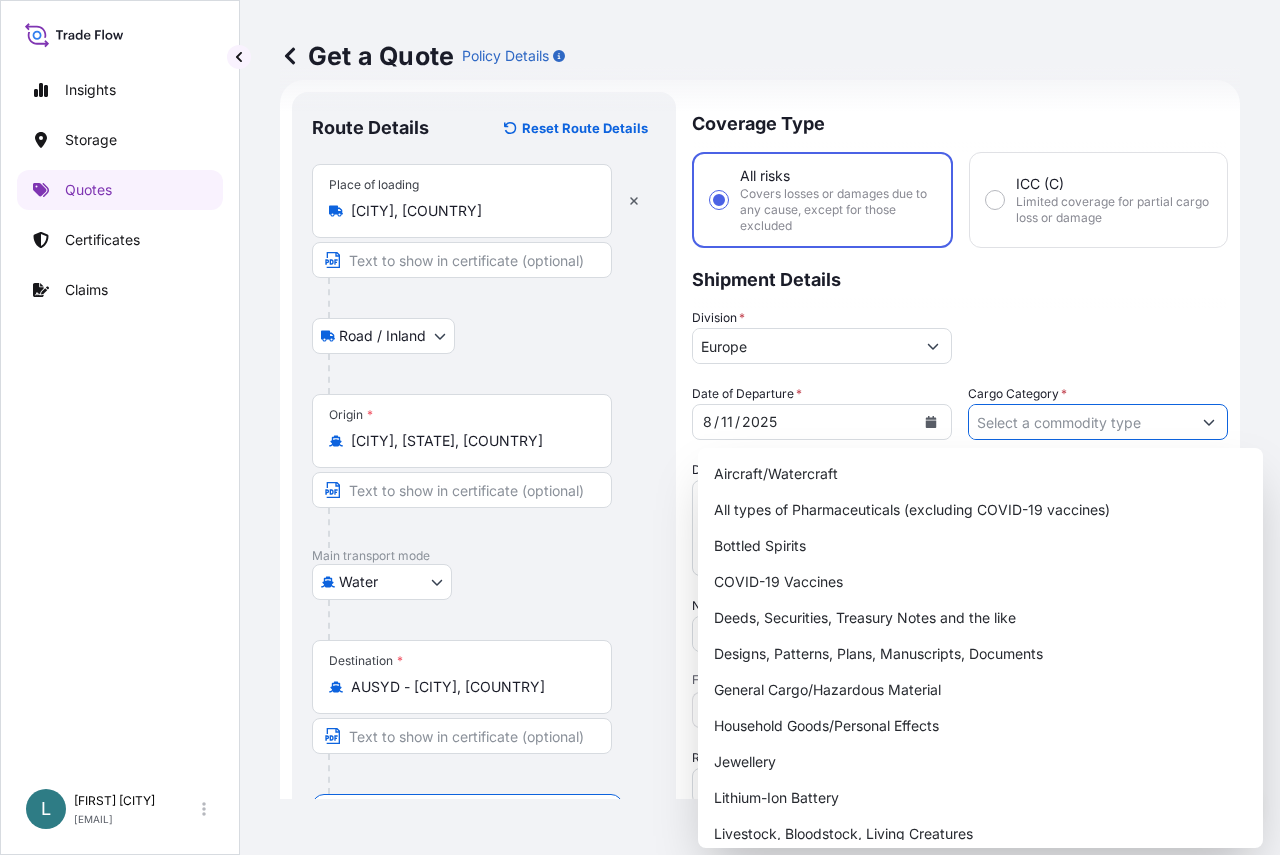 click on "Cargo Category *" at bounding box center (1080, 422) 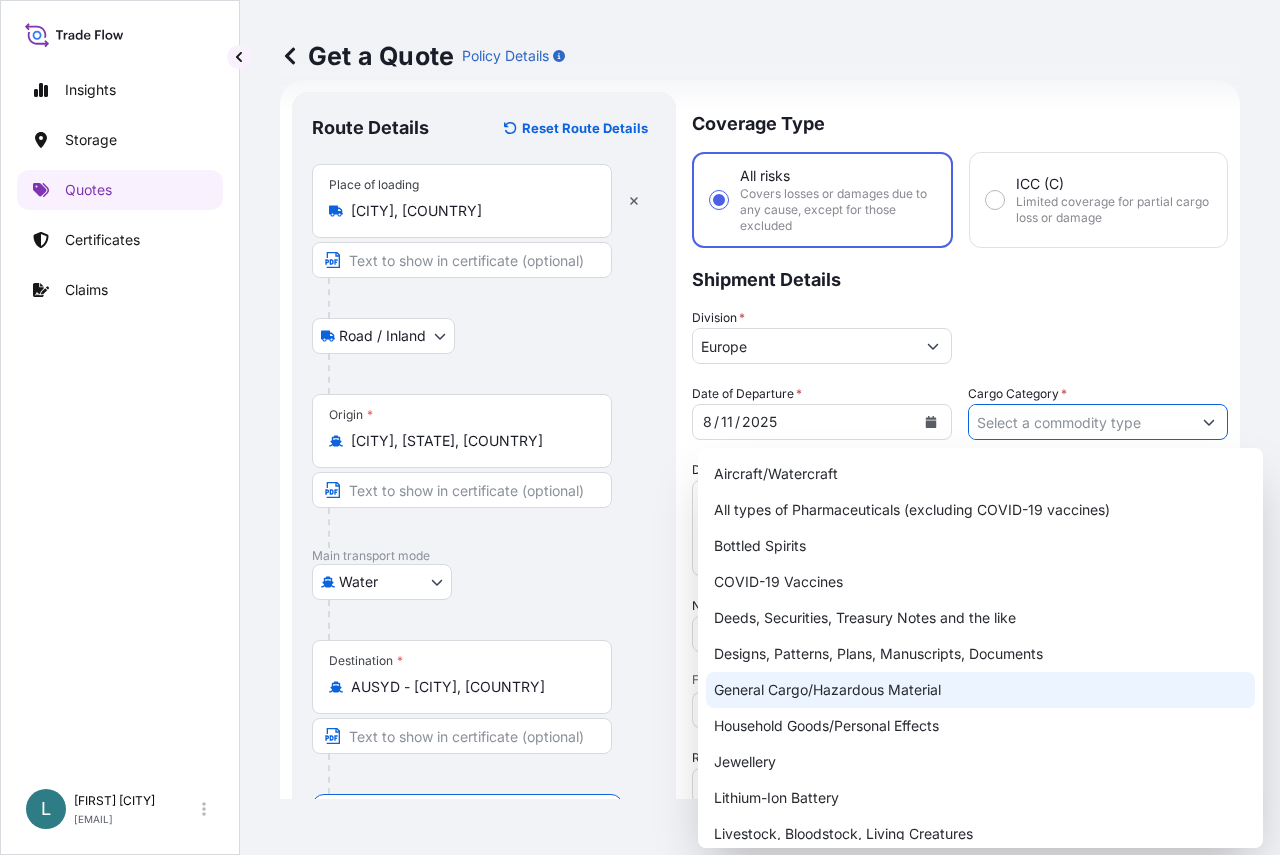 click on "General Cargo/Hazardous Material" at bounding box center (980, 690) 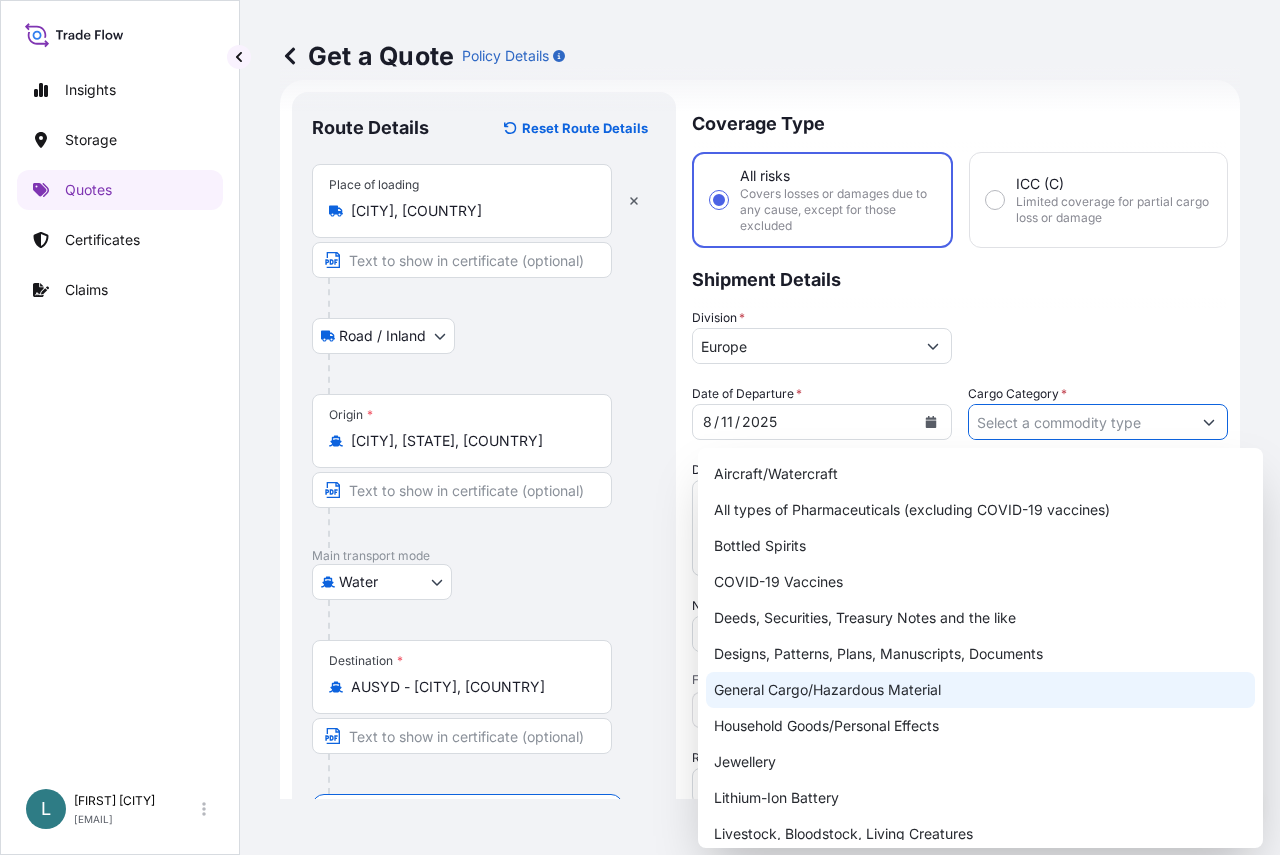 type on "General Cargo/Hazardous Material" 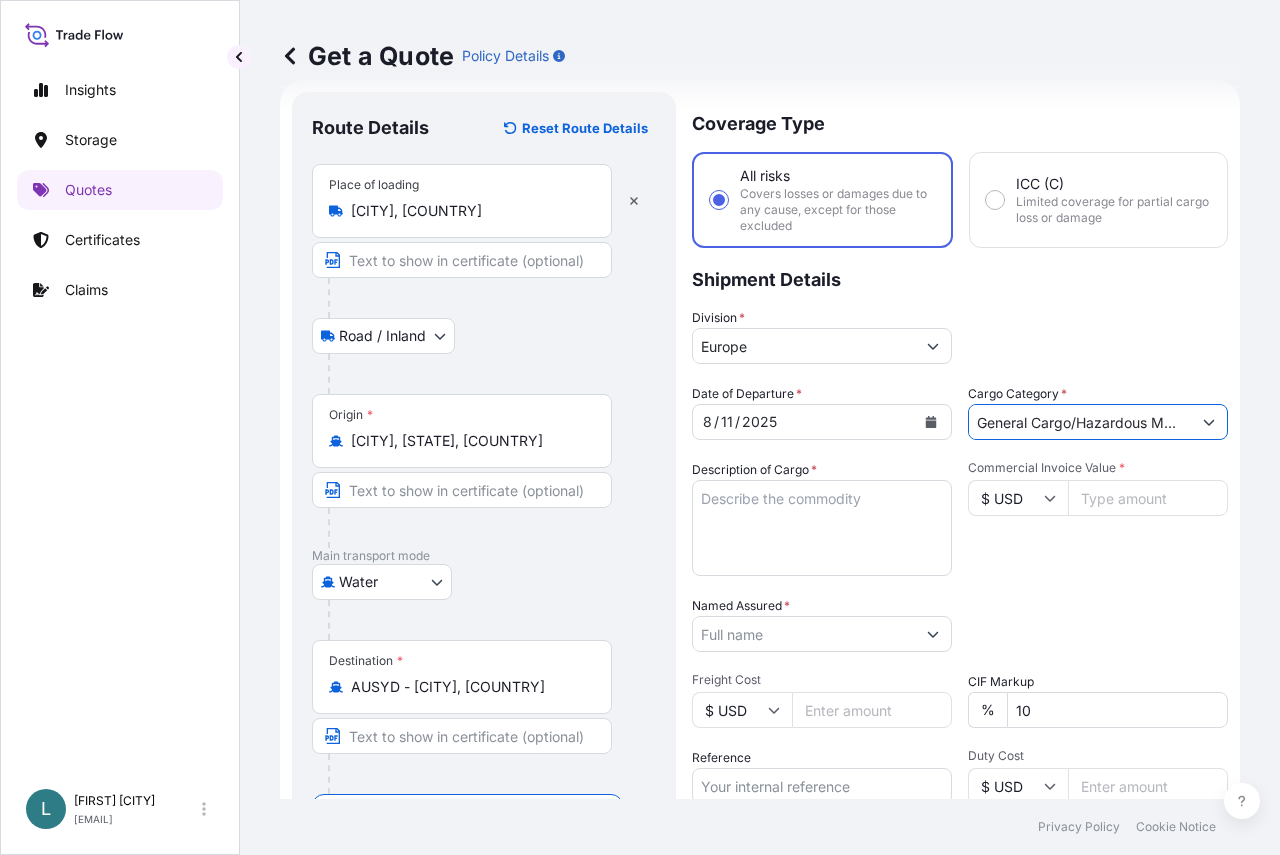 click on "Description of Cargo *" at bounding box center (822, 528) 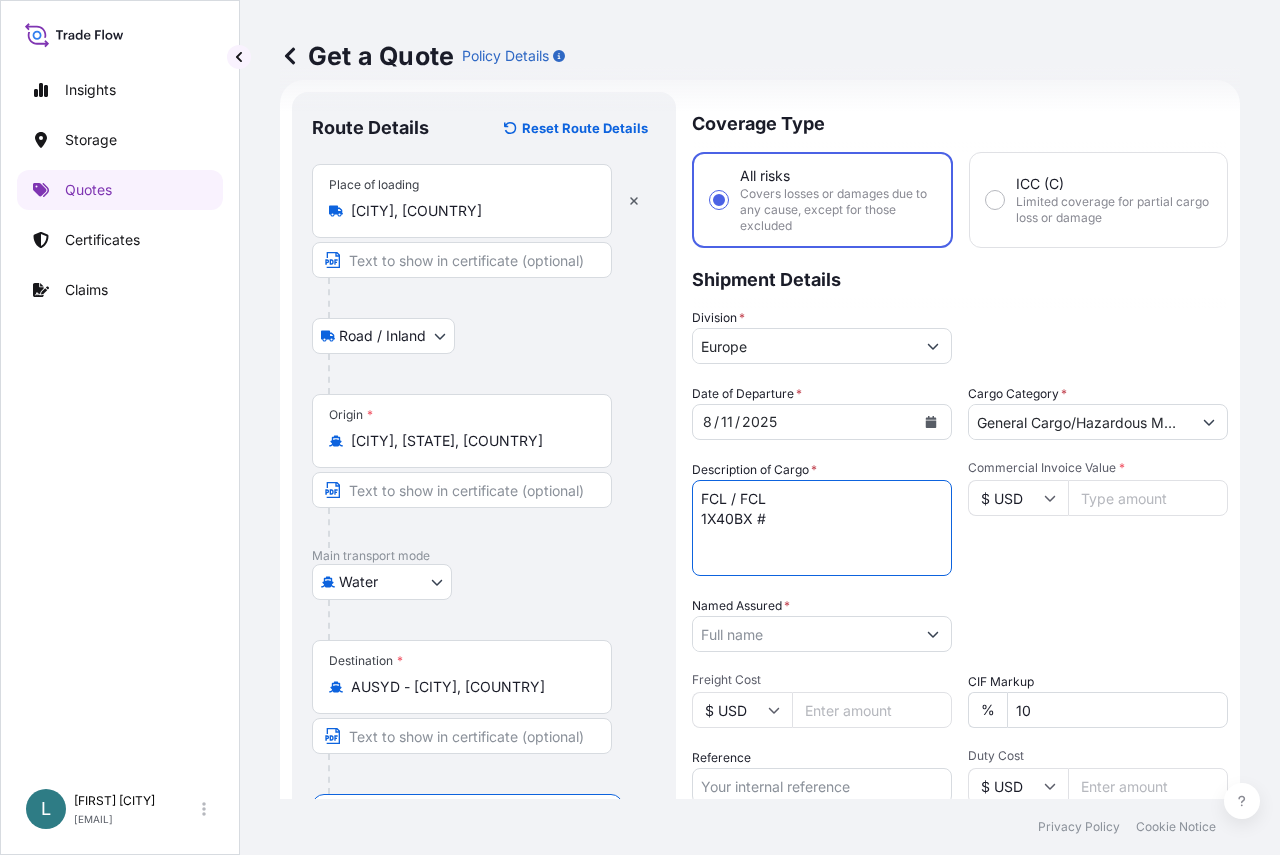 click on "FCL / FCL
1X40BX #" at bounding box center [822, 528] 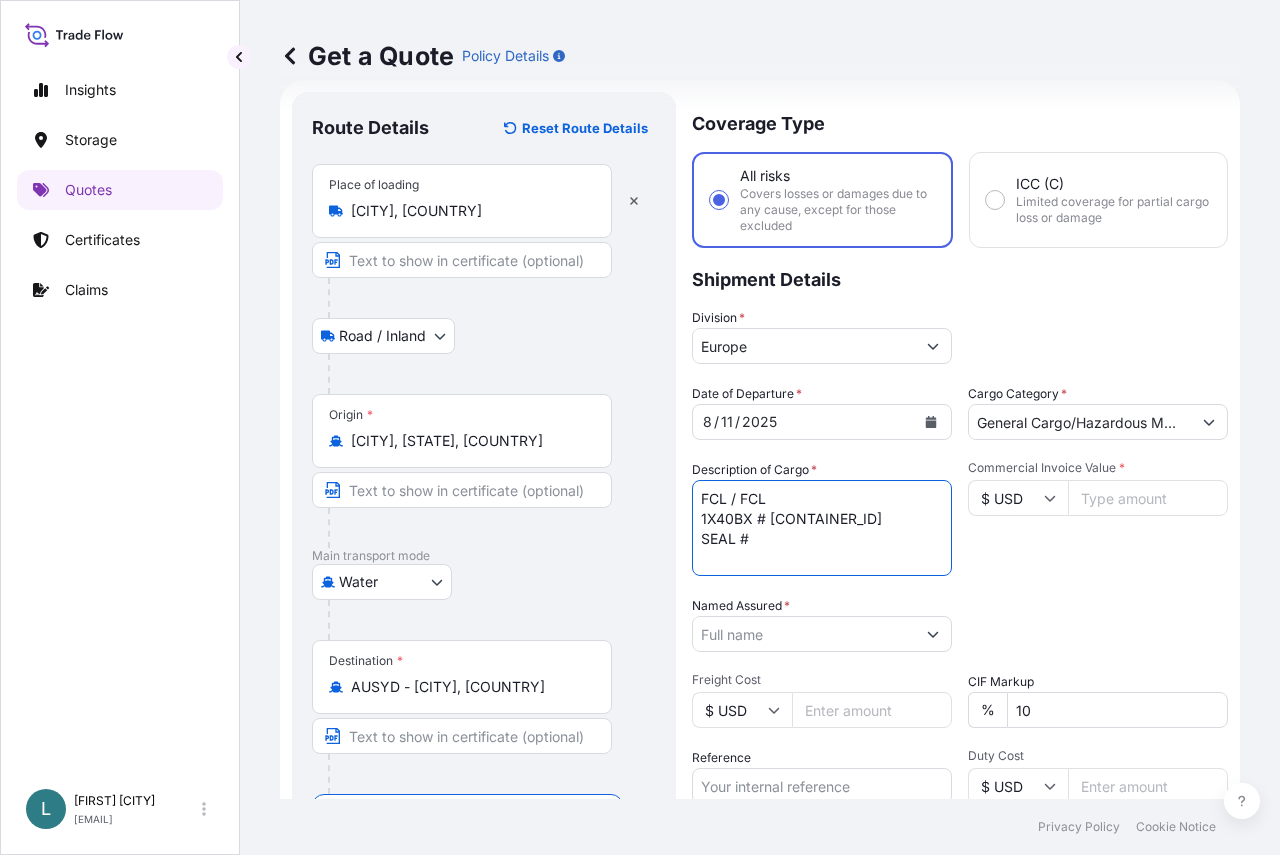 click on "FCL / FCL
1X40BX # [CONTAINER_ID]
SEAL #" at bounding box center (822, 528) 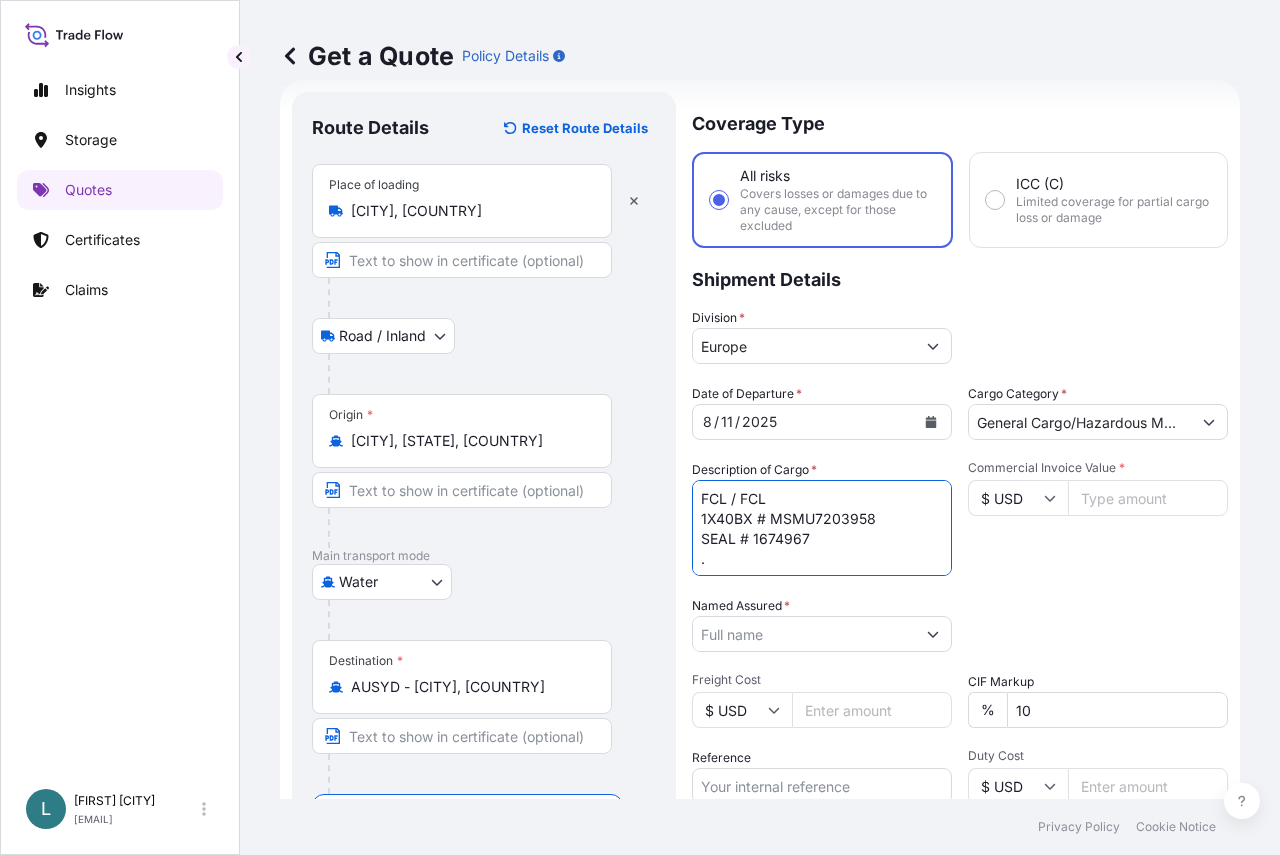scroll, scrollTop: 12, scrollLeft: 0, axis: vertical 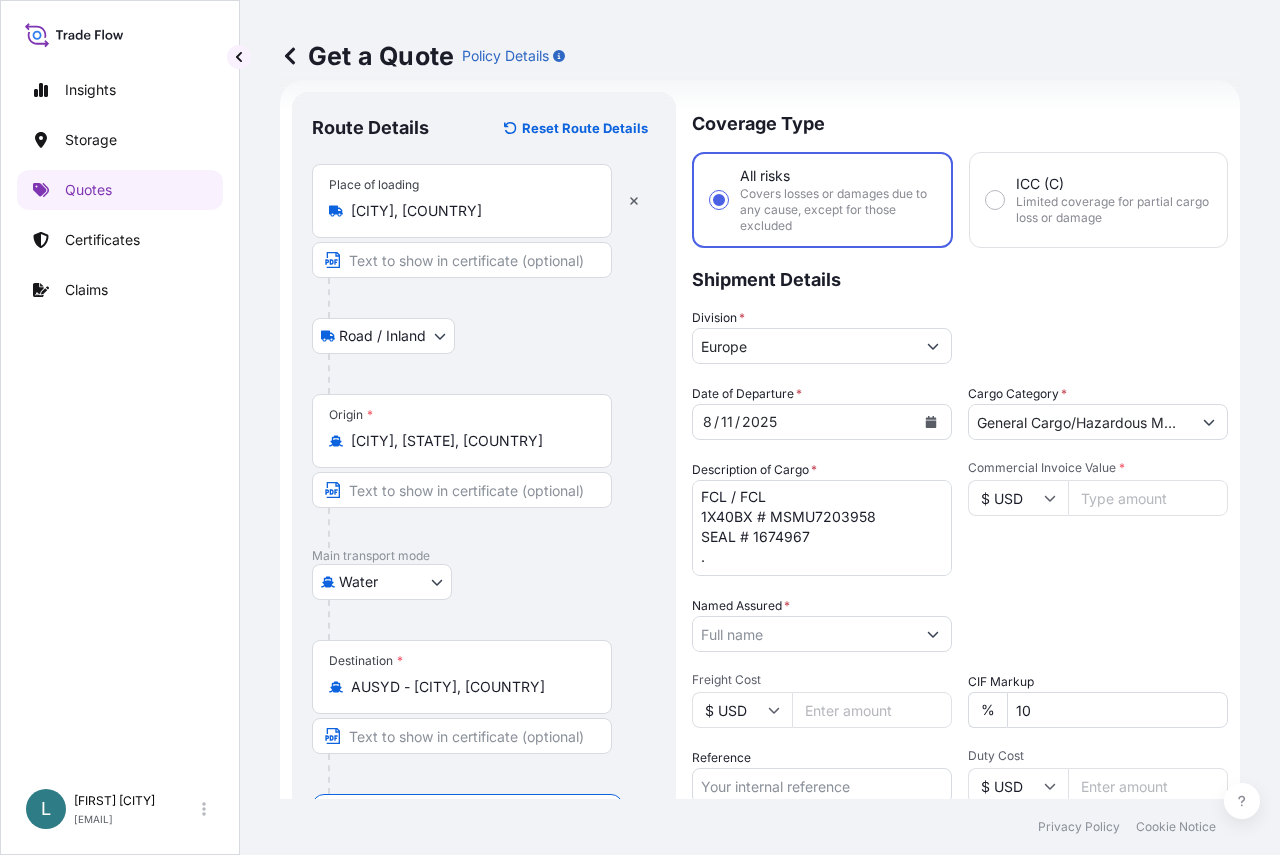 click on "FCL / FCL
1X40BX # MSMU7203958
SEAL # 1674967
." at bounding box center [822, 528] 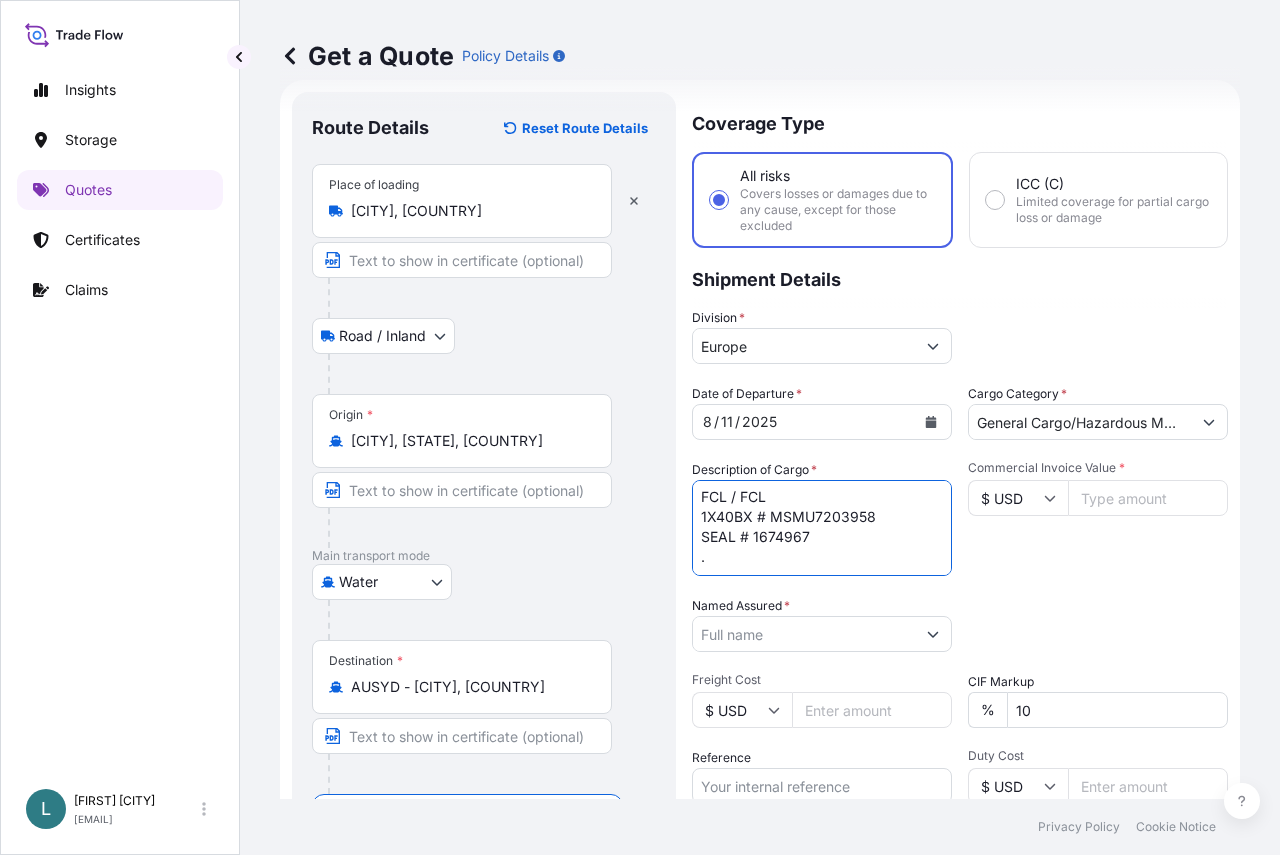paste on "FEED ADDITIVE" 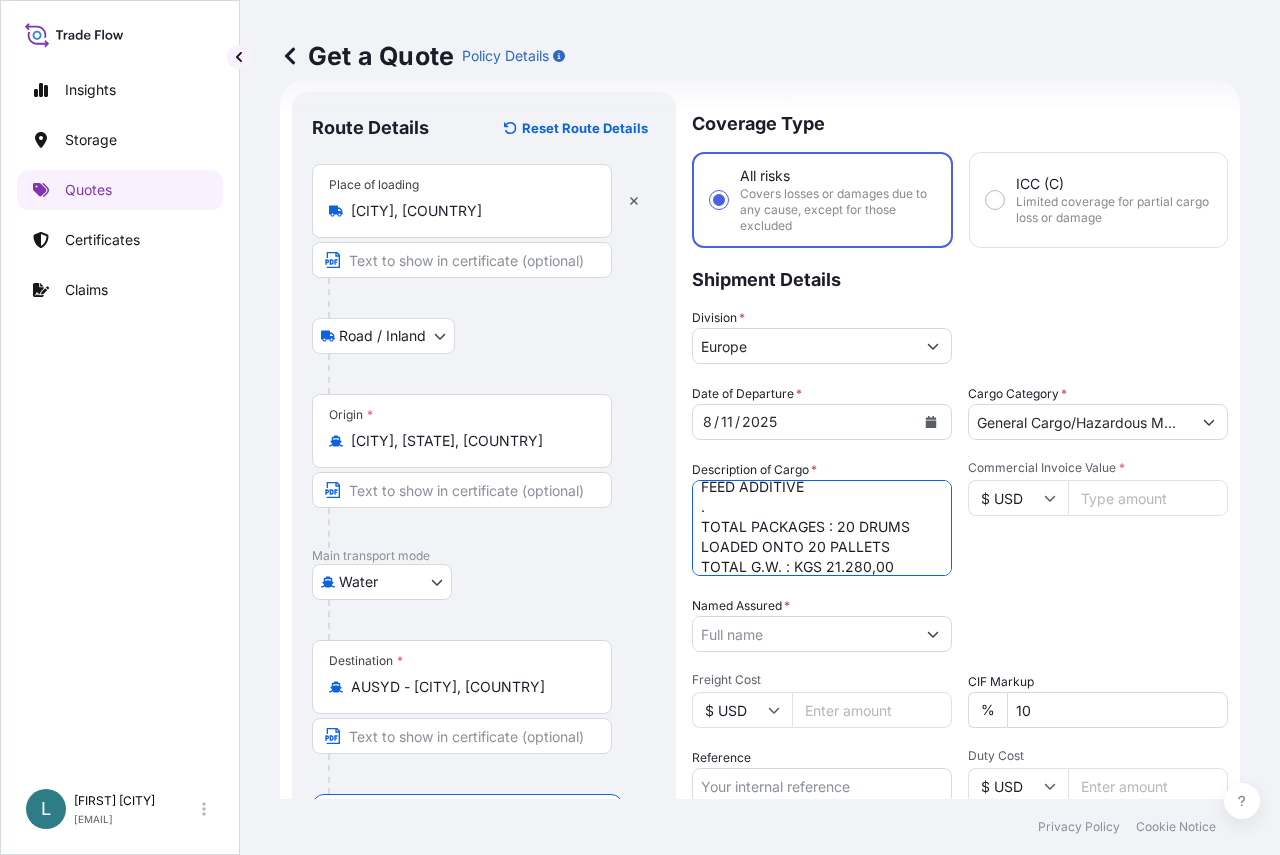 scroll, scrollTop: 112, scrollLeft: 0, axis: vertical 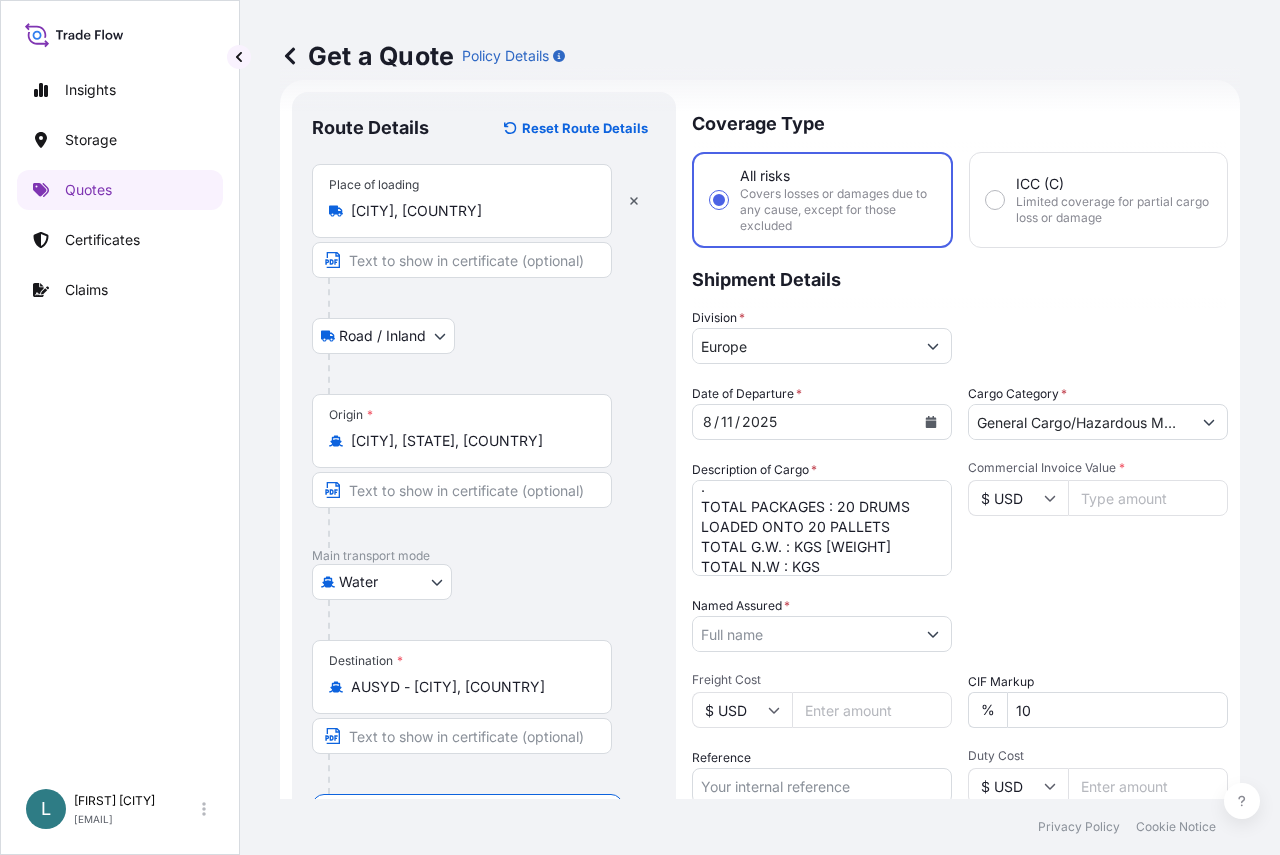 click on "FCL / FCL
1X40BX # [CONTAINER_ID]
SEAL # [SEAL_ID]
.
FEED ADDITIVE
.
TOTAL PACKAGES : 20 DRUMS LOADED ONTO 20 PALLETS
TOTAL G.W. : KGS [WEIGHT]
TOTAL N.W : KGS" at bounding box center [822, 528] 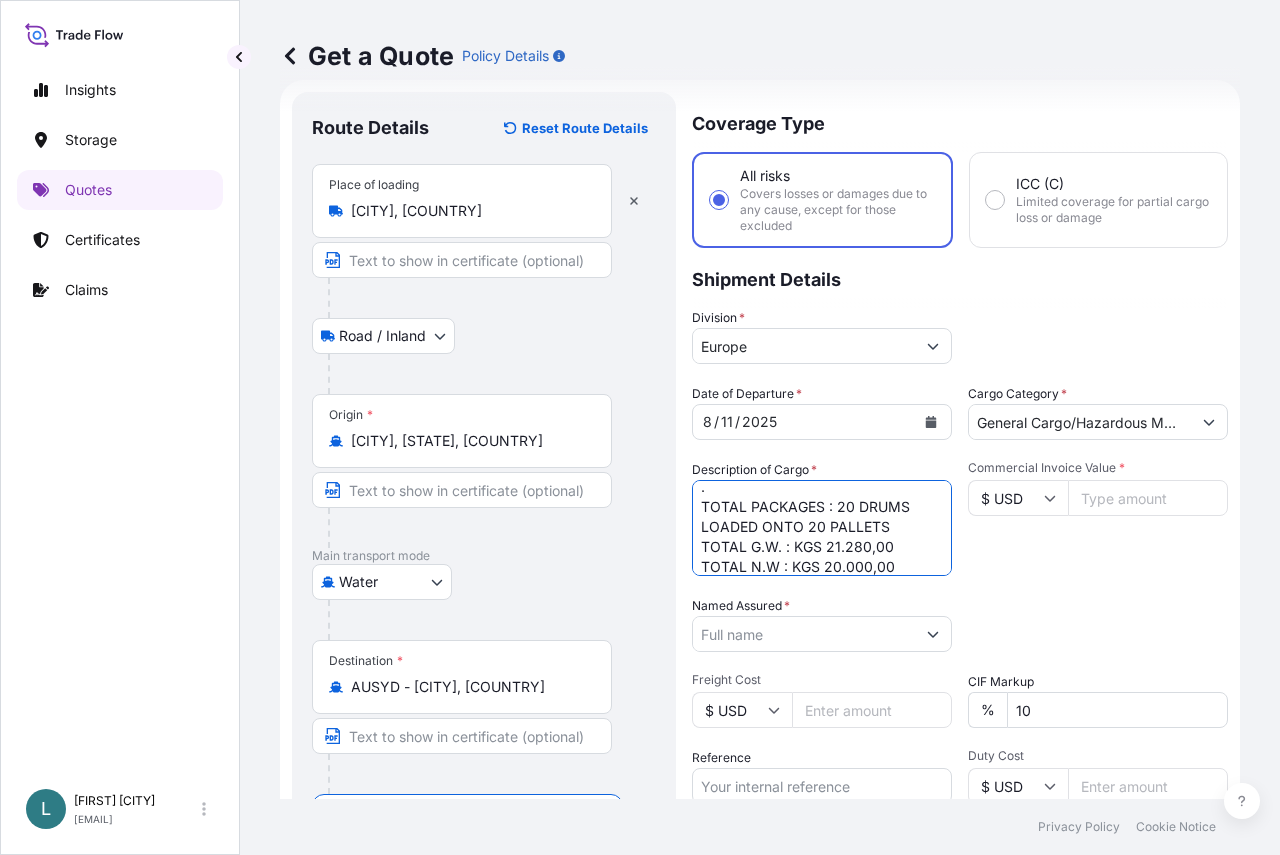 scroll, scrollTop: 132, scrollLeft: 0, axis: vertical 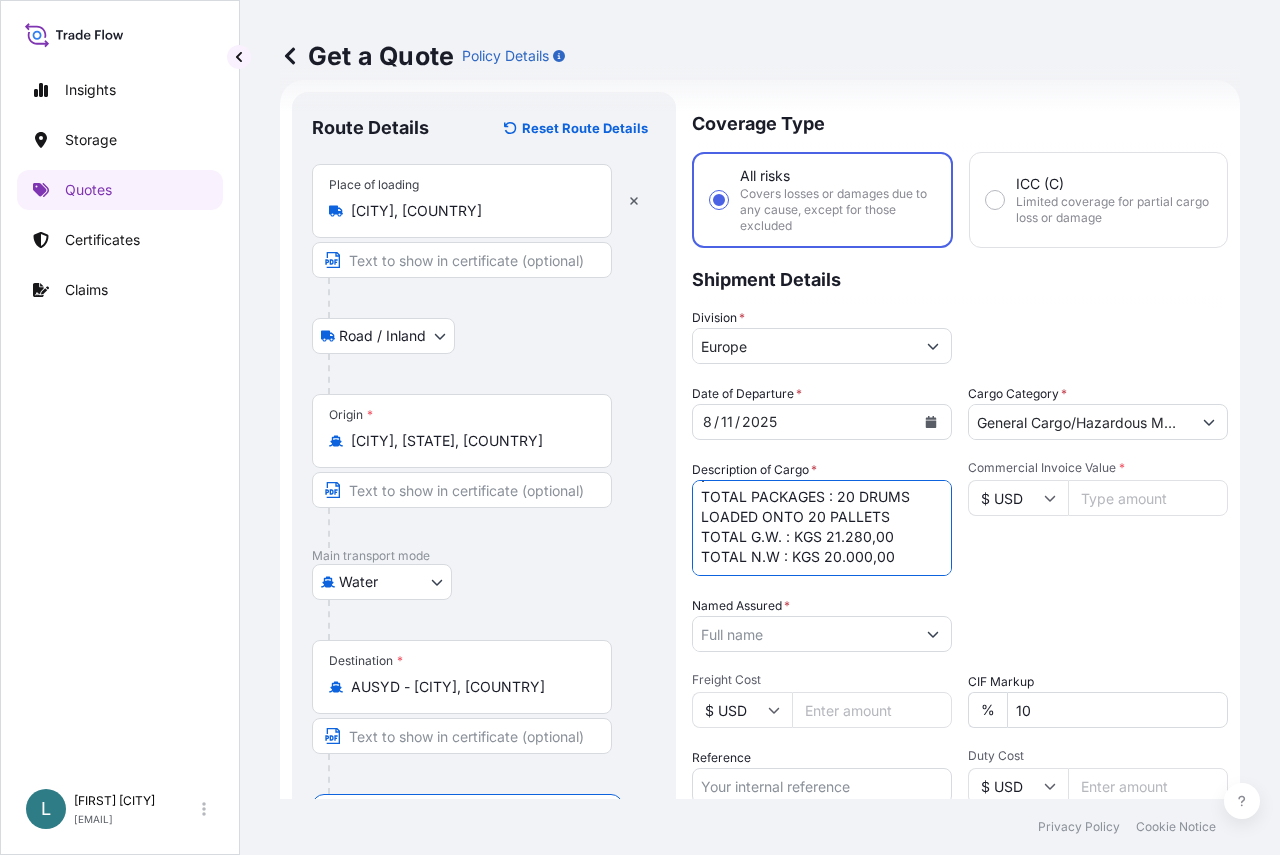 type on "FCL / FCL
1X40BX # MSMU7203958
SEAL # 1674967
.
FEED ADDITIVE
.
TOTAL PACKAGES : 20 DRUMS LOADED ONTO 20 PALLETS
TOTAL G.W. : KGS 21.280,00
TOTAL N.W : KGS 20.000,00" 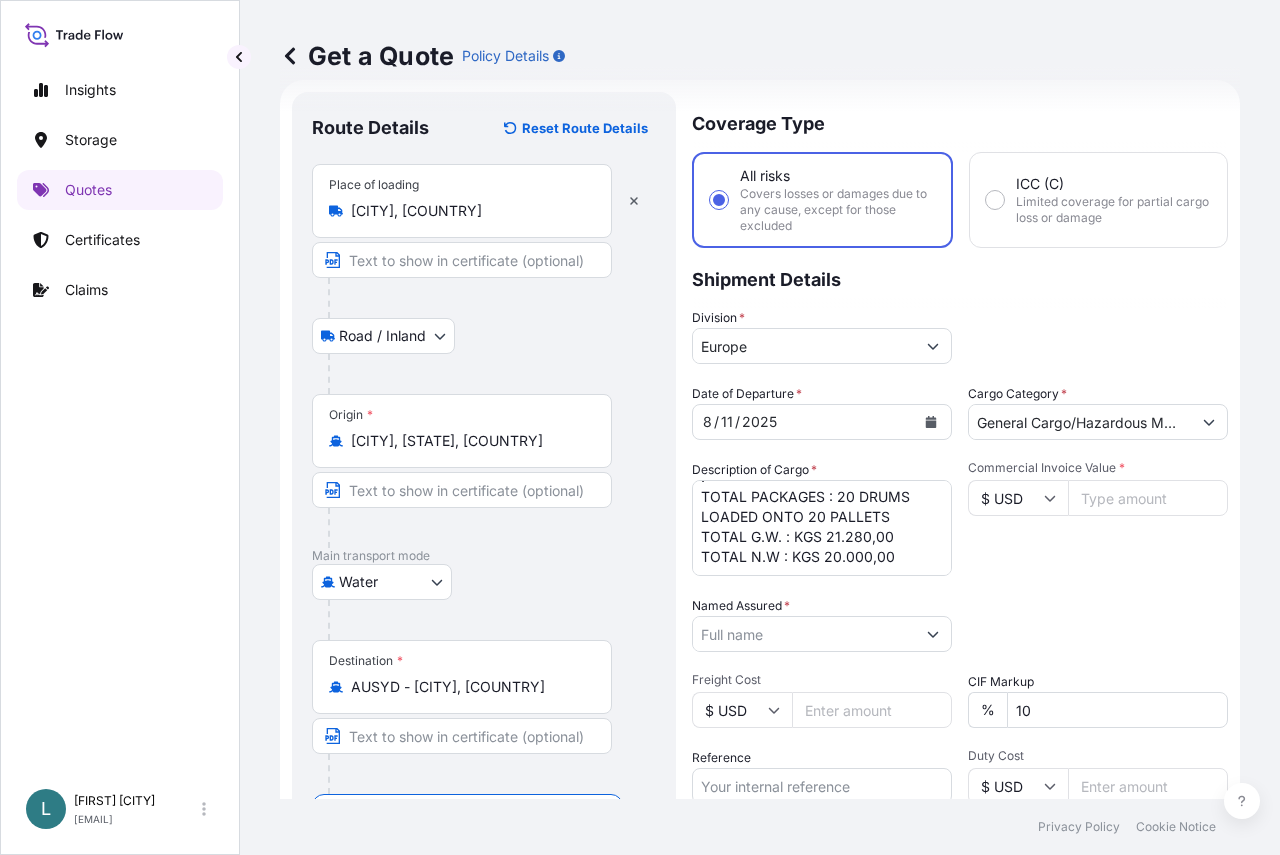 click 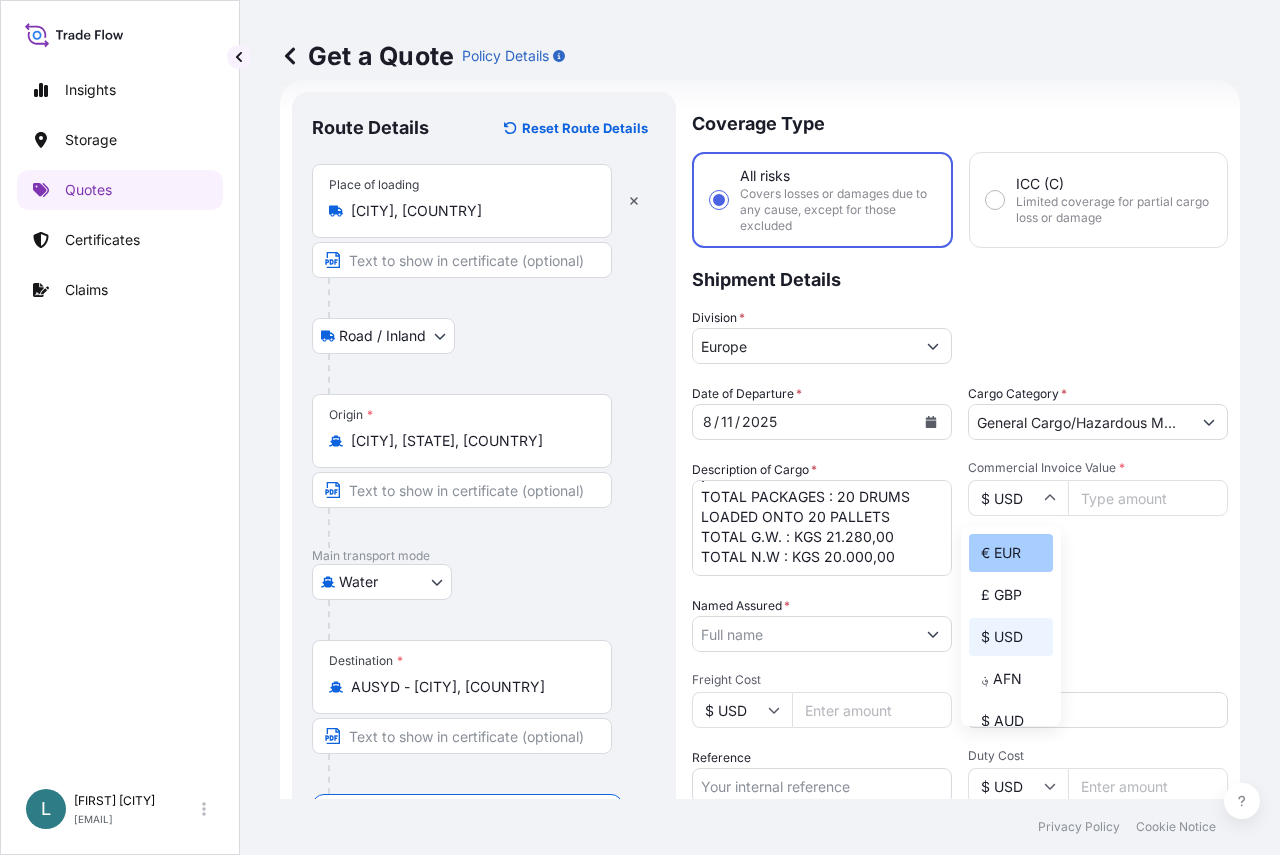 click on "€ EUR" at bounding box center [1011, 553] 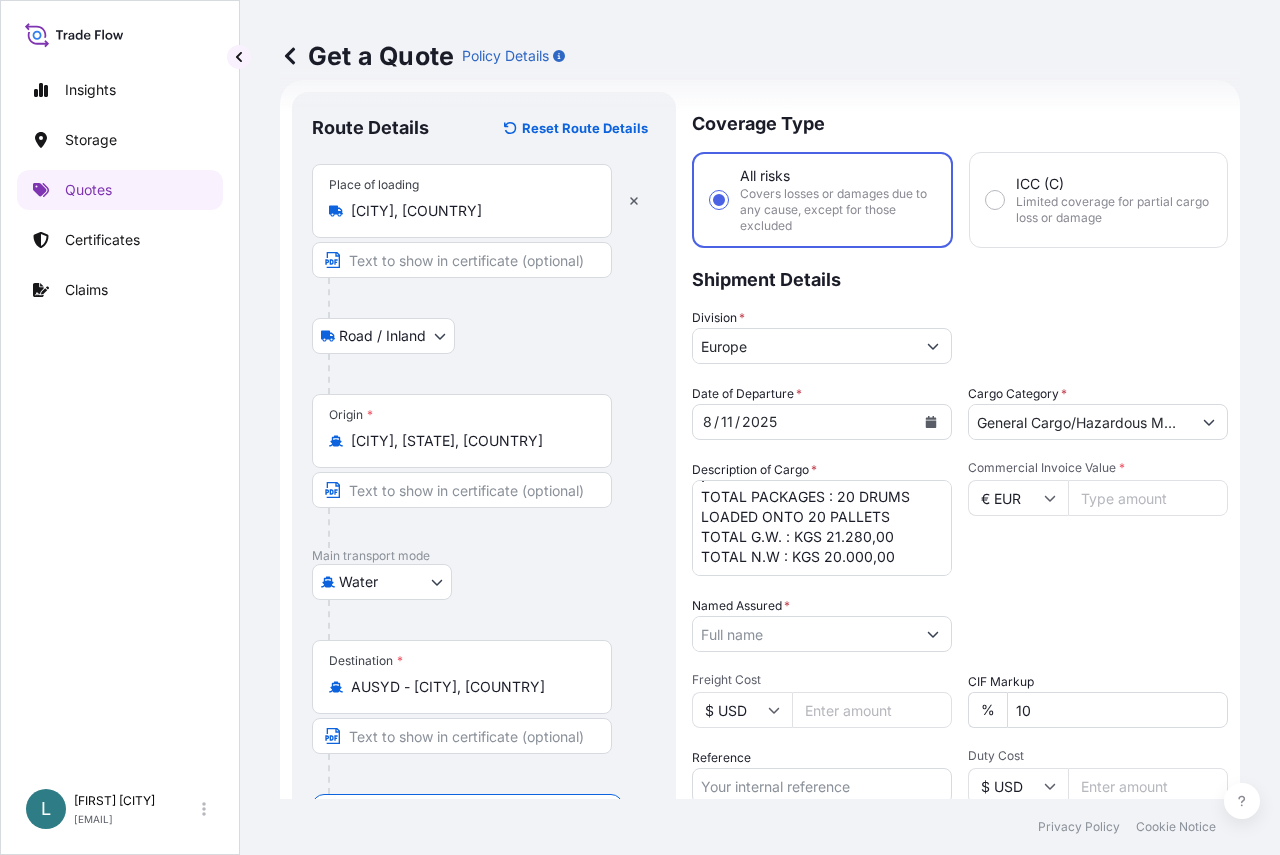 type on "€ EUR" 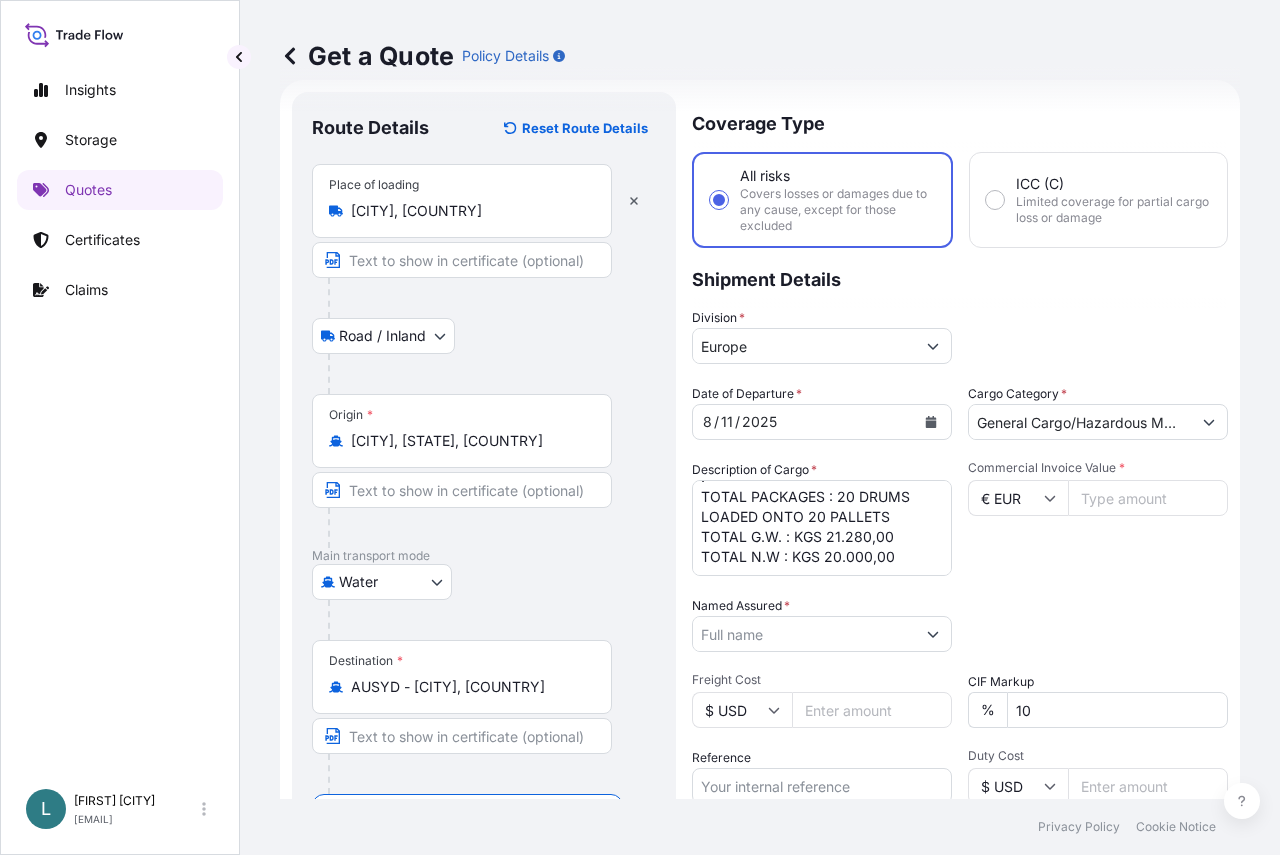 click on "Commercial Invoice Value   *" at bounding box center (1148, 498) 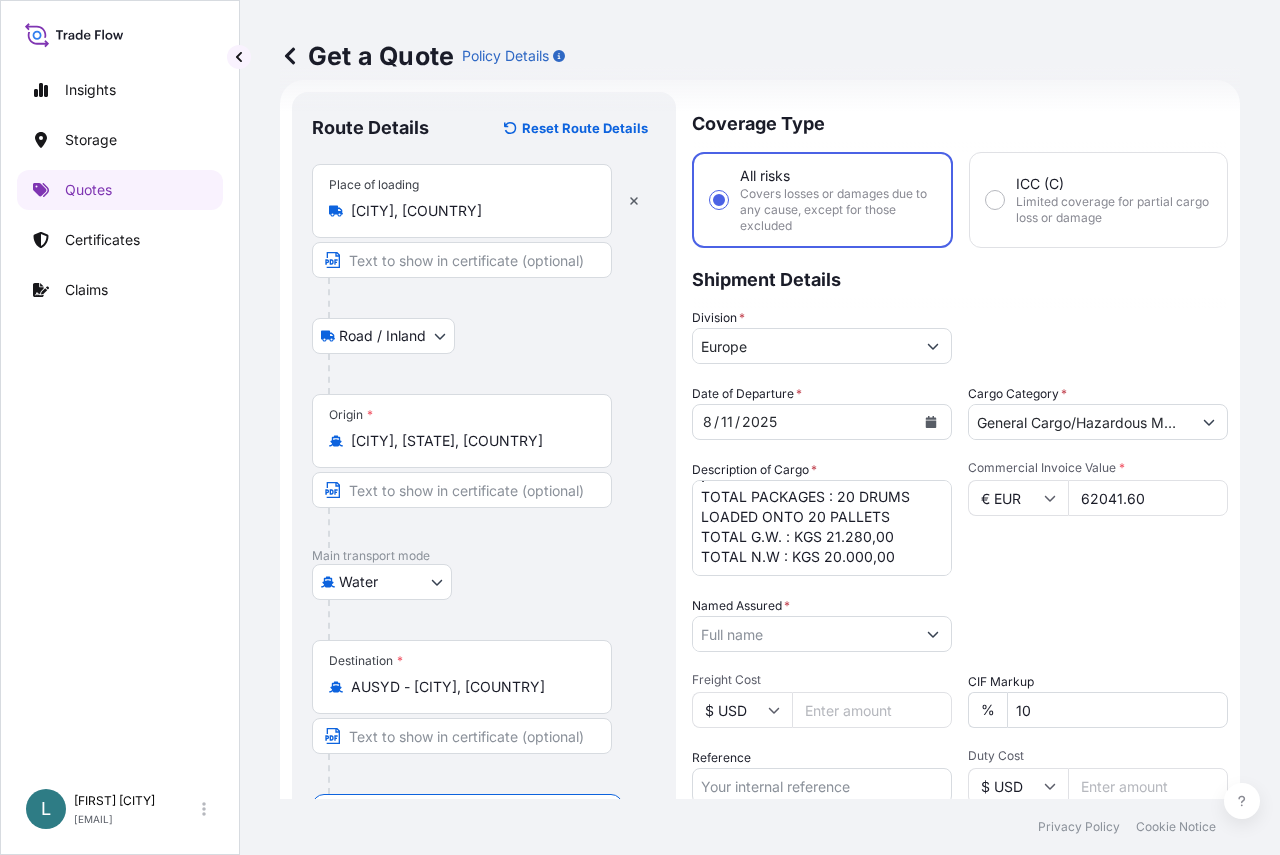 type on "62041.60" 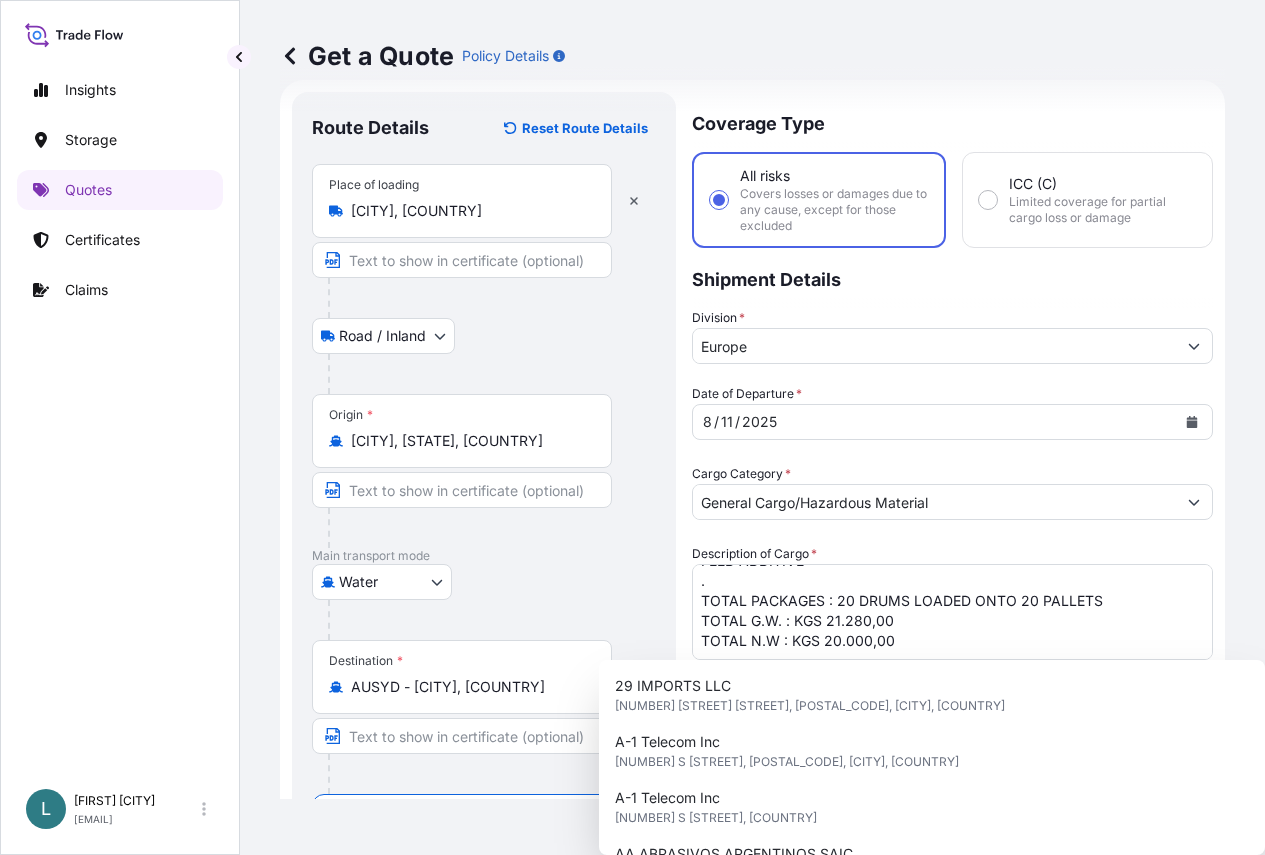 click on "Named Assured *" at bounding box center [934, 802] 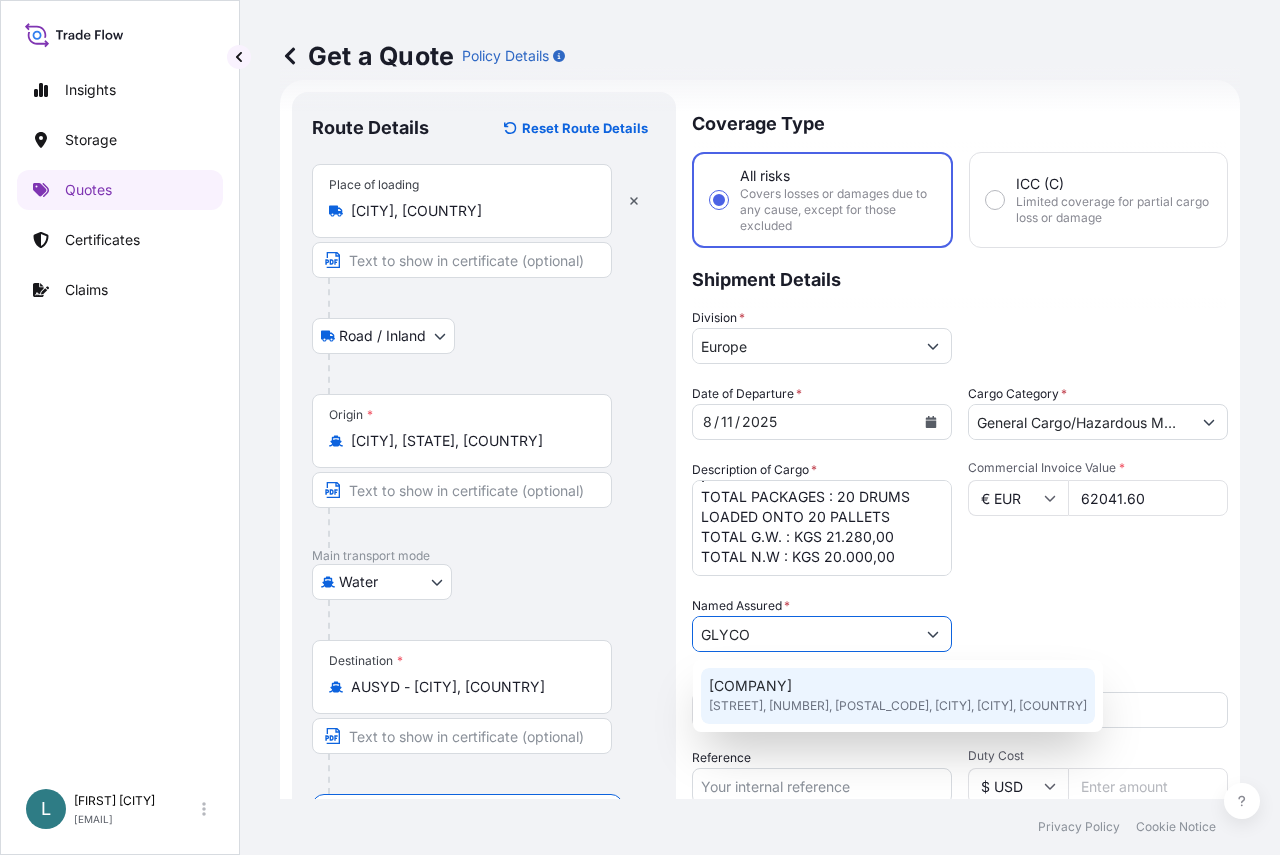 click on "[COMPANY]" at bounding box center (750, 686) 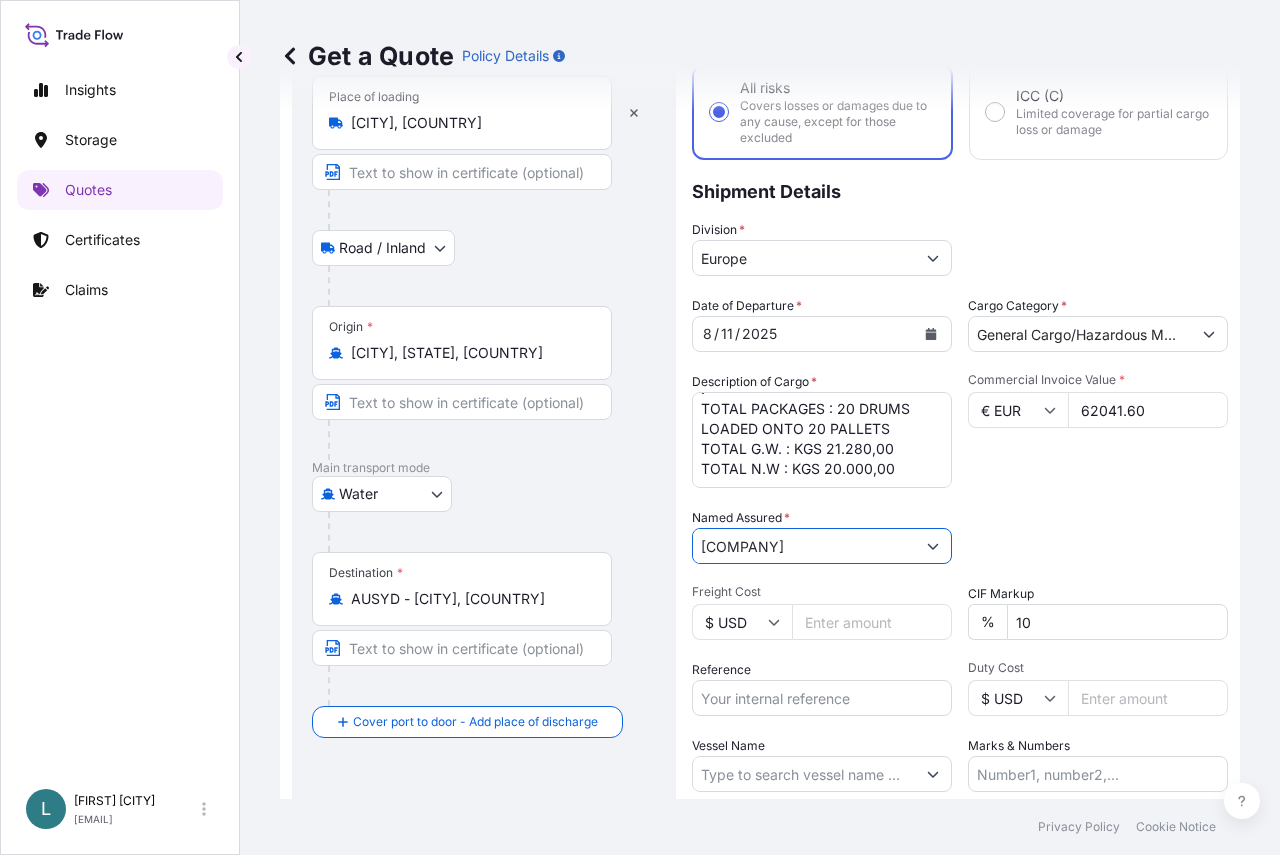 scroll, scrollTop: 232, scrollLeft: 0, axis: vertical 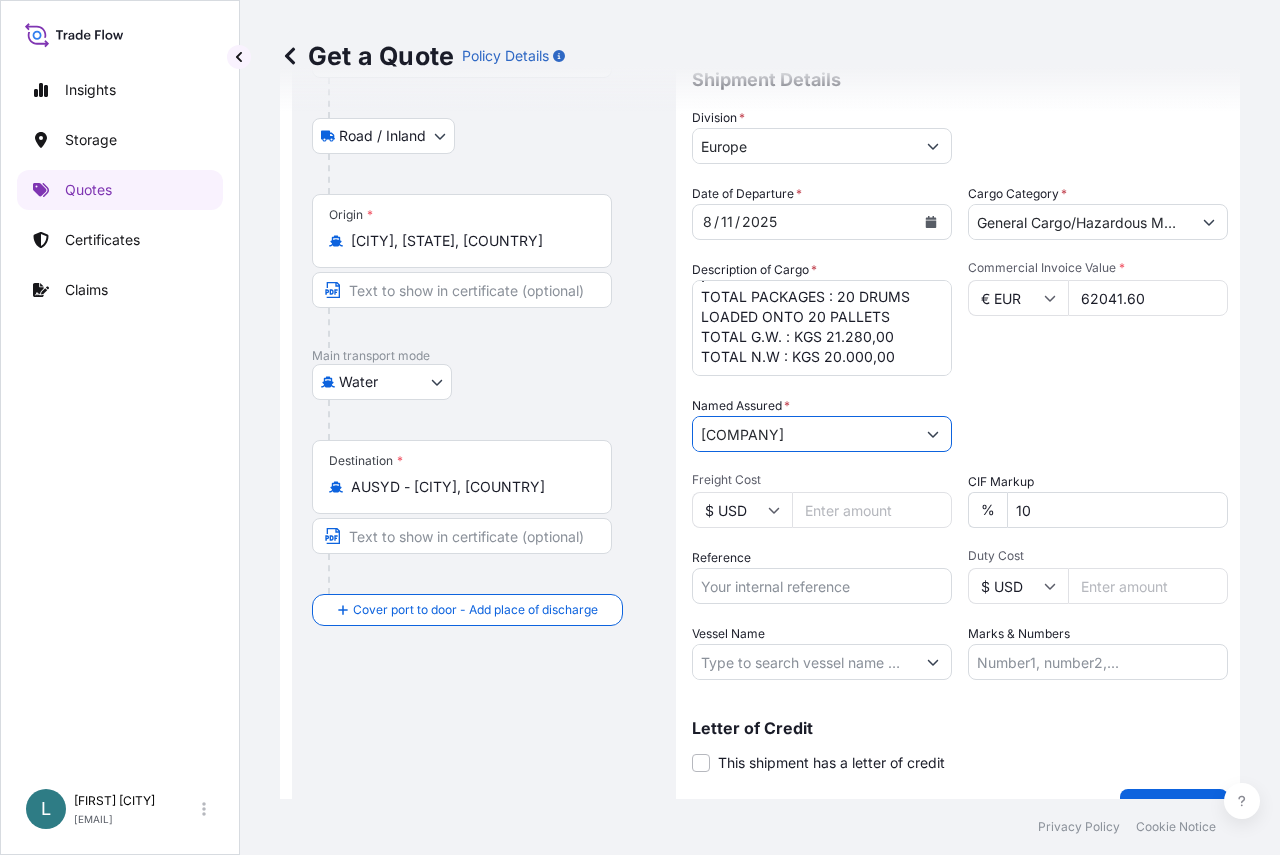 type on "[COMPANY]" 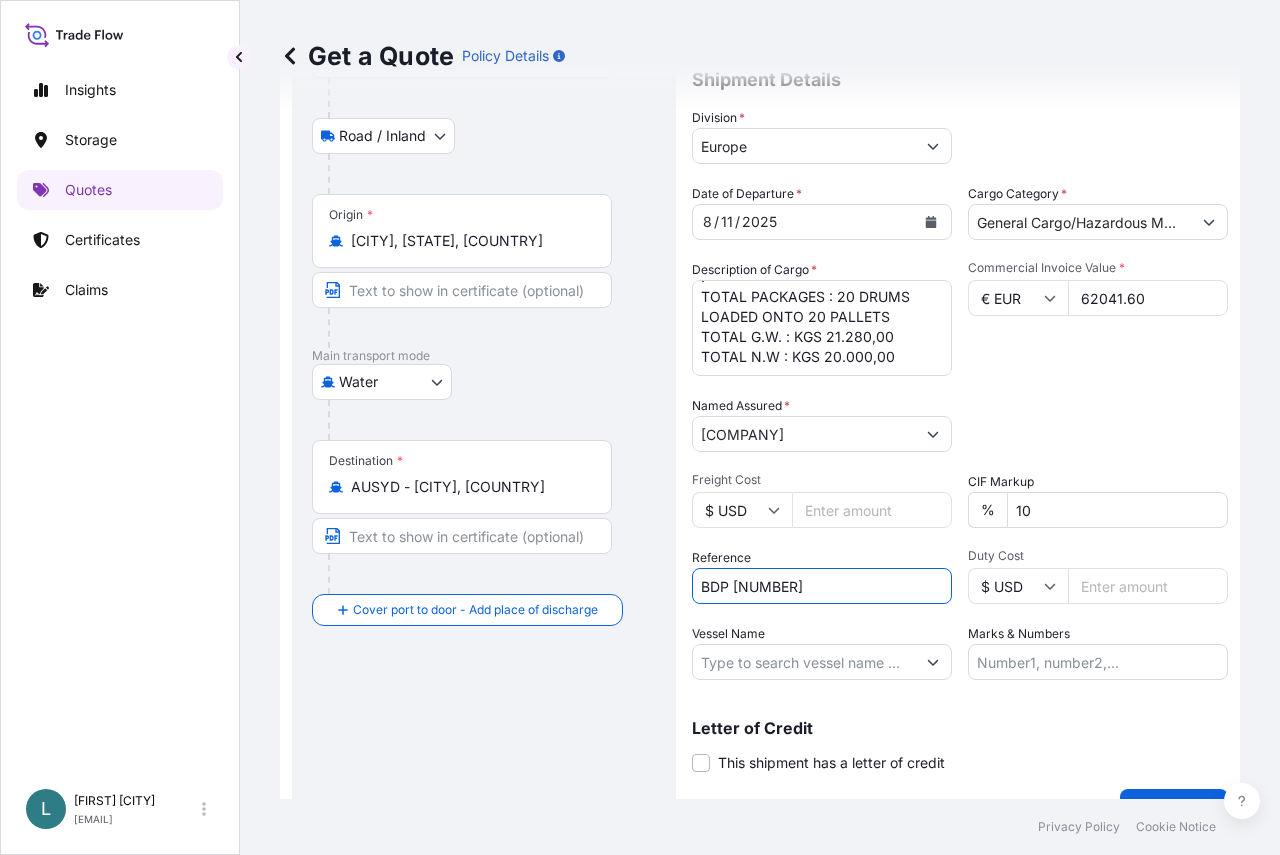 type on "BDP [NUMBER]" 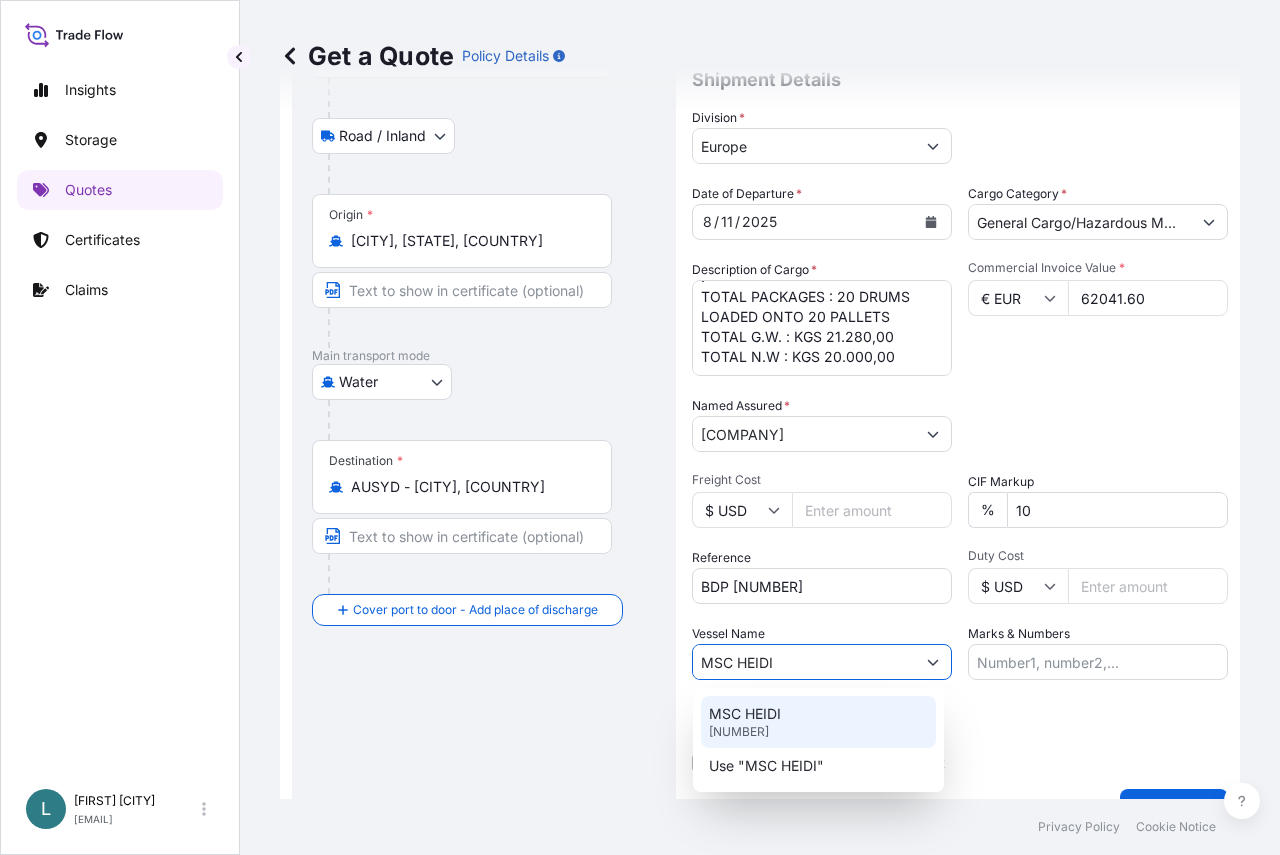click on "[COMPANY] [VESSEL_NAME] [NUMBER]" at bounding box center (818, 722) 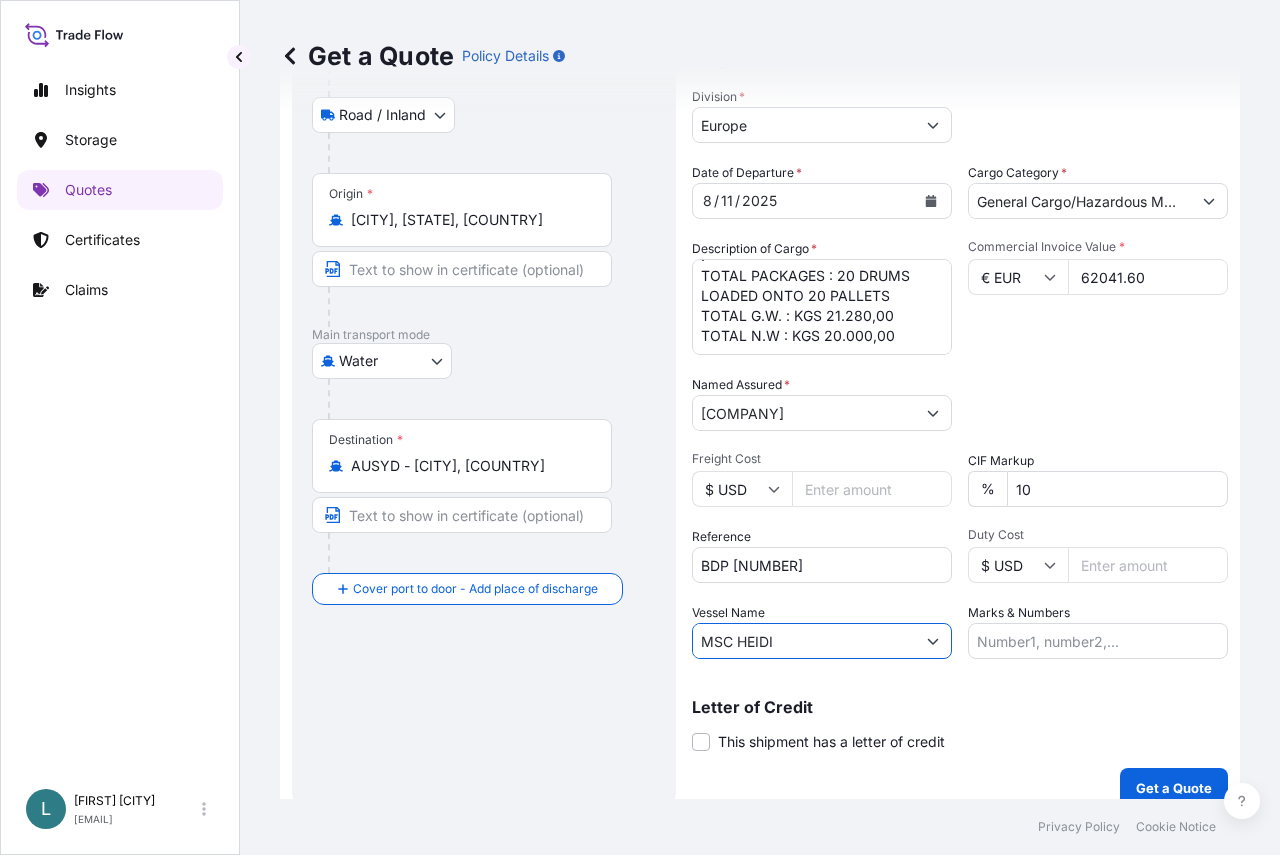 scroll, scrollTop: 274, scrollLeft: 0, axis: vertical 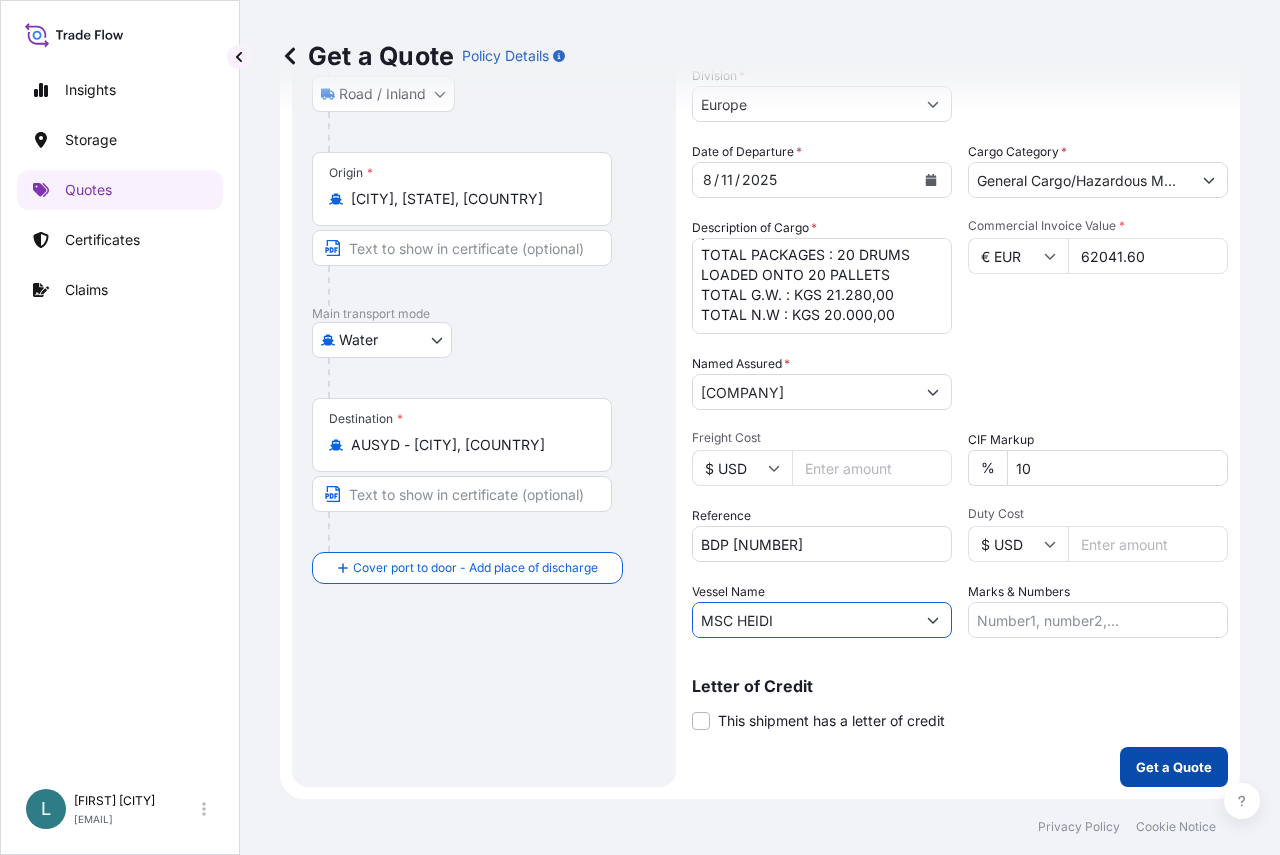 type on "MSC HEIDI" 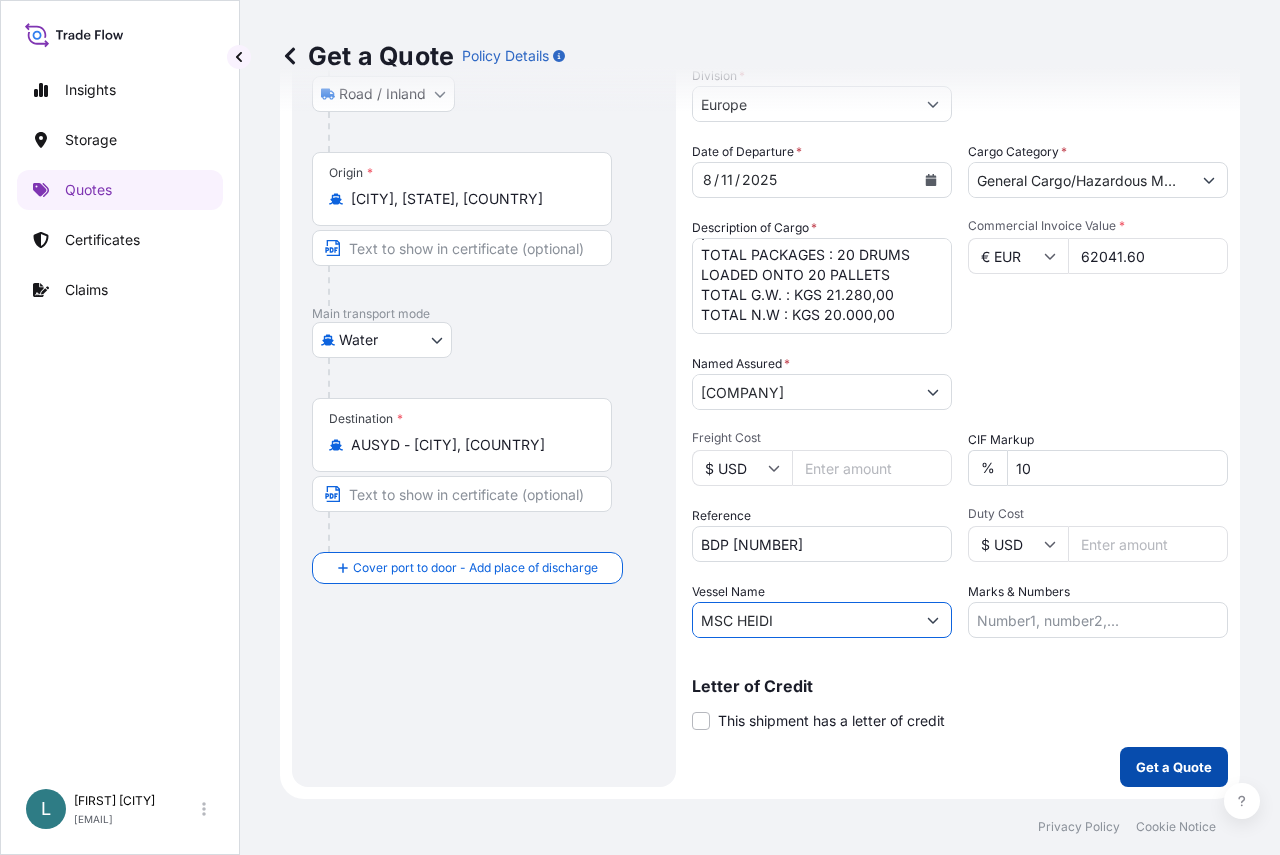 click on "Get a Quote" at bounding box center [1174, 767] 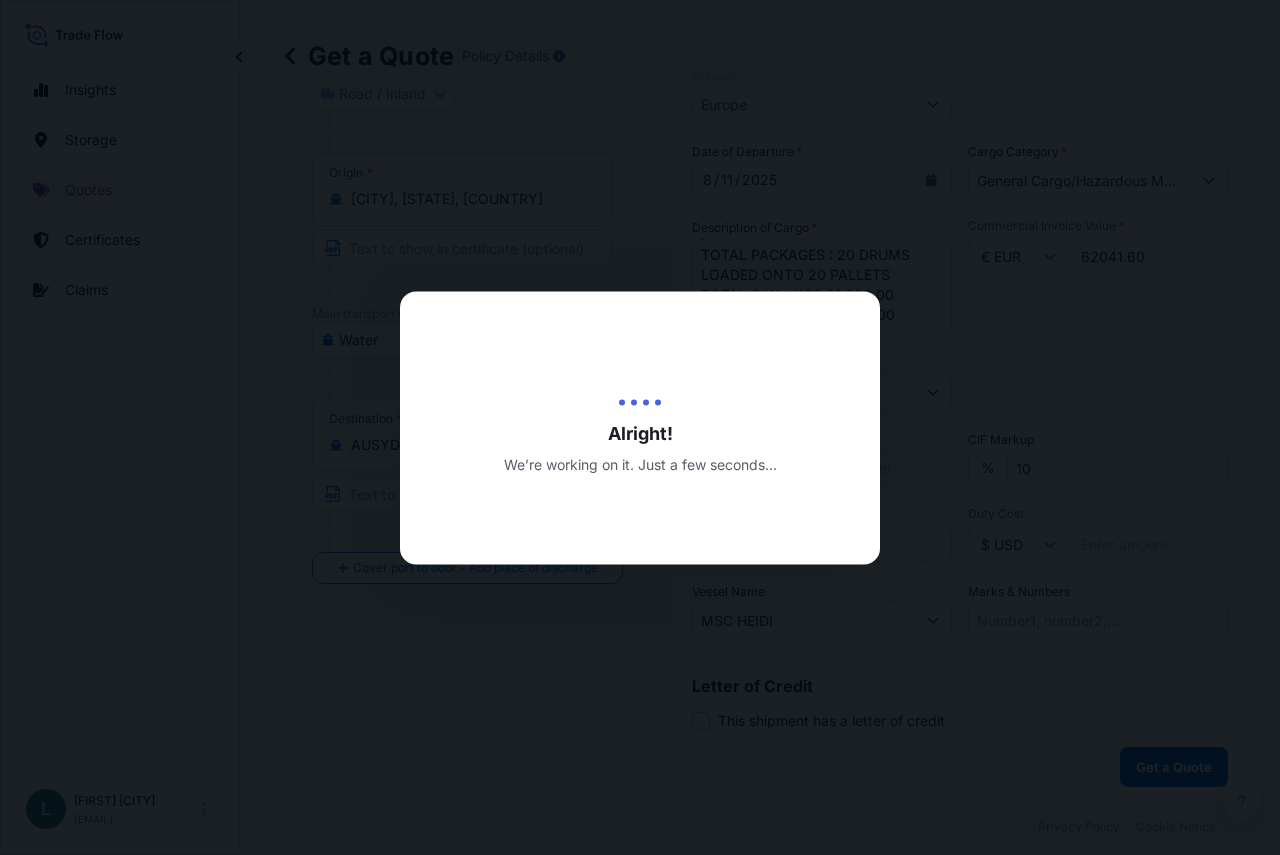 scroll, scrollTop: 0, scrollLeft: 0, axis: both 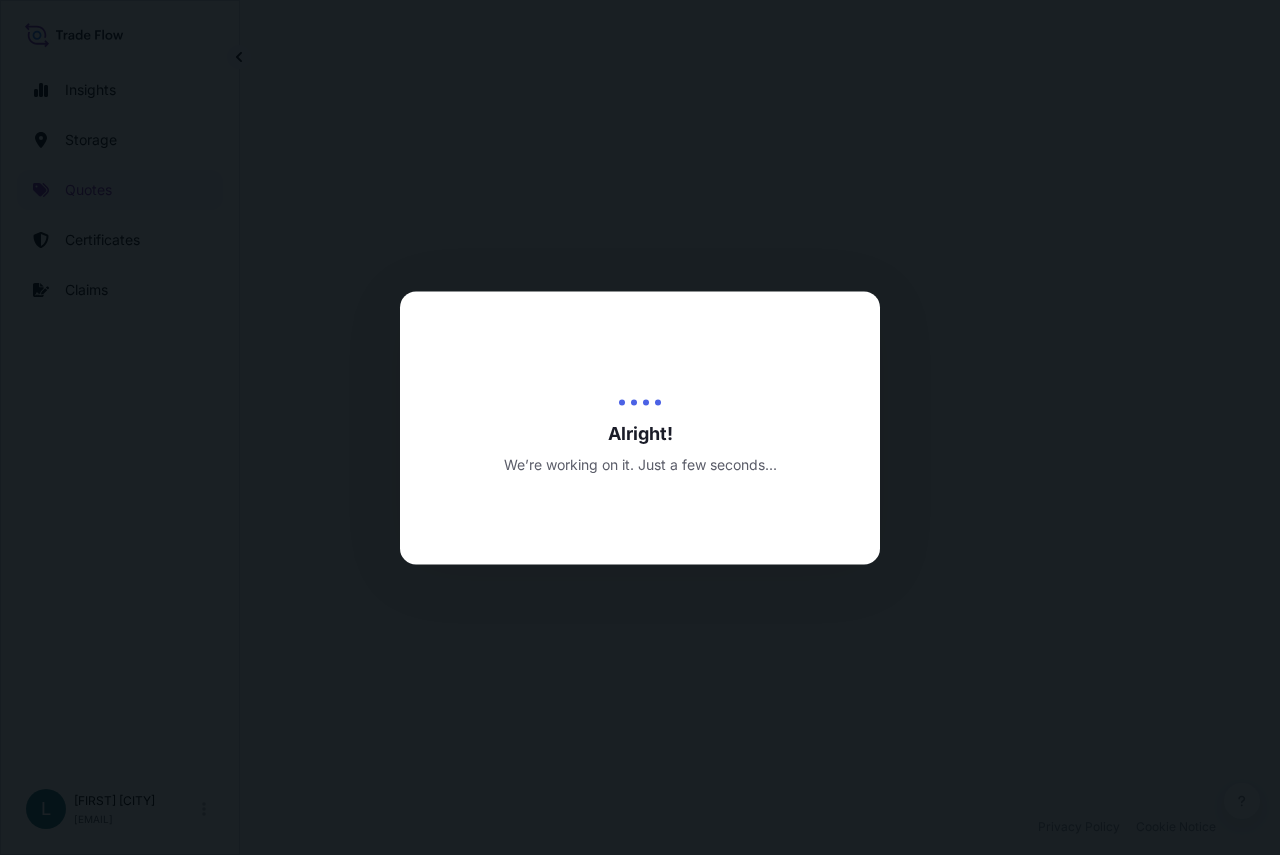 select on "Road / Inland" 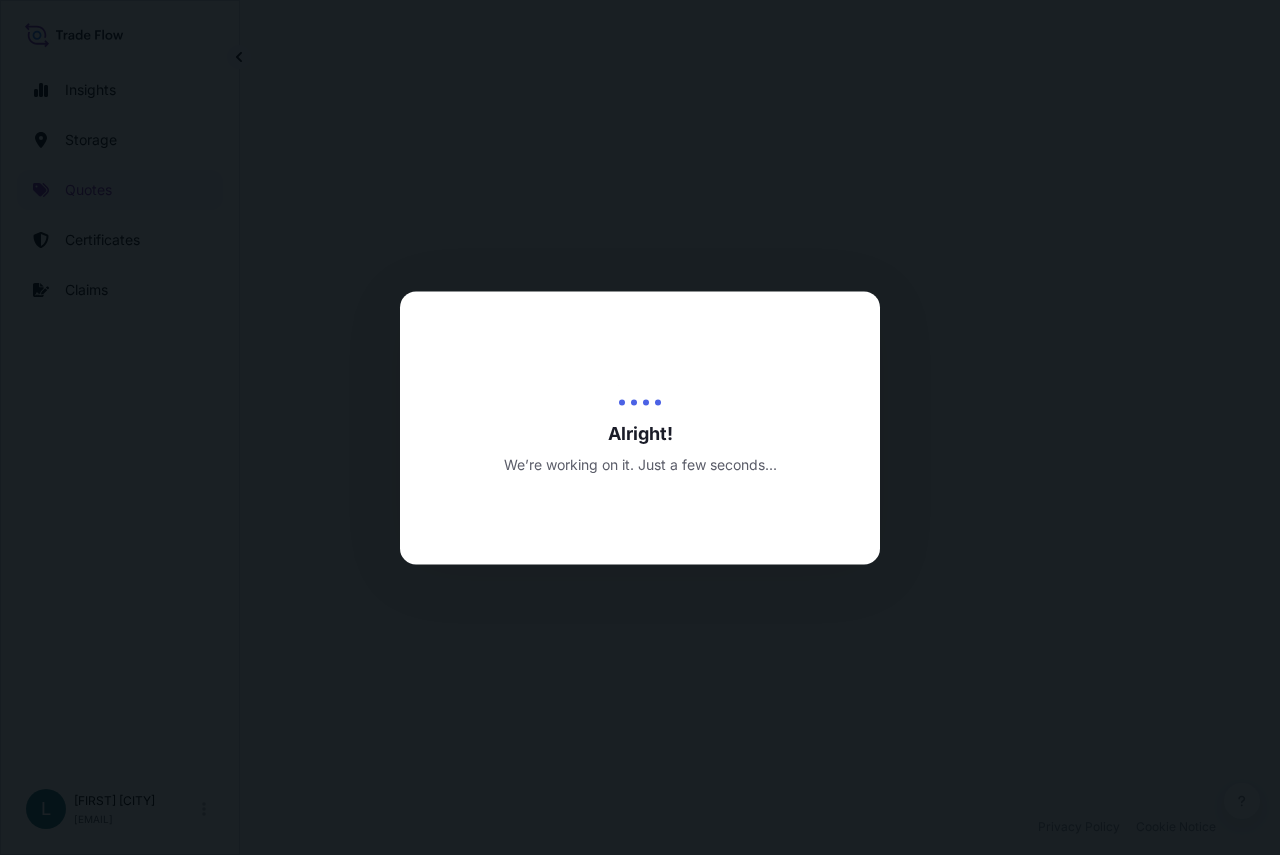 select on "Water" 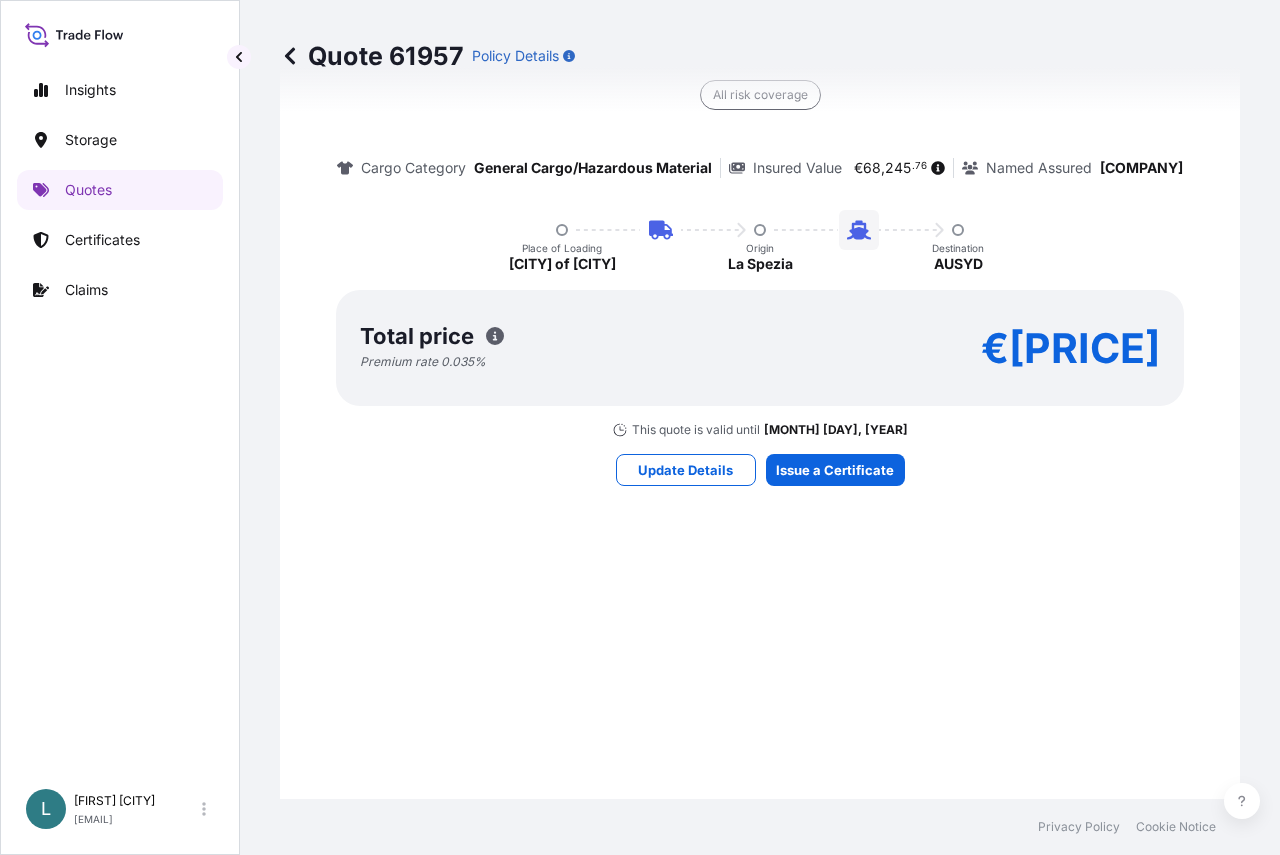 scroll, scrollTop: 1693, scrollLeft: 0, axis: vertical 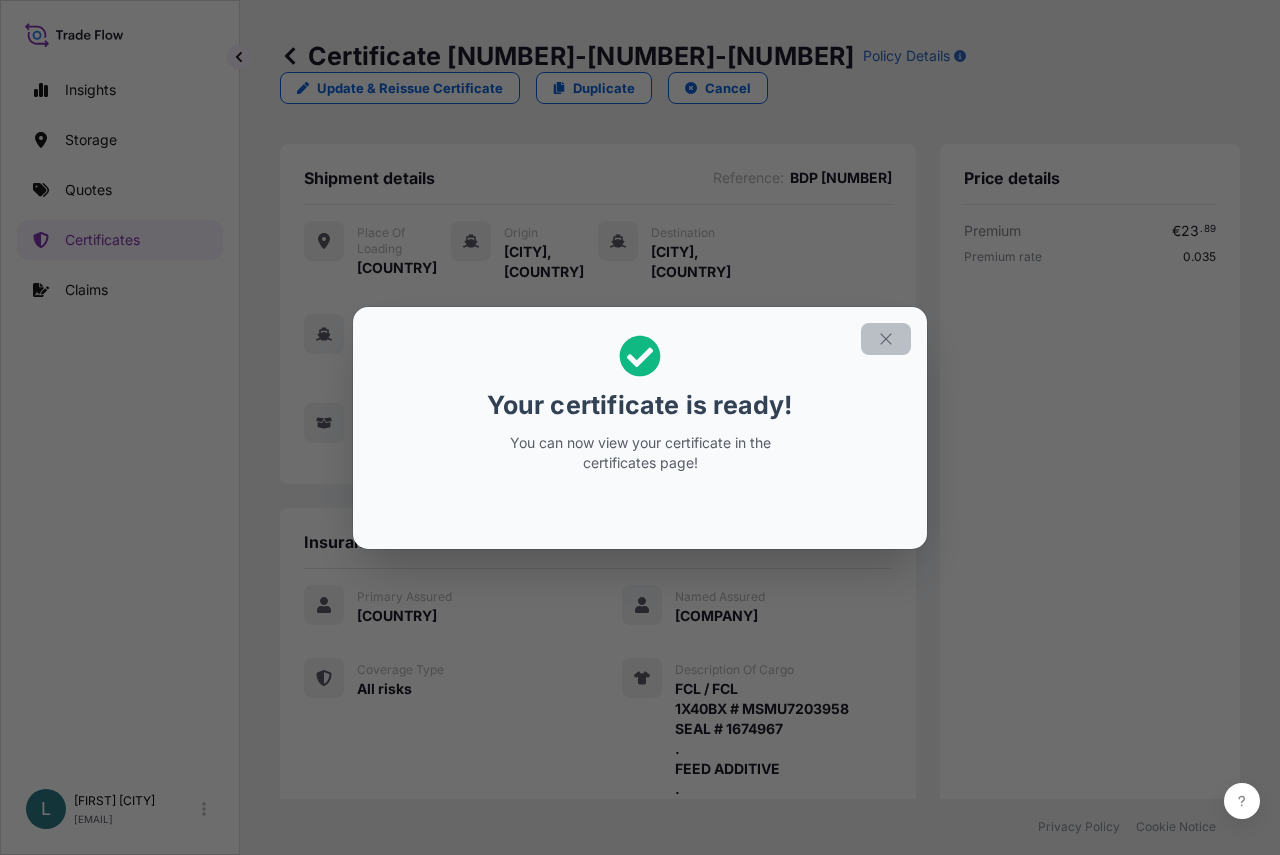click 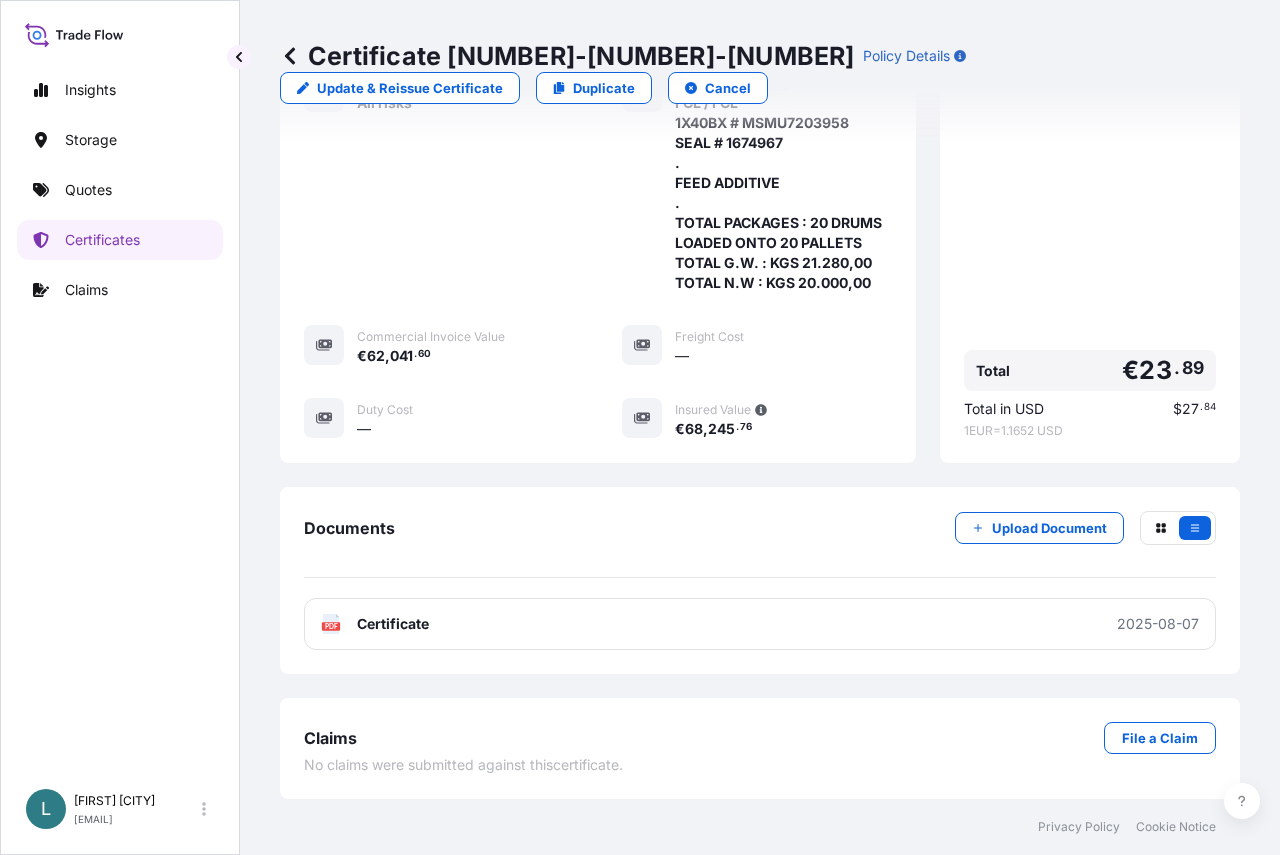 scroll, scrollTop: 650, scrollLeft: 0, axis: vertical 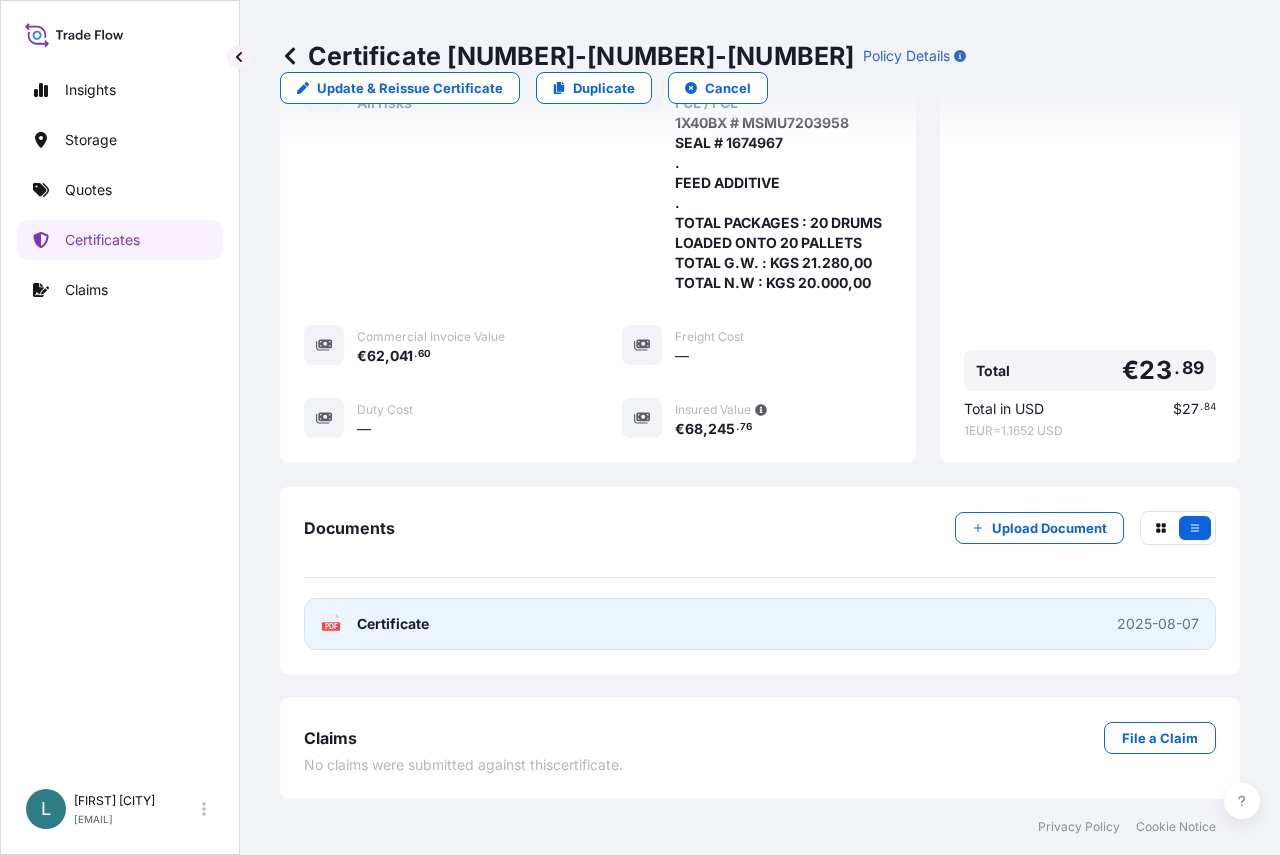 click on "PDF Certificate 2025-08-07" at bounding box center (760, 624) 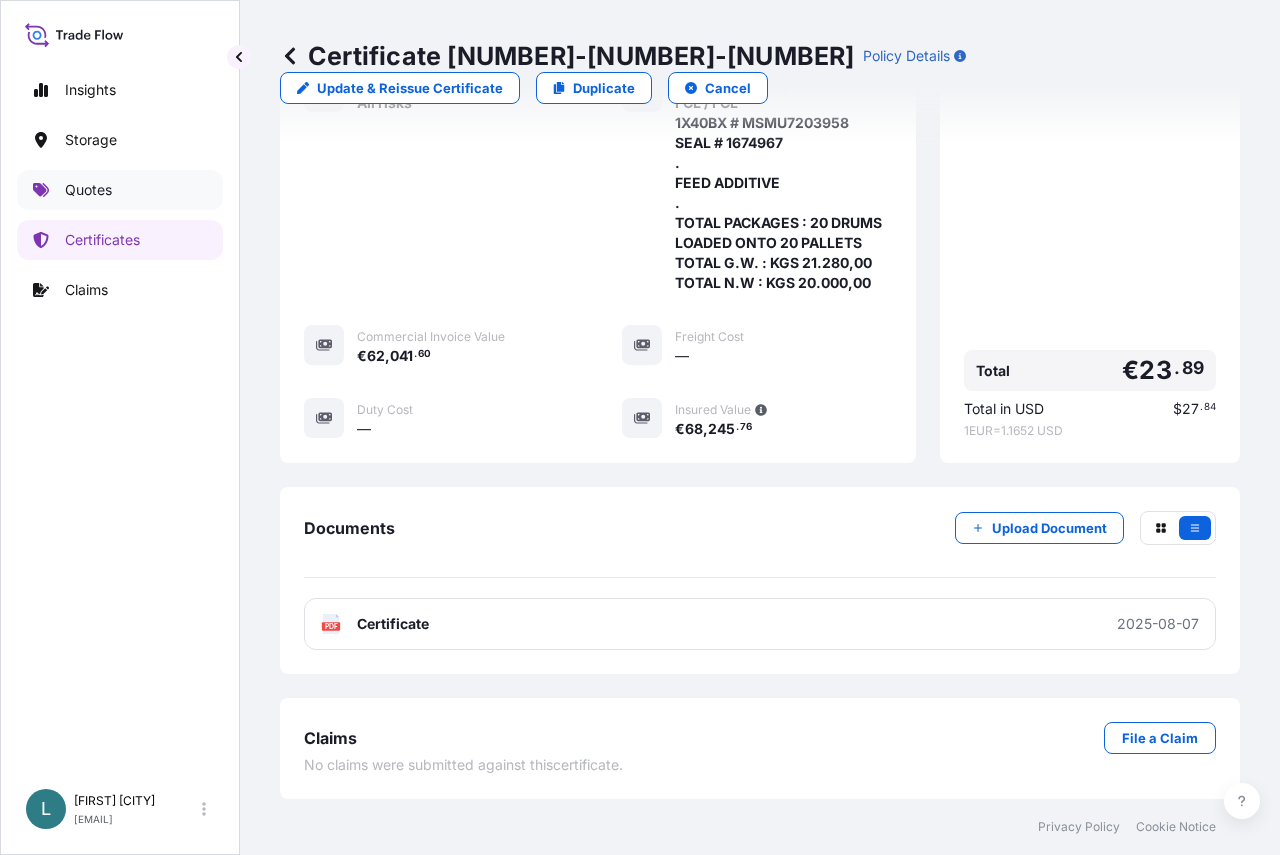 click on "Quotes" at bounding box center [88, 190] 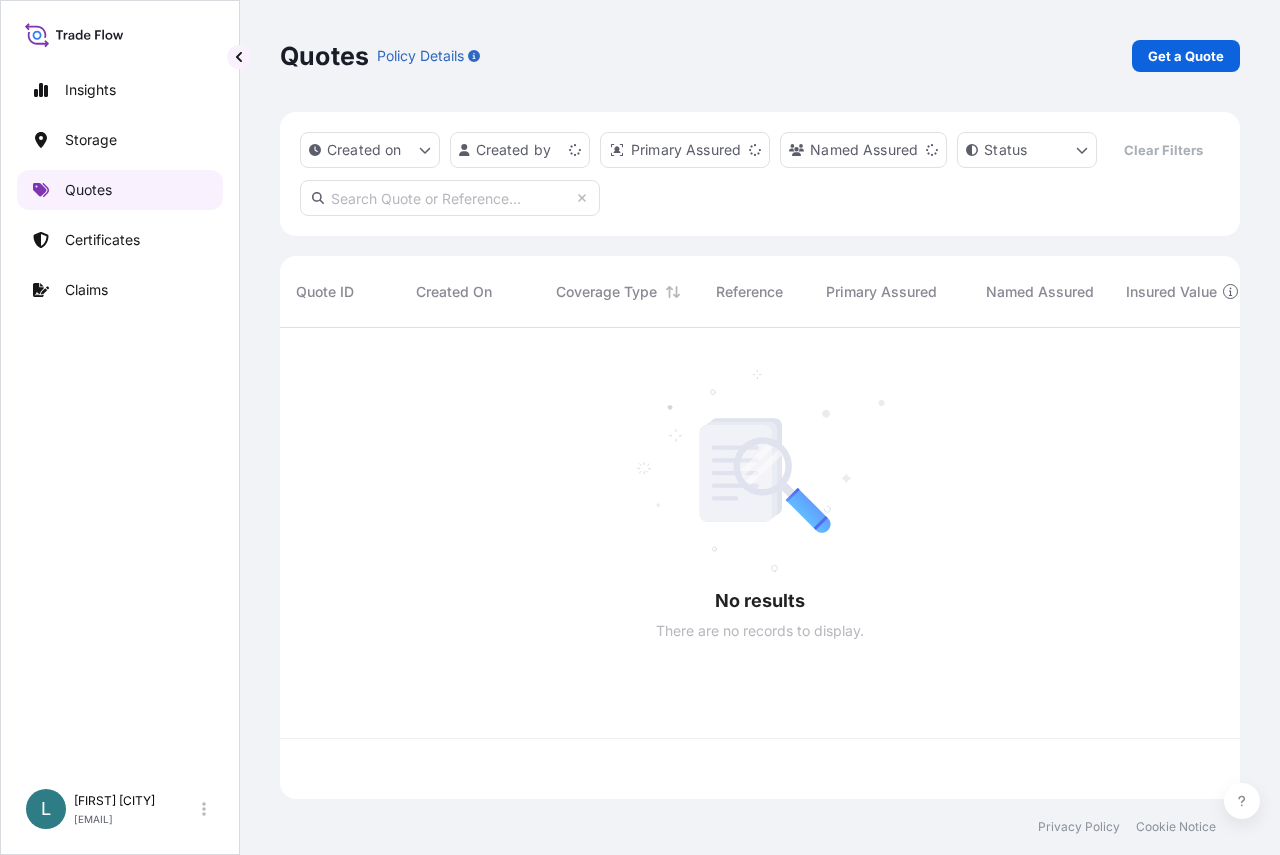 scroll, scrollTop: 0, scrollLeft: 0, axis: both 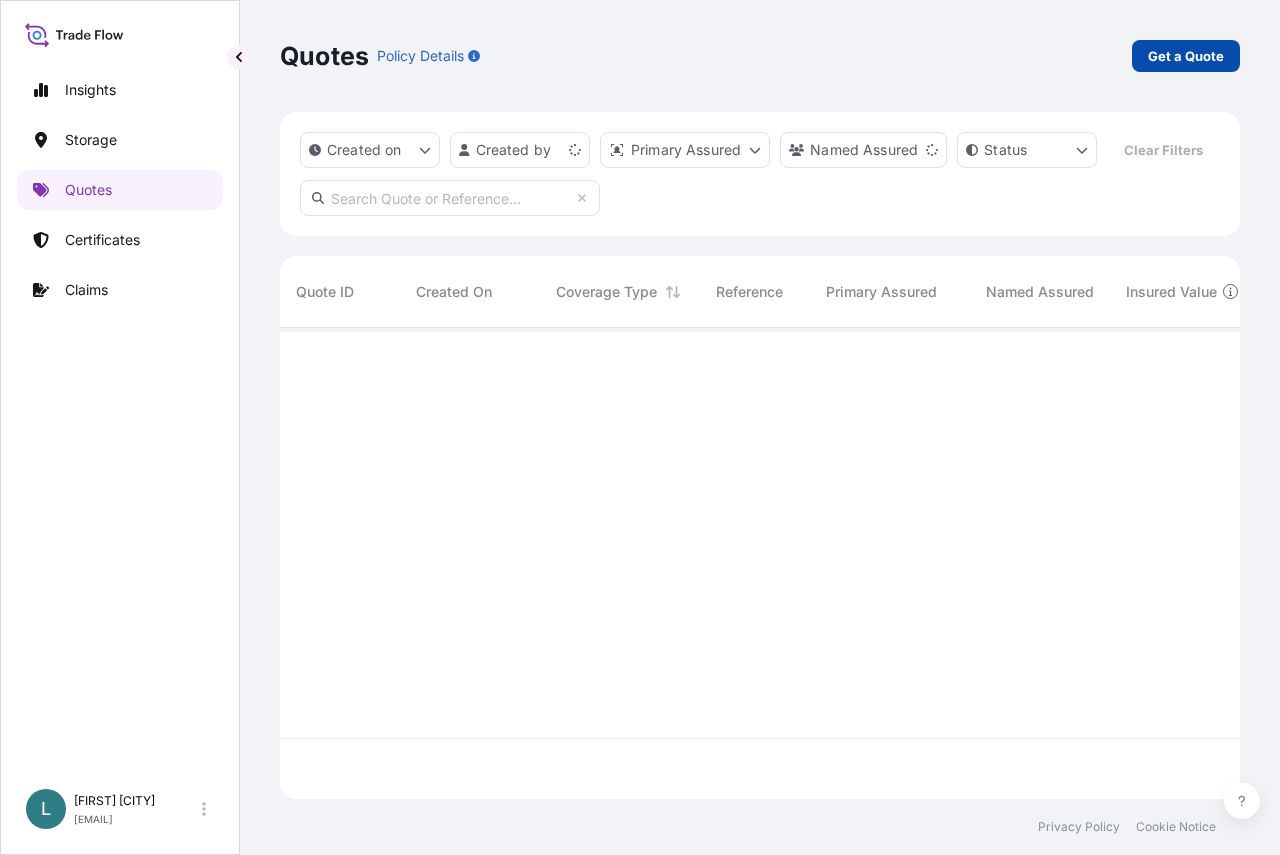 click on "Get a Quote" at bounding box center (1186, 56) 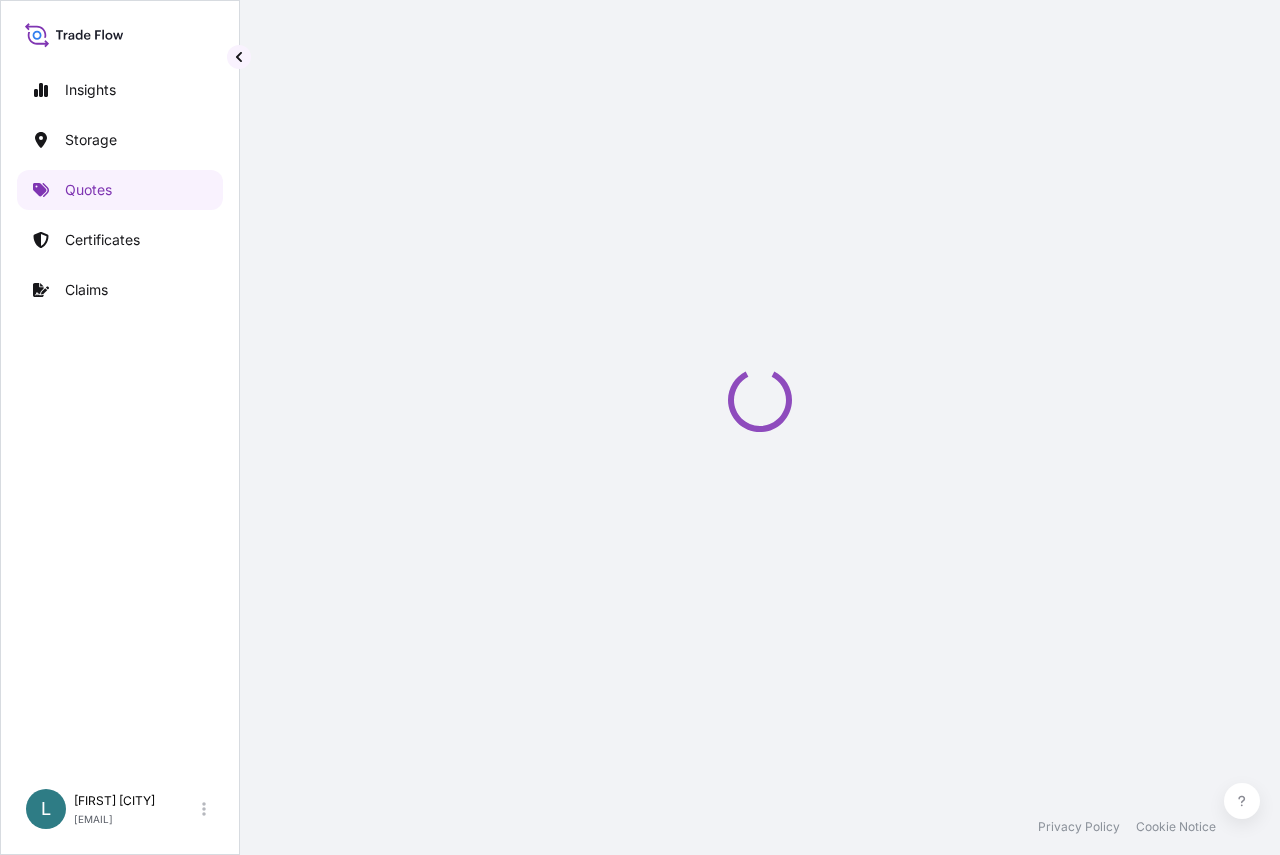 select on "Water" 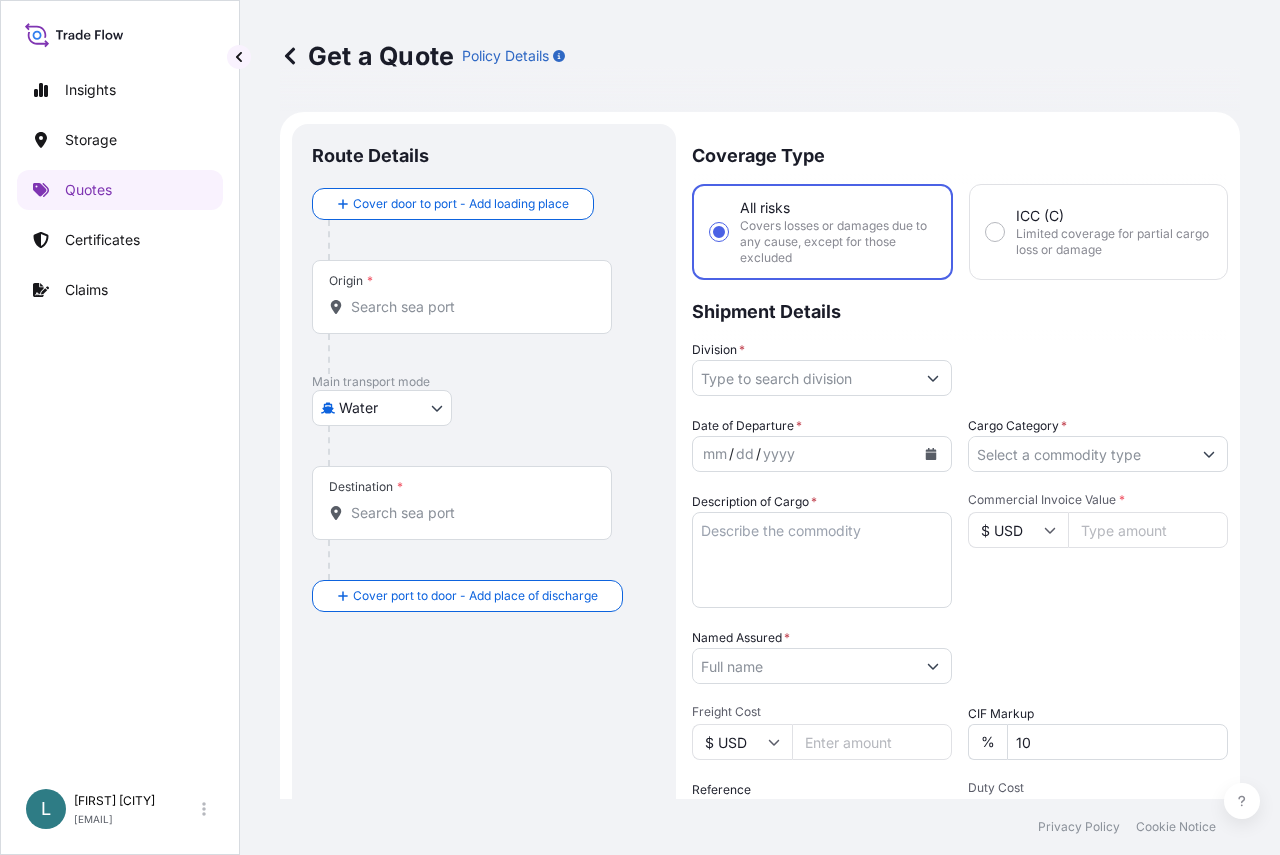 scroll, scrollTop: 32, scrollLeft: 0, axis: vertical 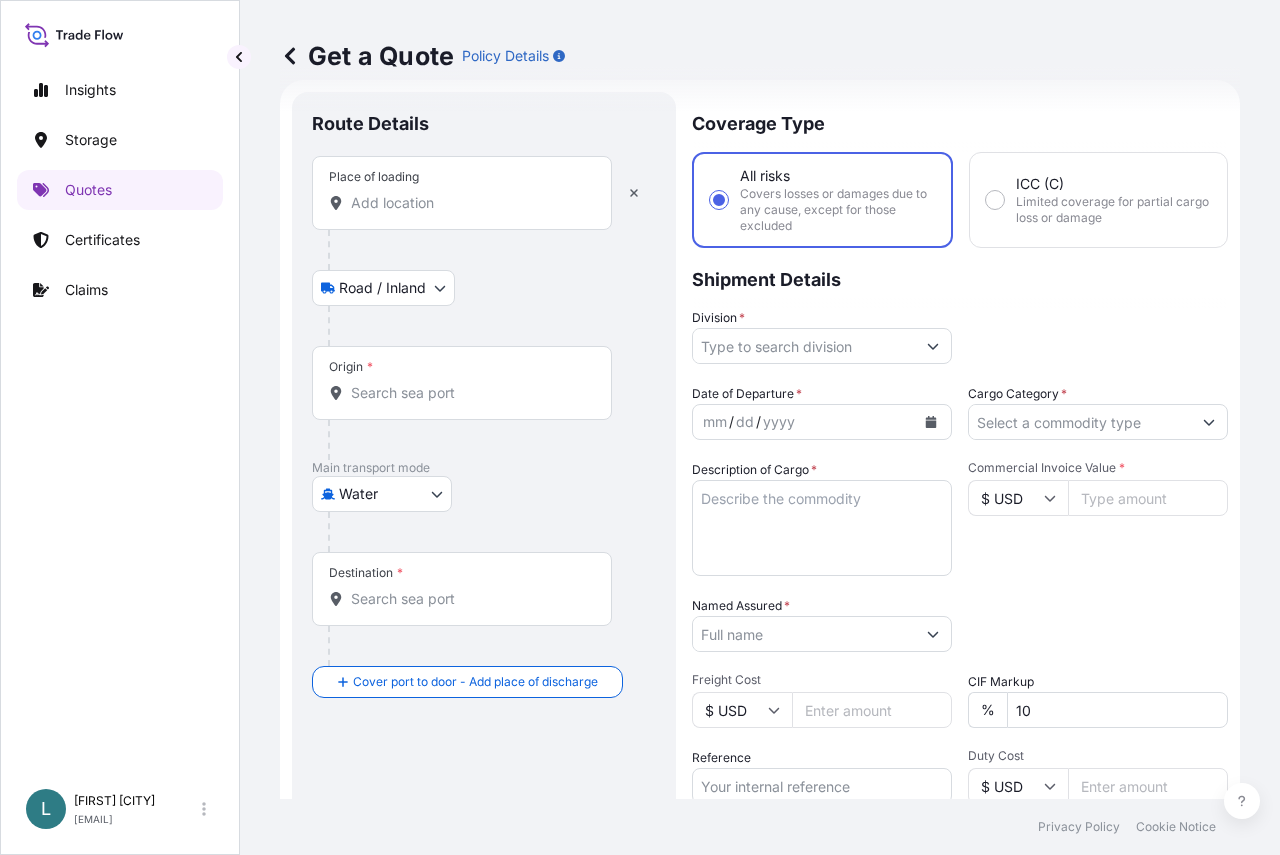 click on "Place of loading" at bounding box center (462, 193) 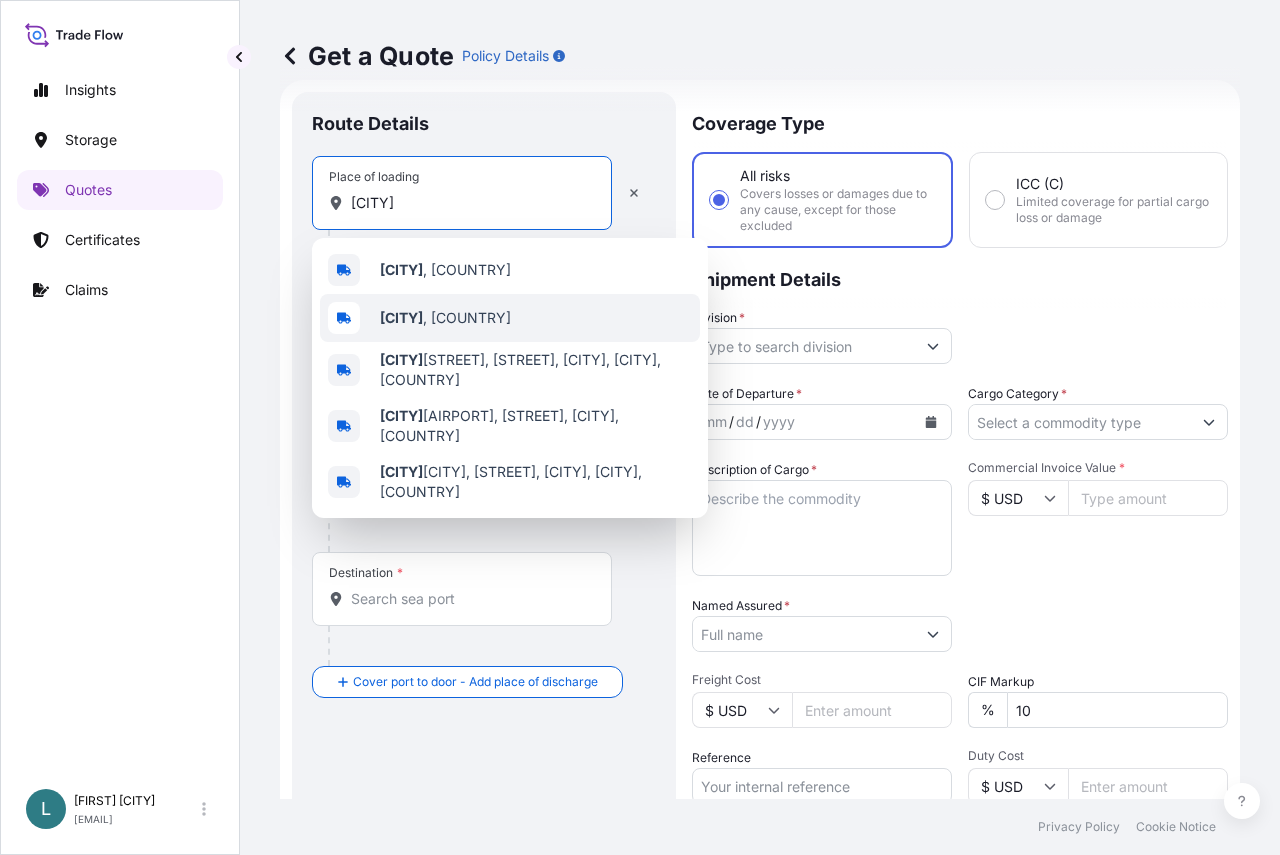 click on "[CITY]" at bounding box center [401, 317] 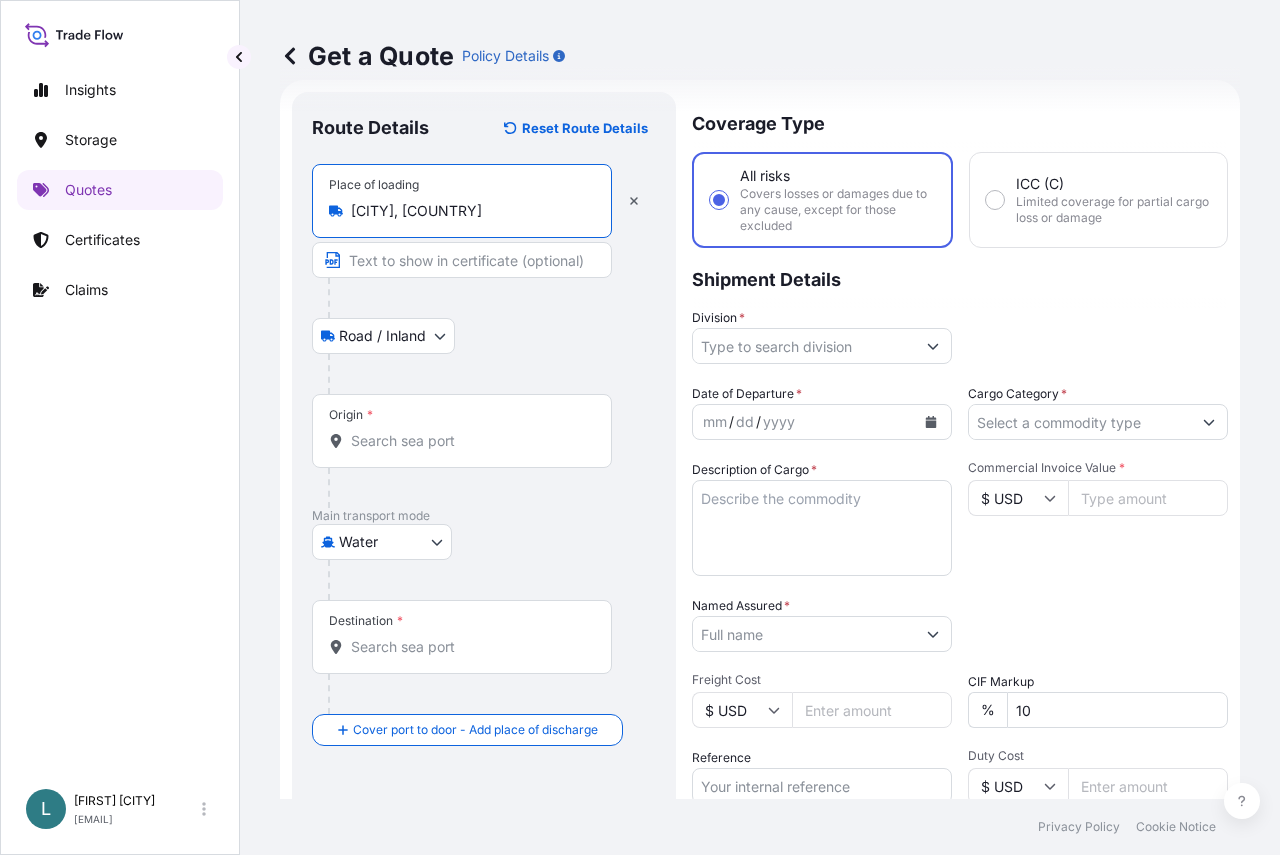 type on "[CITY], [COUNTRY]" 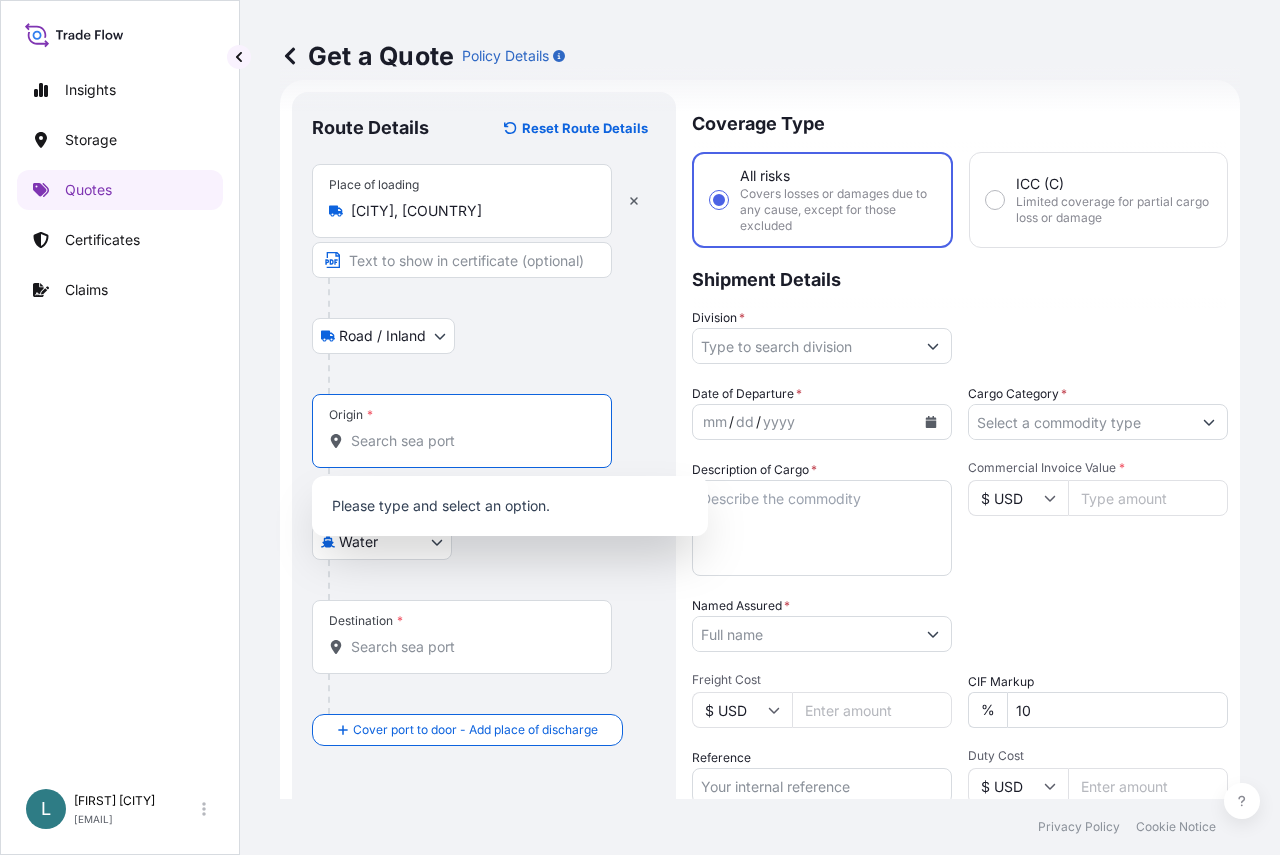 click on "Origin *" at bounding box center [469, 441] 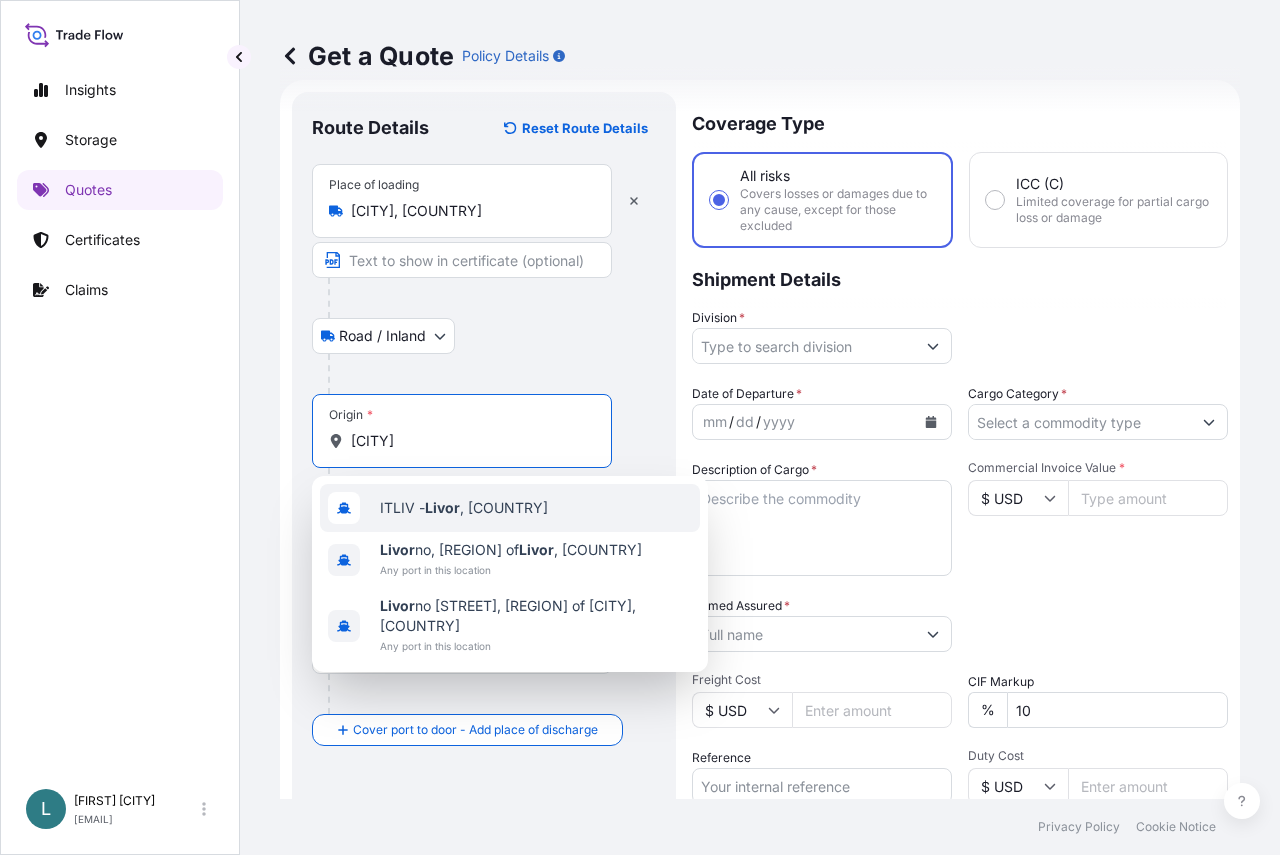click on "[CITY] - [CITY], [COUNTRY]" at bounding box center [510, 508] 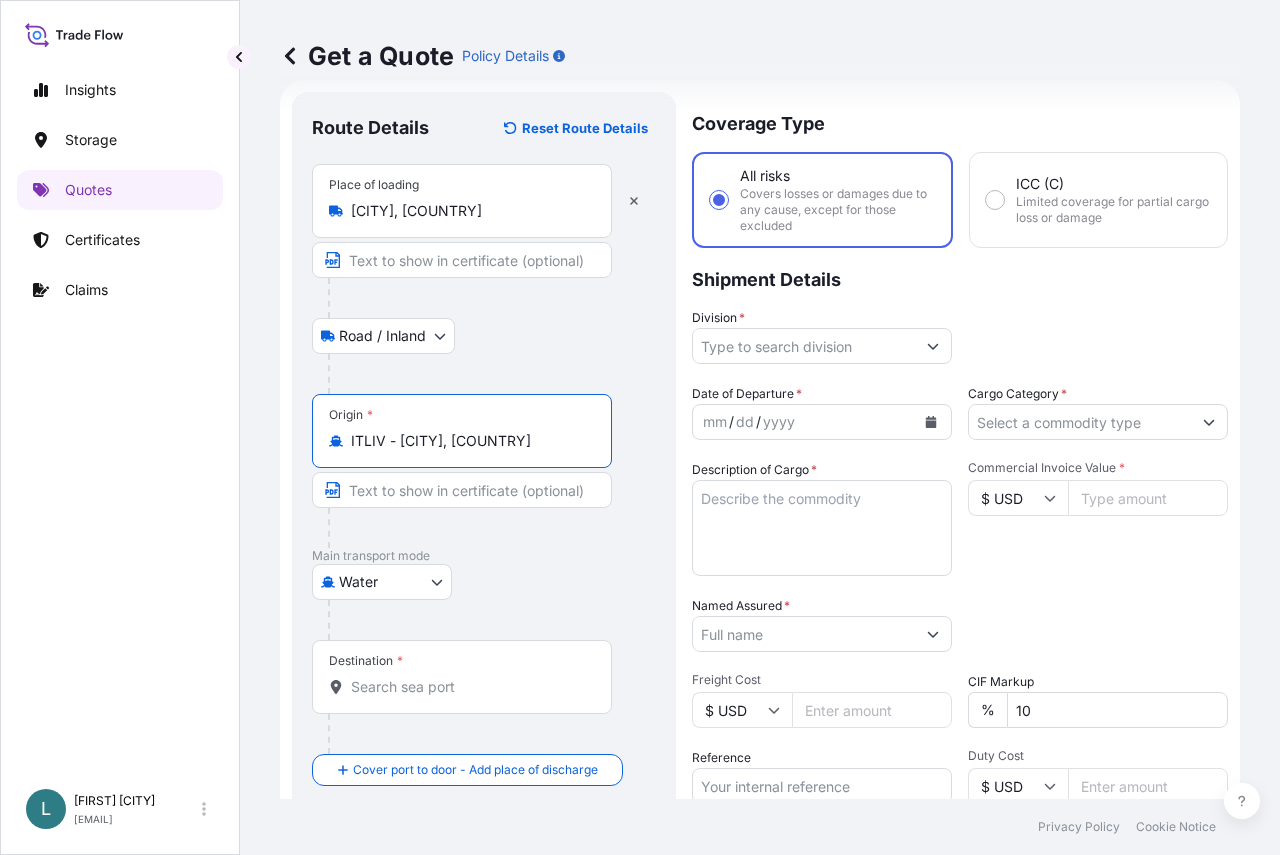 type on "ITLIV - [CITY], [COUNTRY]" 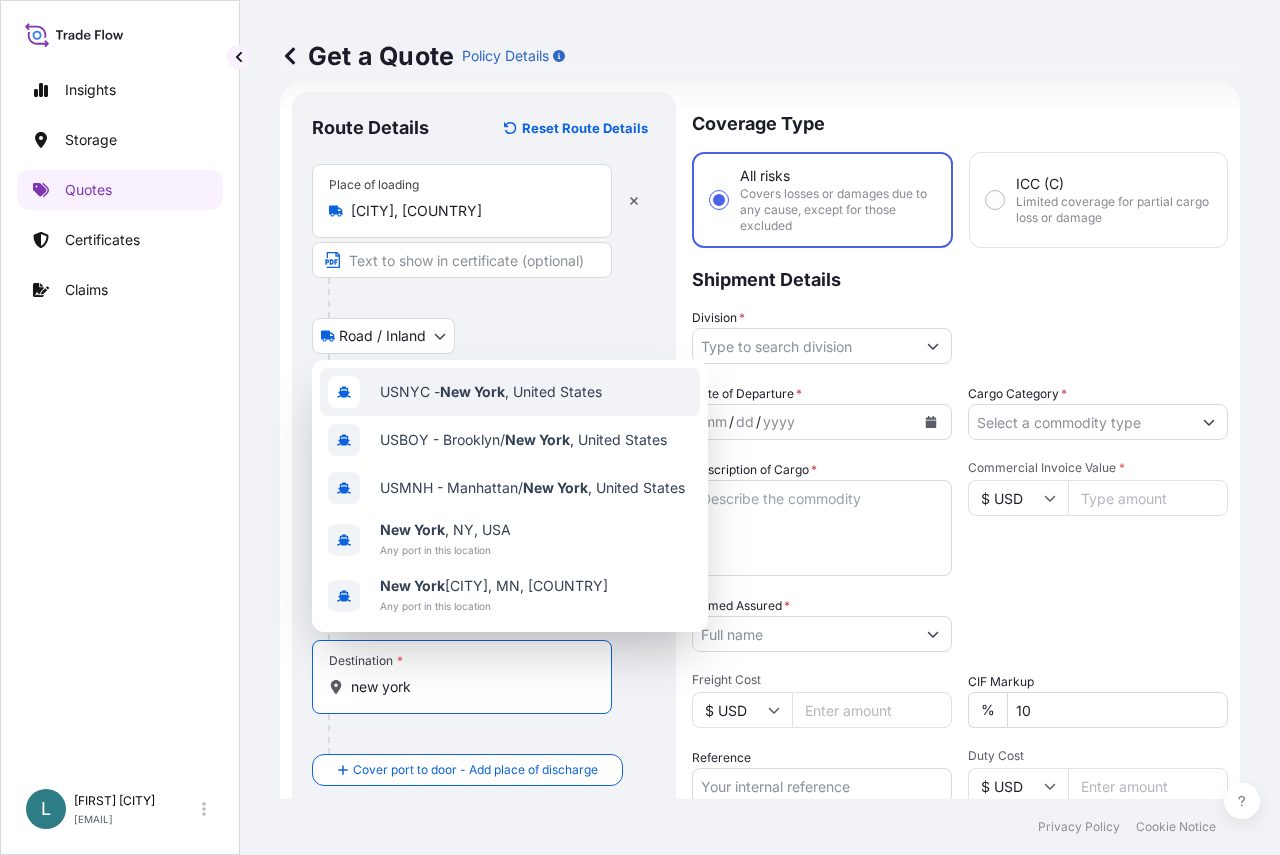 click on "[CODE] -  [CITY] , [COUNTRY]" at bounding box center (491, 392) 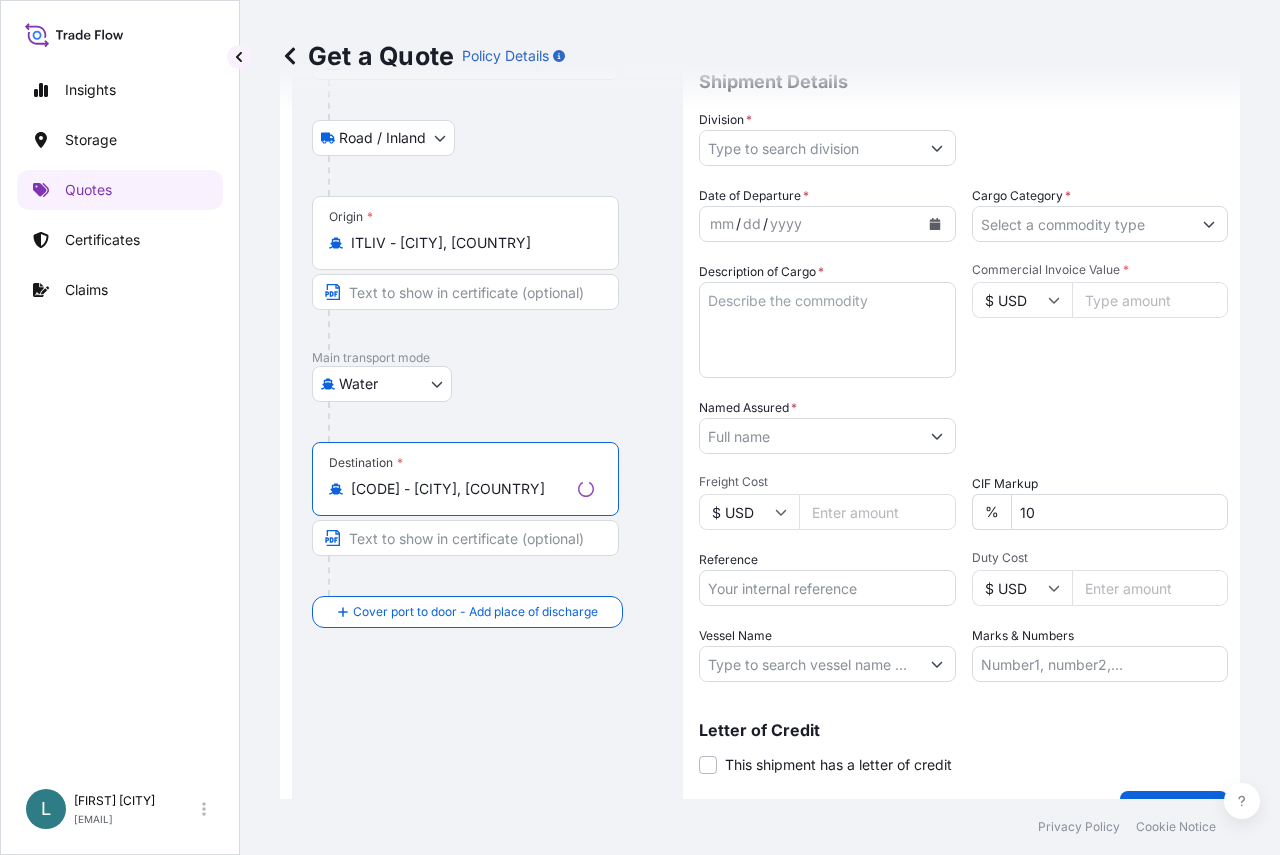 scroll, scrollTop: 232, scrollLeft: 0, axis: vertical 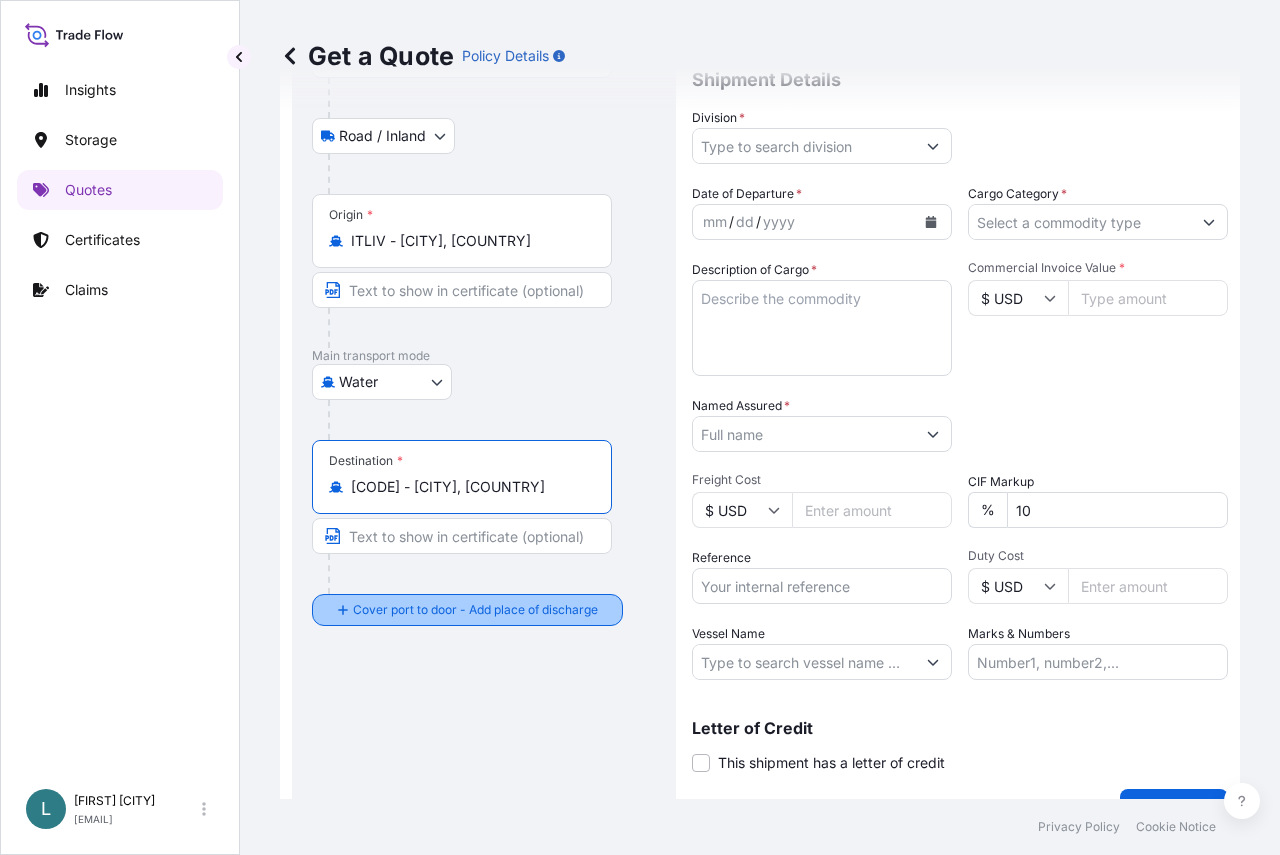 type on "[CODE] - [CITY], [COUNTRY]" 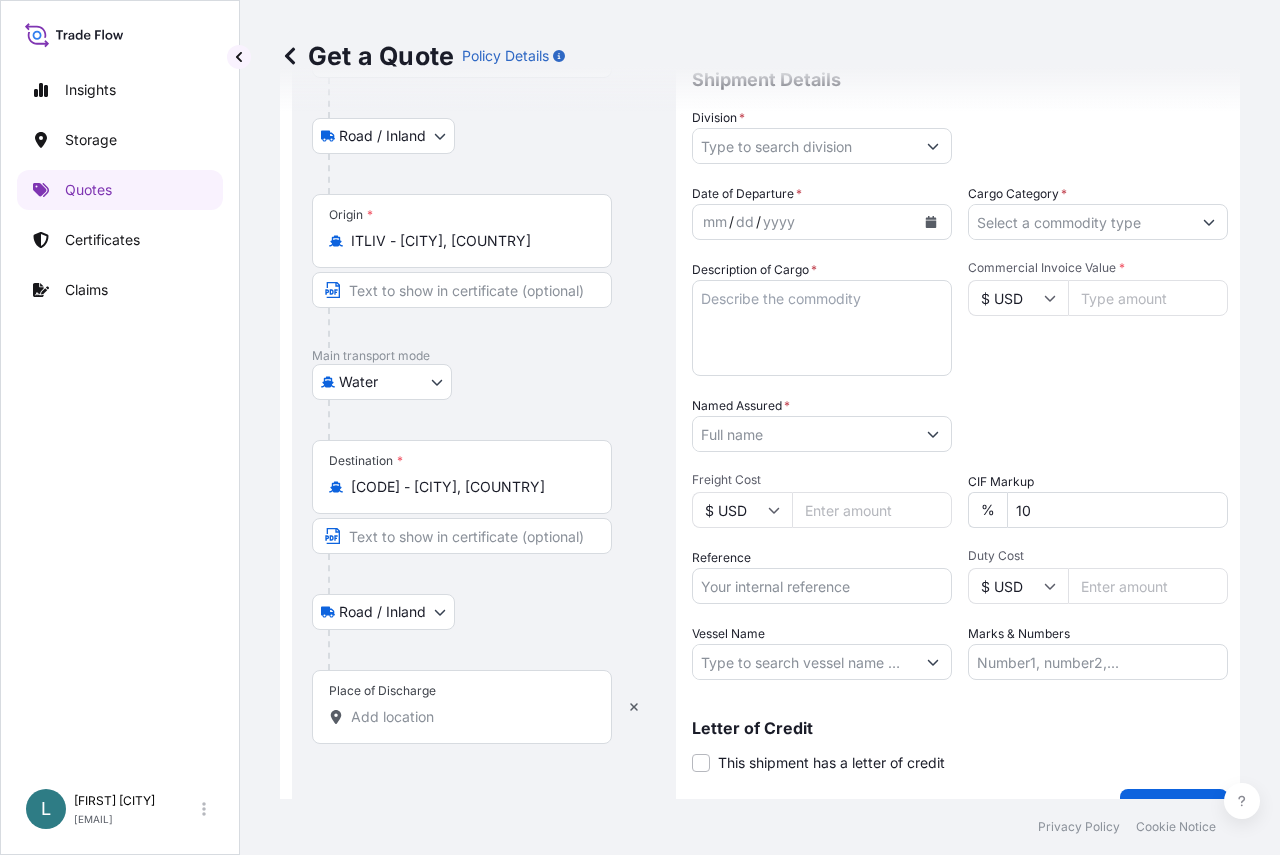 click on "Place of Discharge" at bounding box center (469, 717) 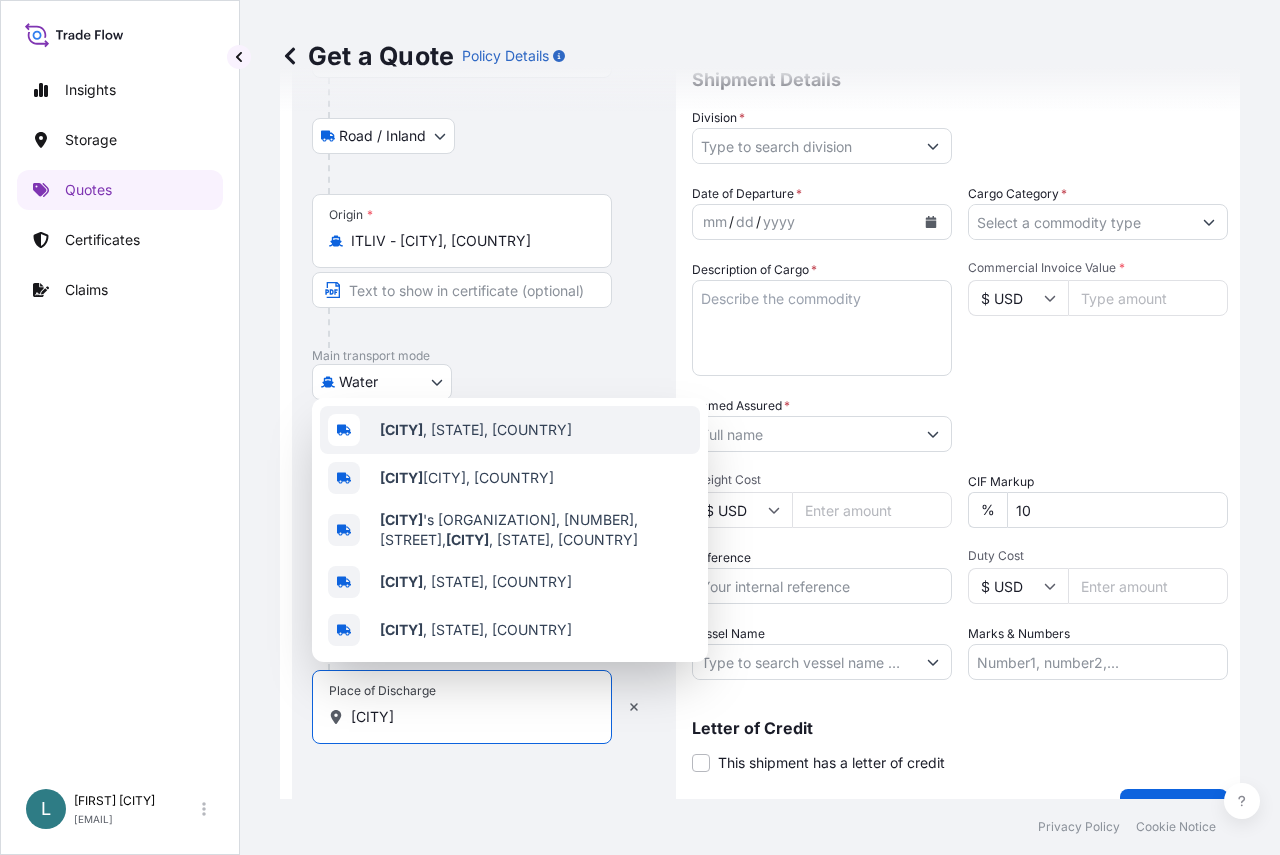 click on "[CITY] , [STATE], [COUNTRY]" at bounding box center [510, 430] 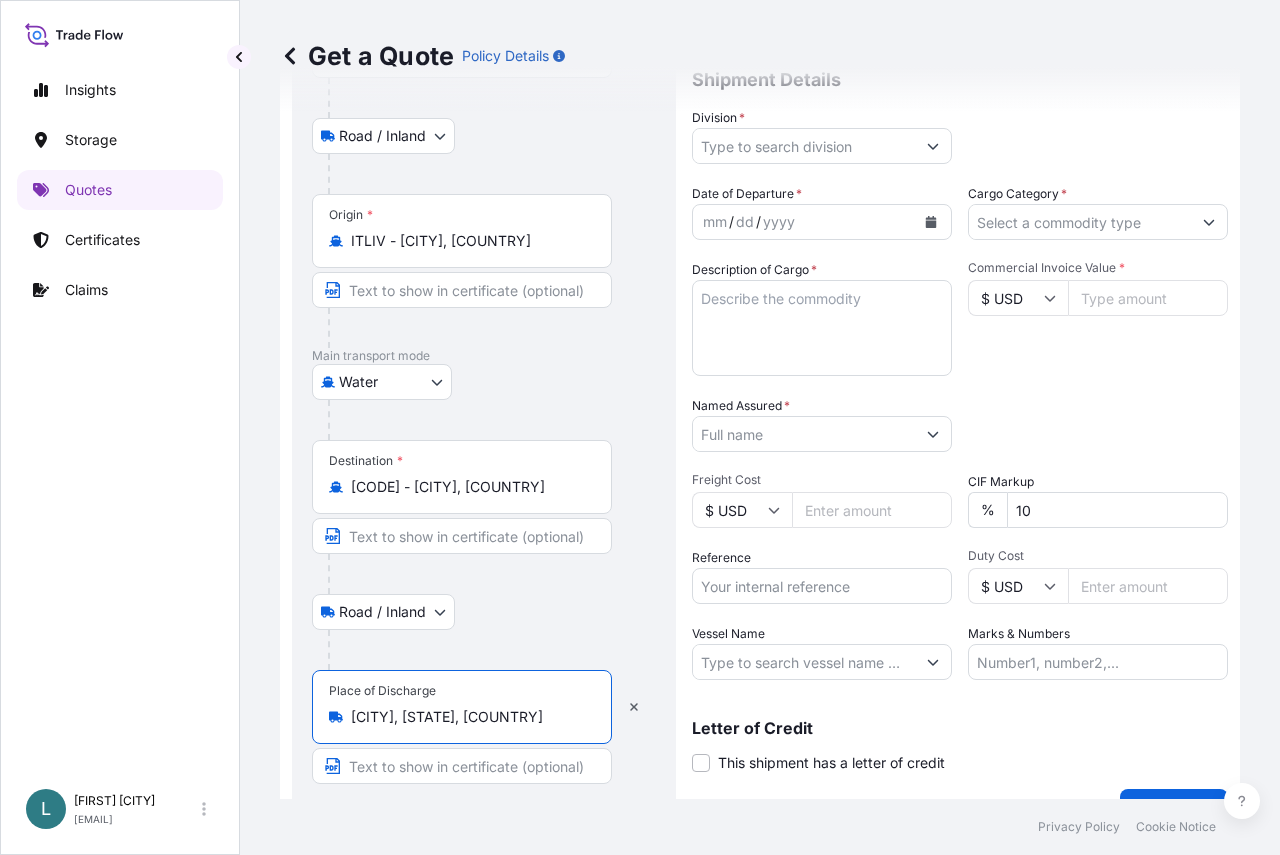 type on "[CITY], [STATE], [COUNTRY]" 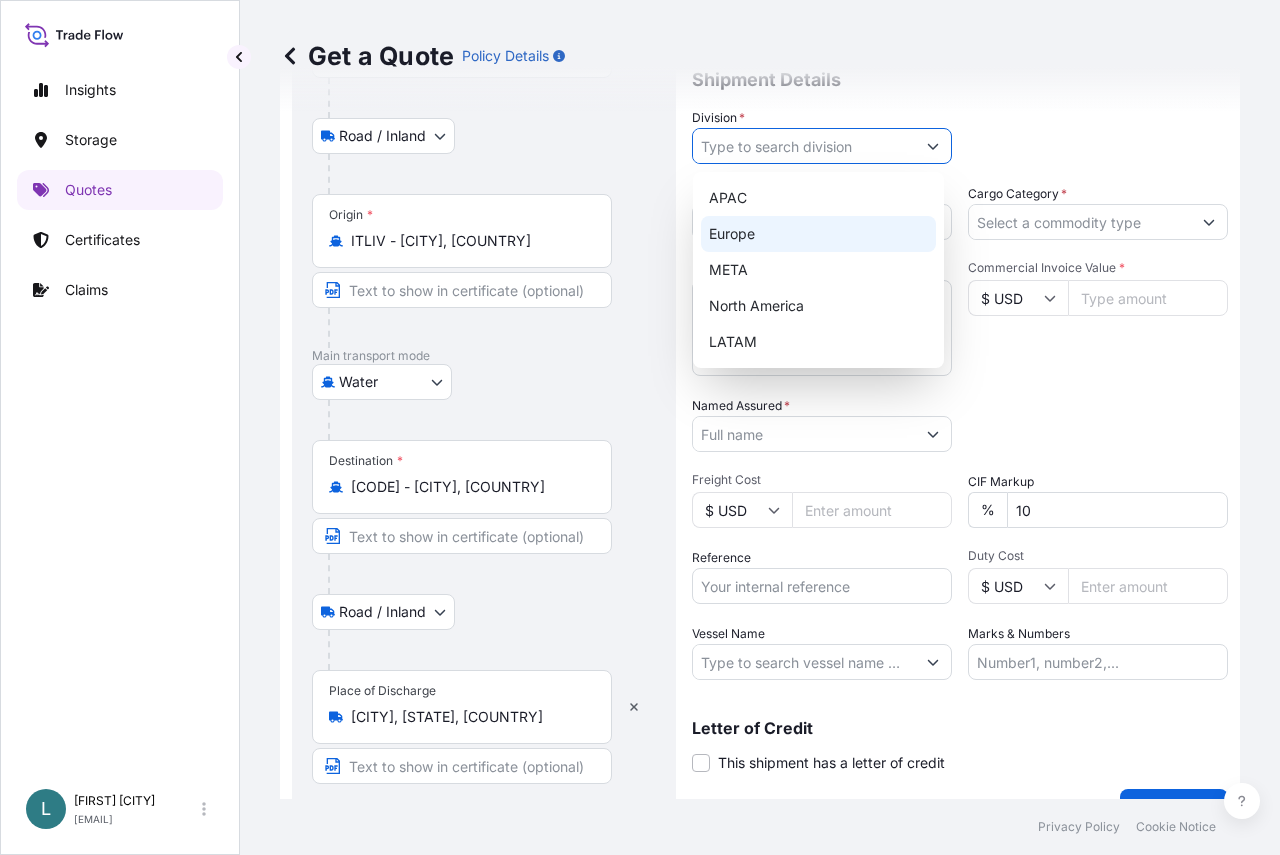 click on "Europe" at bounding box center (818, 234) 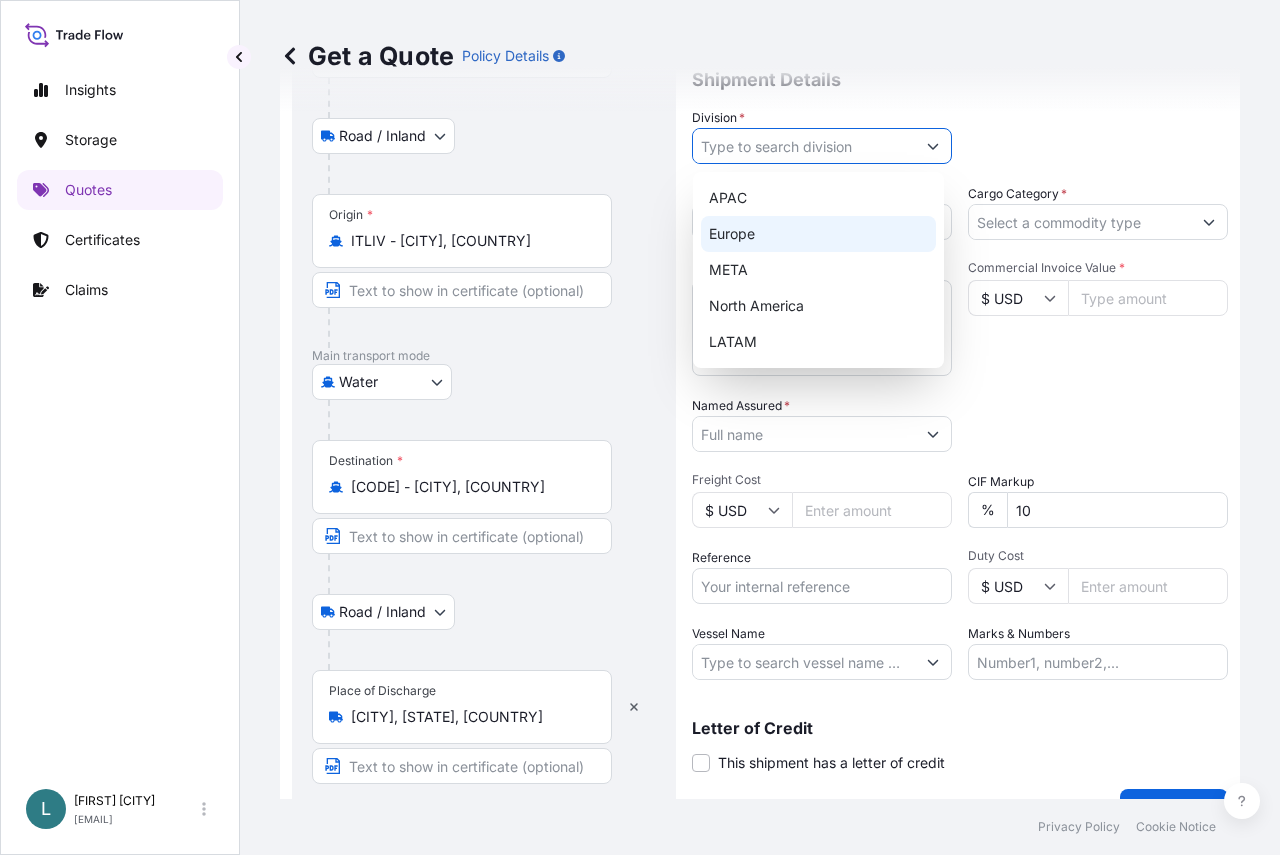 type on "Europe" 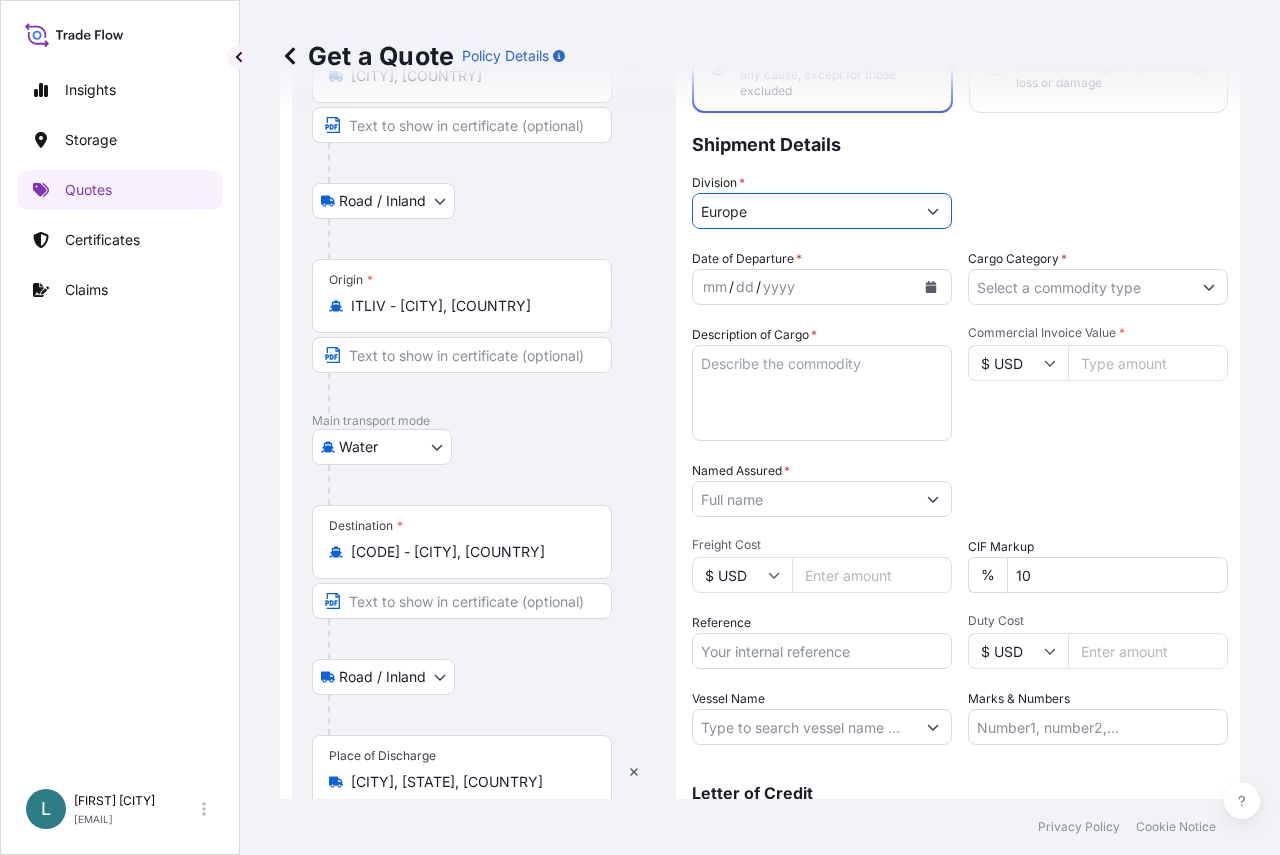 scroll, scrollTop: 132, scrollLeft: 0, axis: vertical 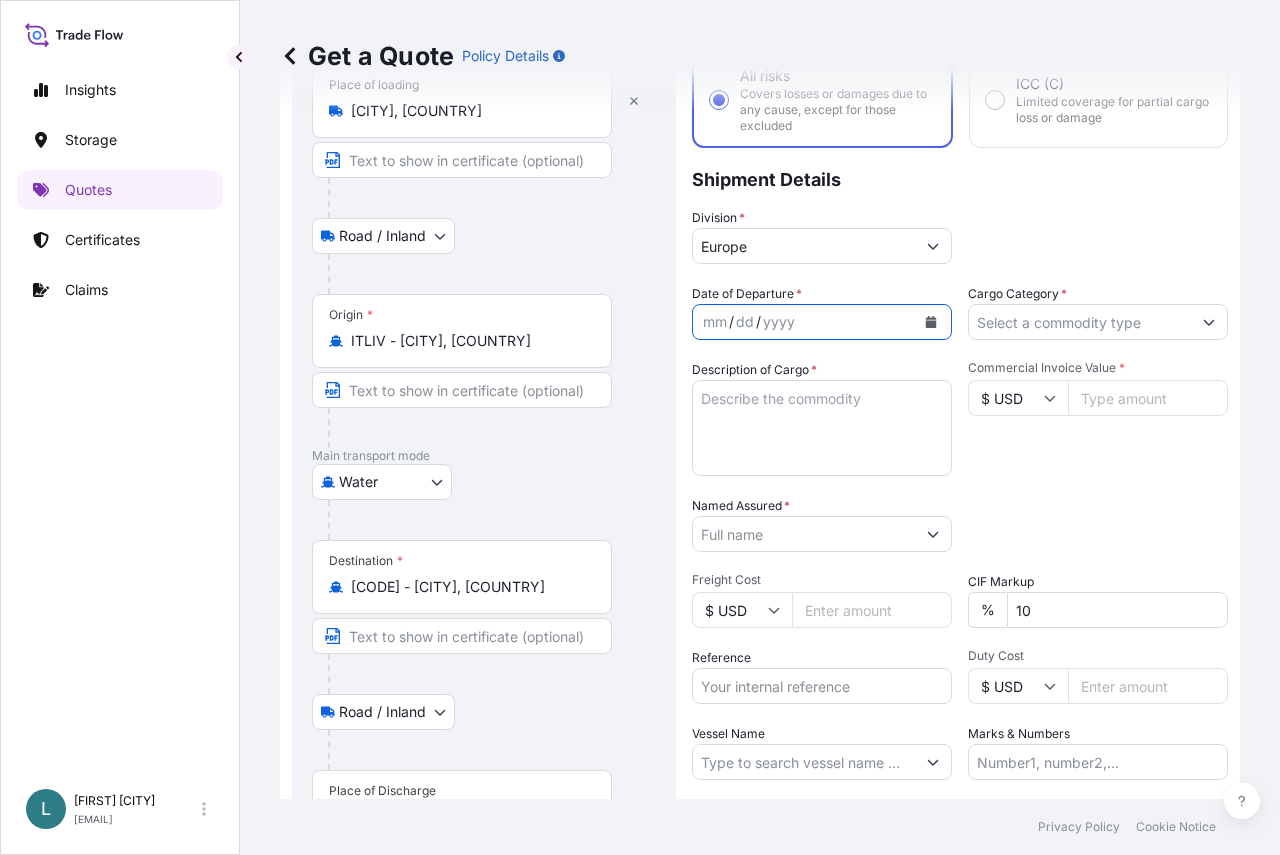 click 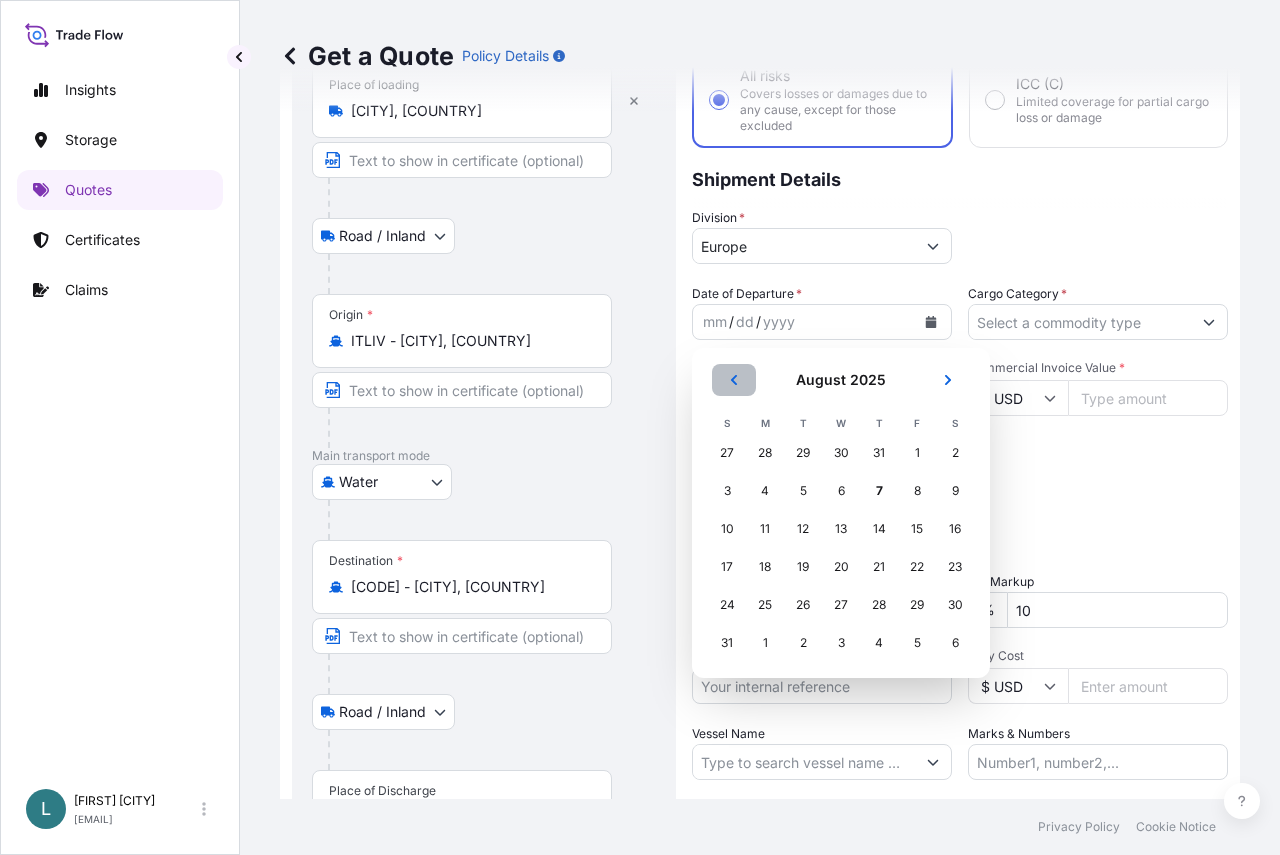 click 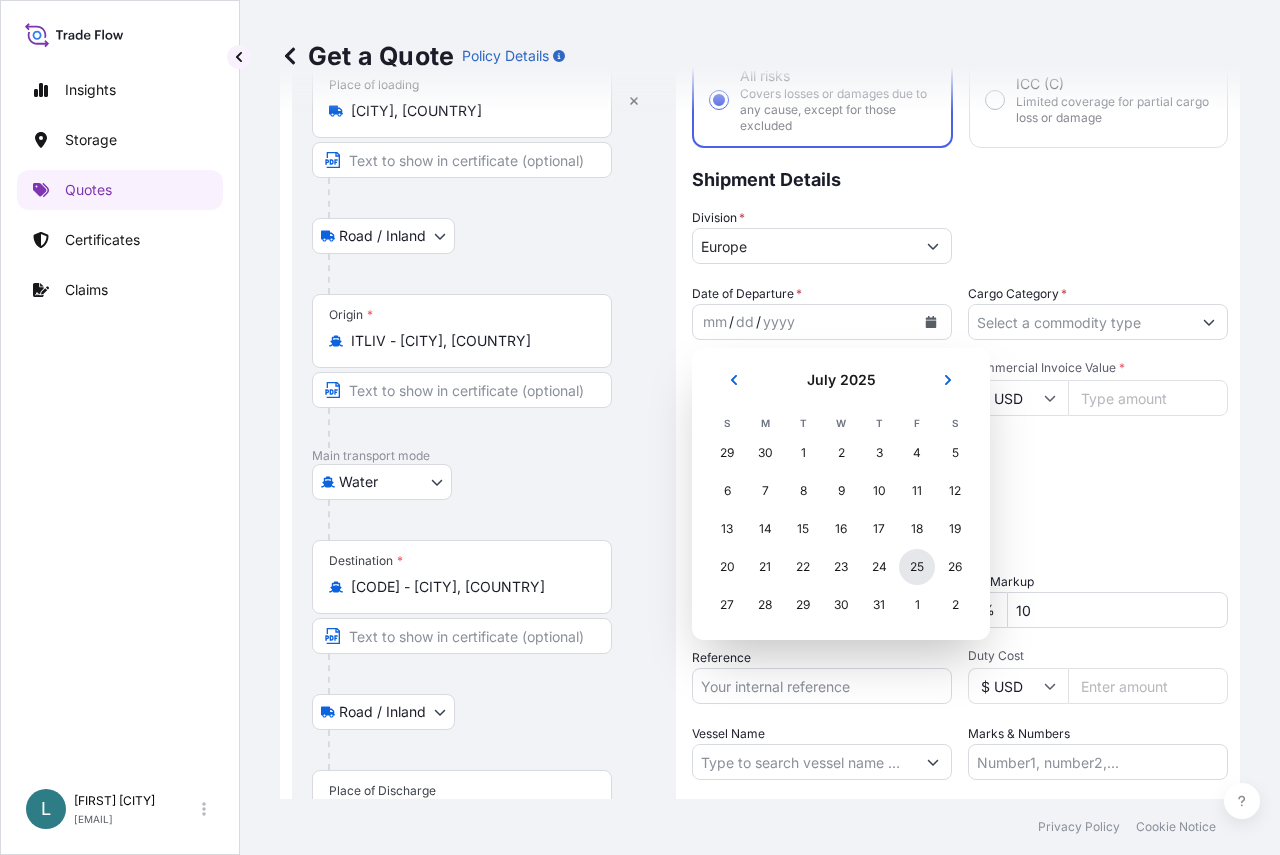 click on "25" at bounding box center (917, 567) 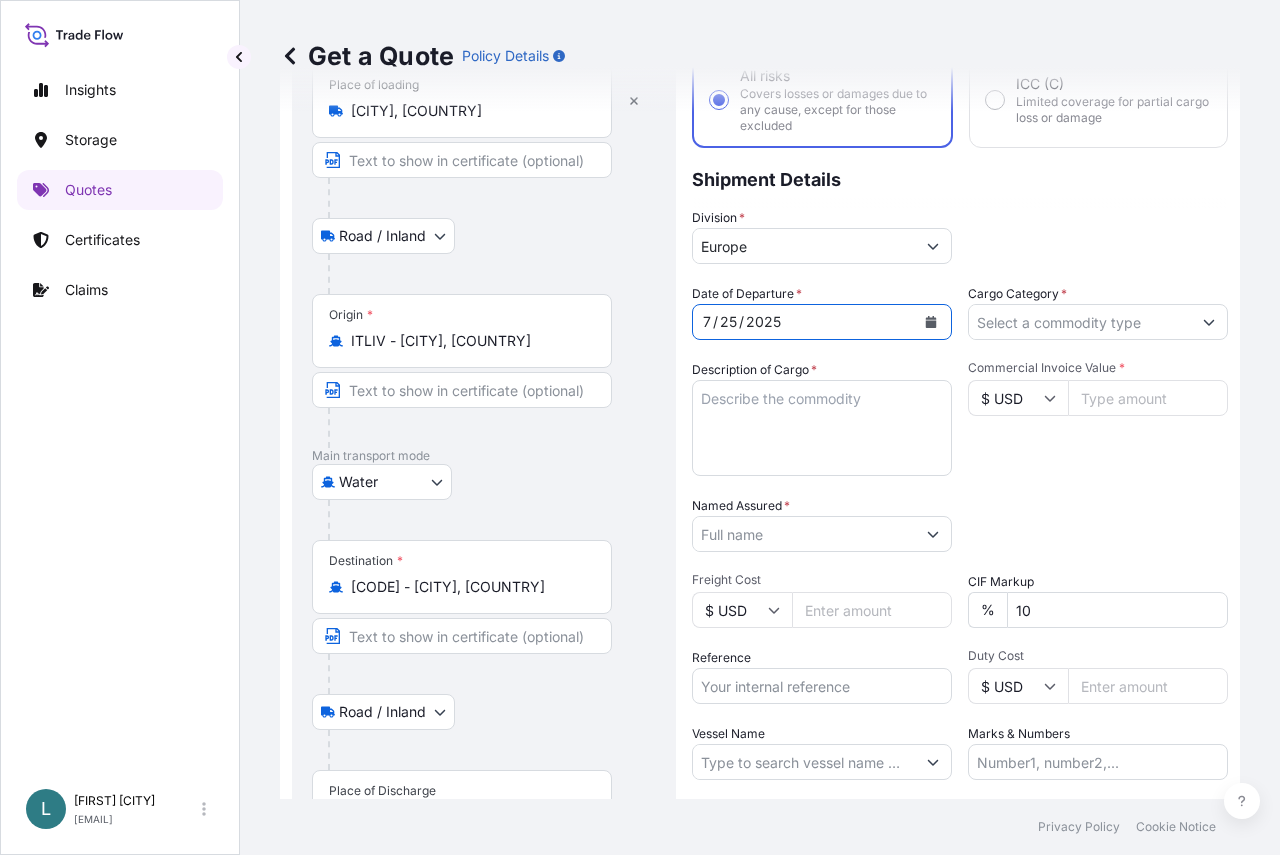 click on "Cargo Category *" at bounding box center (1080, 322) 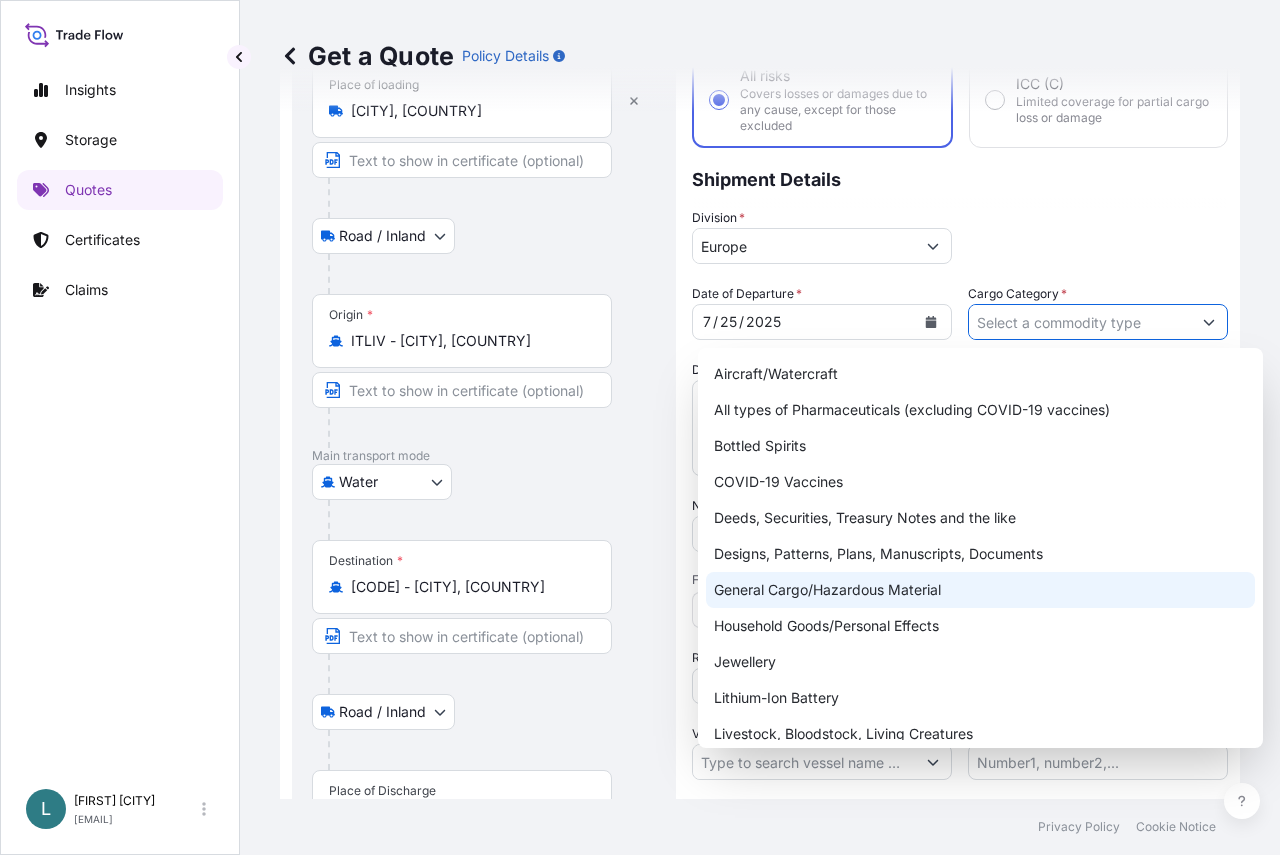 click on "General Cargo/Hazardous Material" at bounding box center [980, 590] 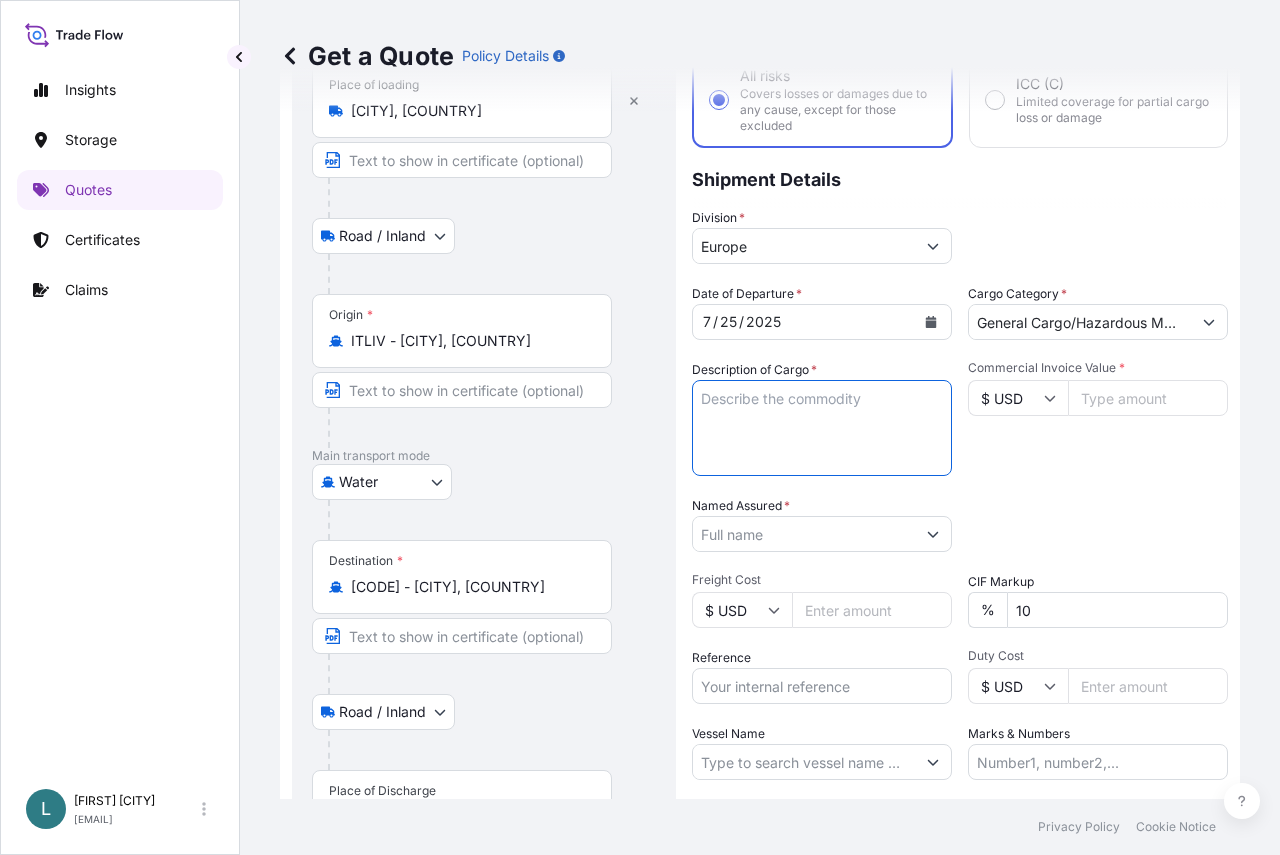 click on "Description of Cargo *" at bounding box center (822, 428) 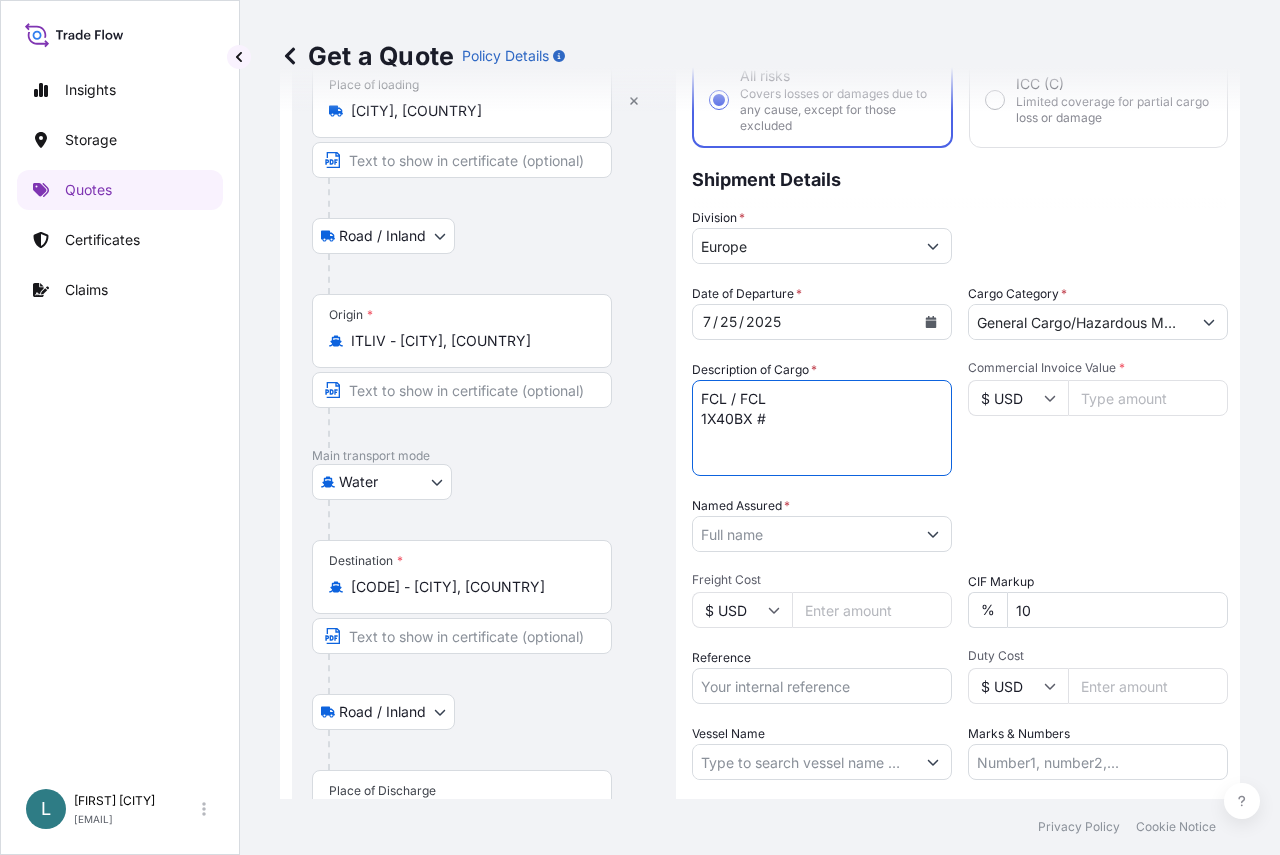 drag, startPoint x: 782, startPoint y: 422, endPoint x: 803, endPoint y: 421, distance: 21.023796 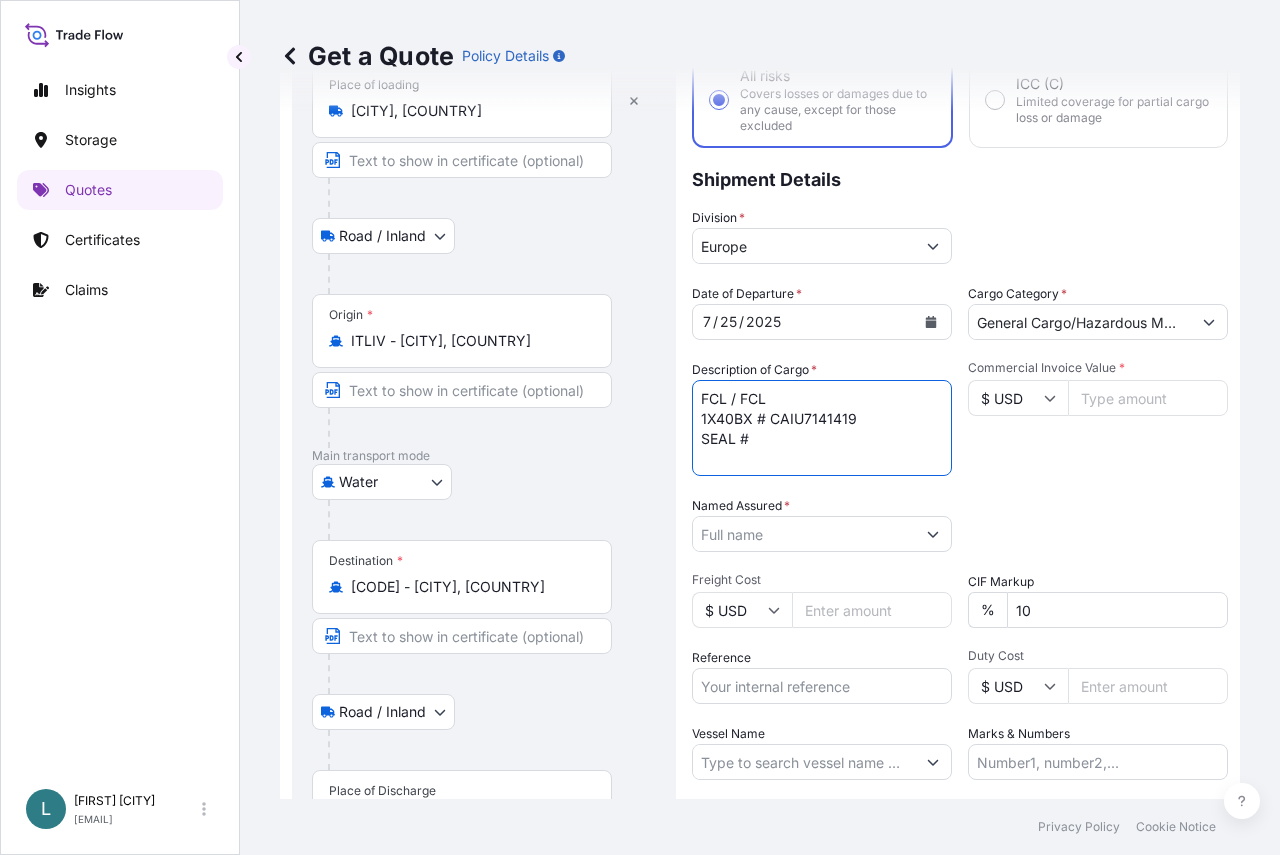 drag, startPoint x: 822, startPoint y: 437, endPoint x: 851, endPoint y: 440, distance: 29.15476 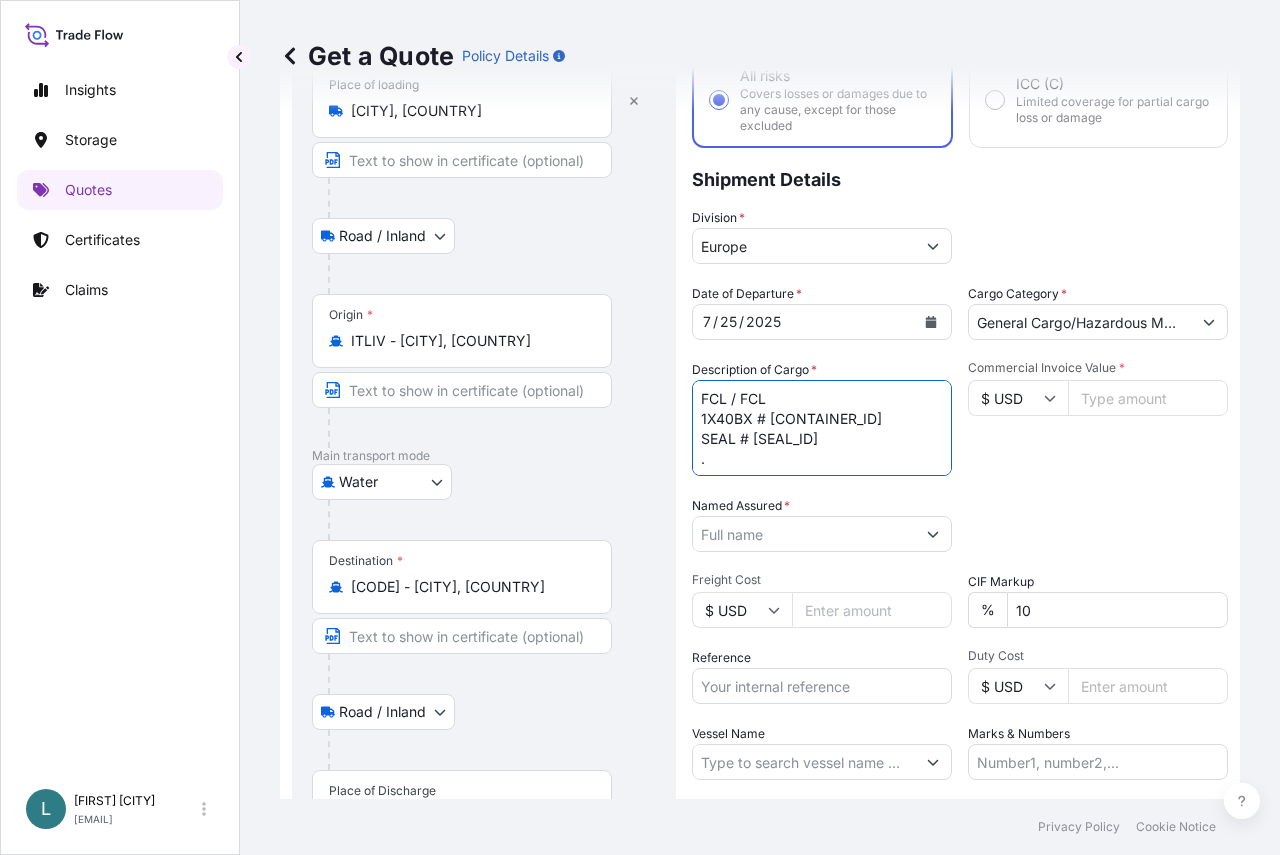 scroll, scrollTop: 12, scrollLeft: 0, axis: vertical 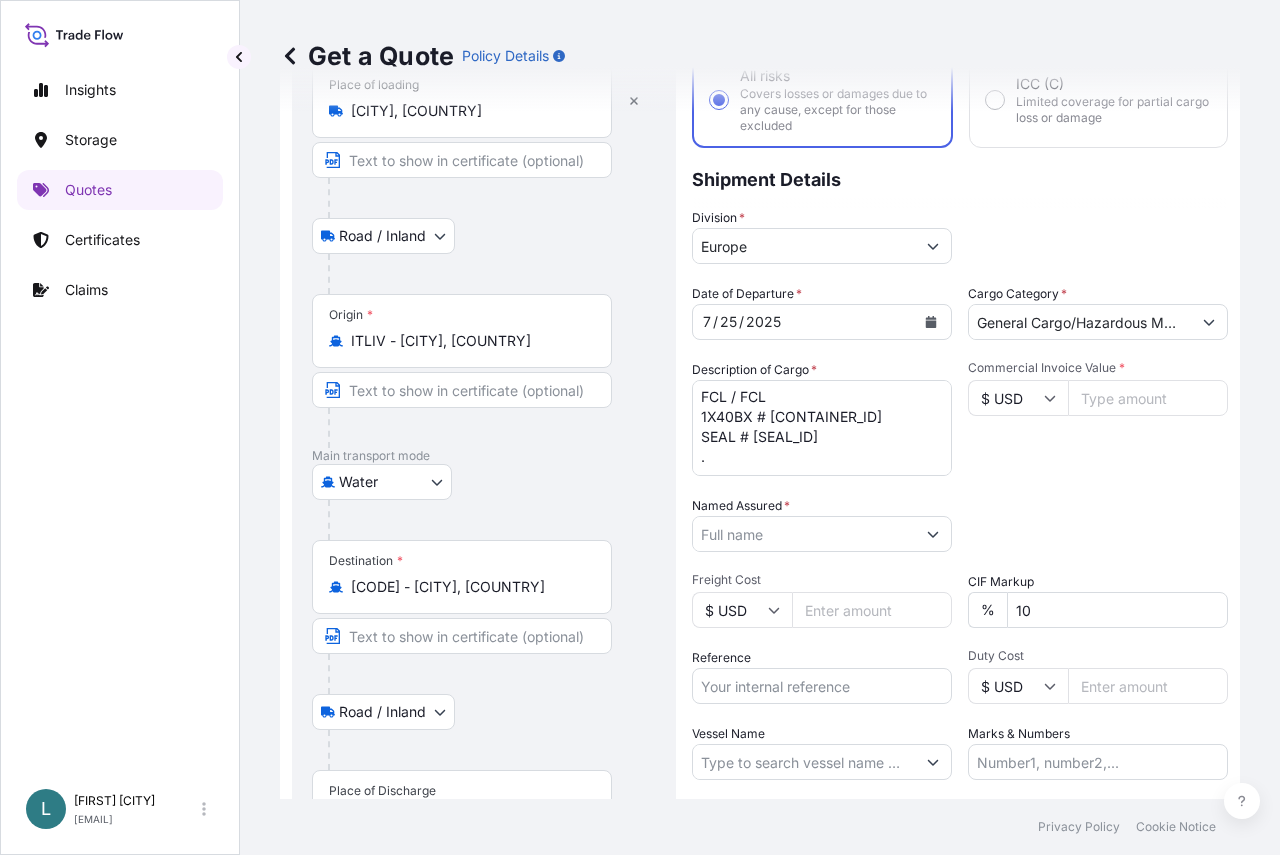 click on "FCL / FCL
1X40BX # [CONTAINER_ID]
SEAL # [SEAL_ID]
." at bounding box center [822, 428] 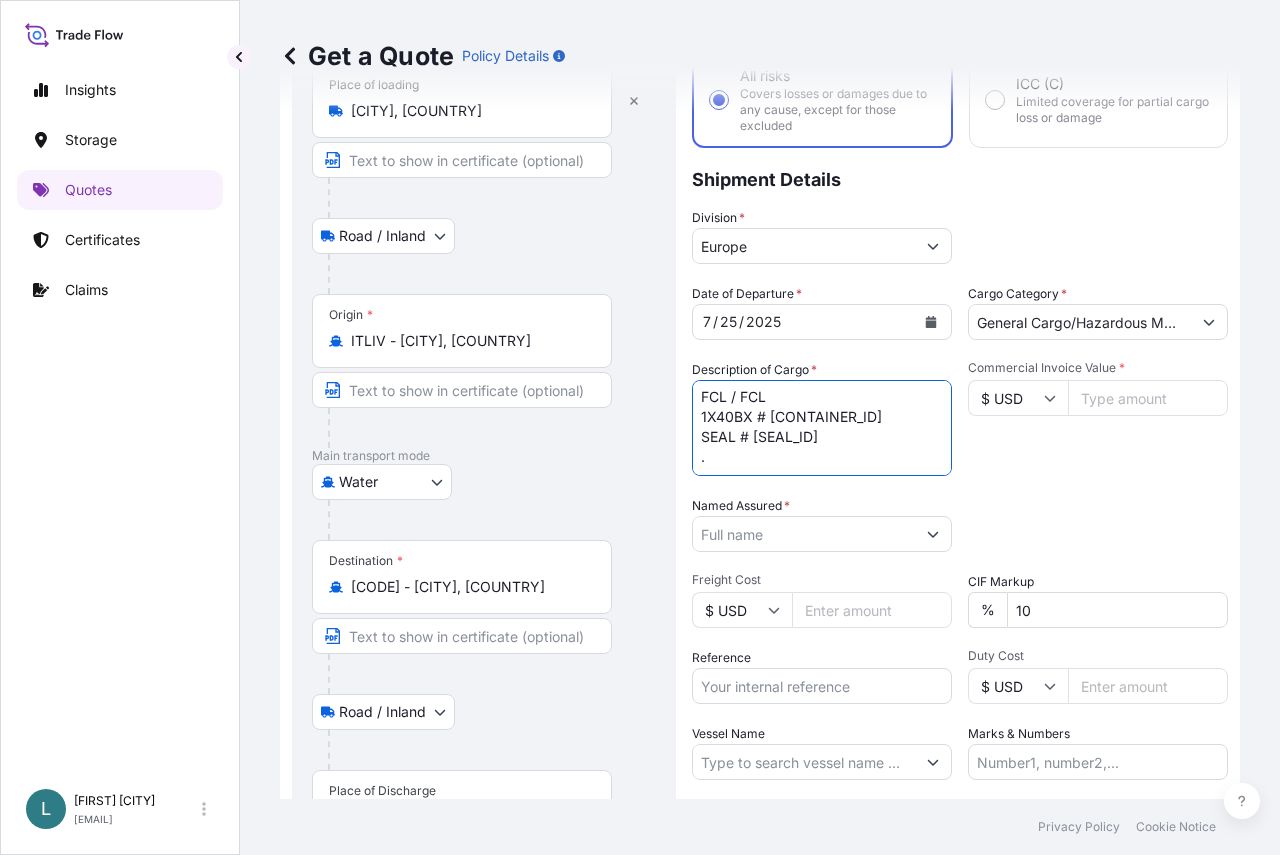 paste on "EMULSIFIER BLEND" 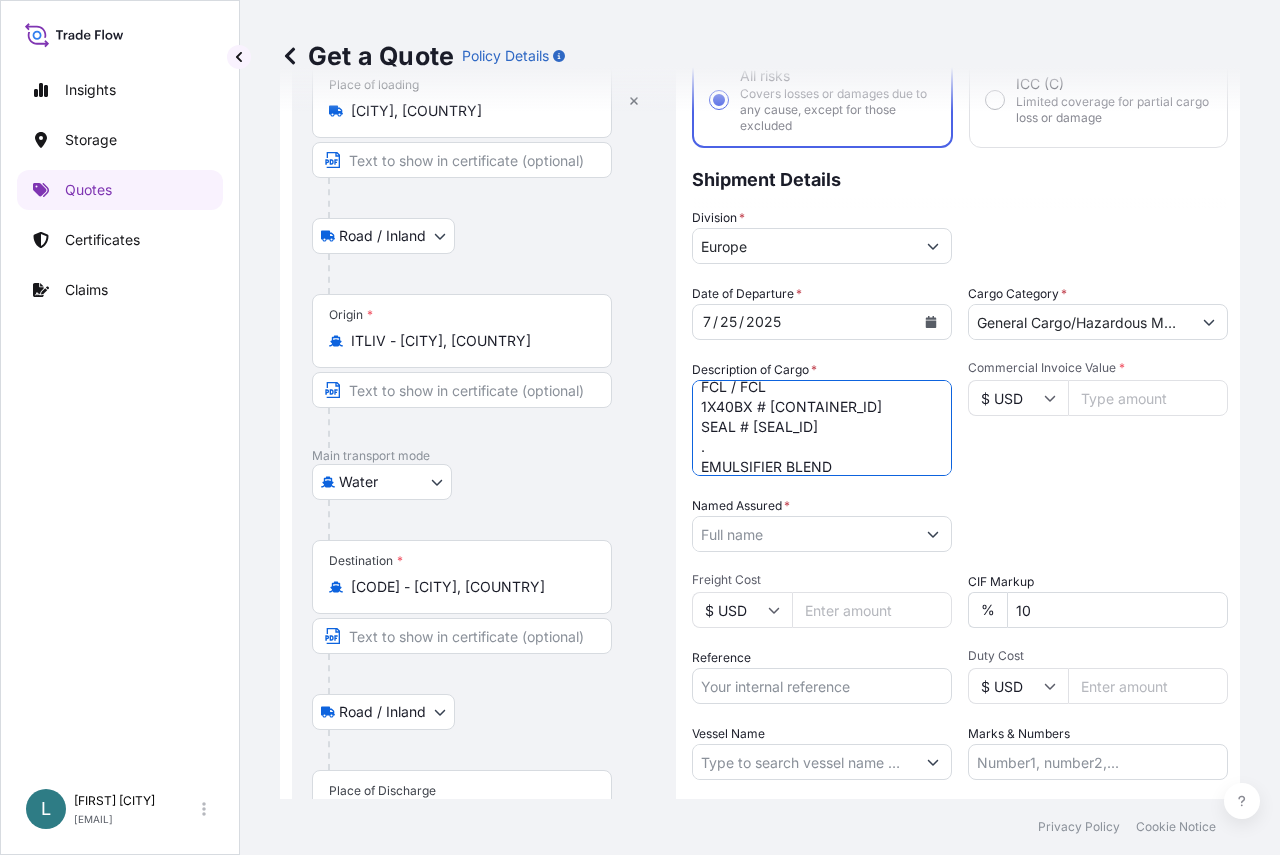 scroll, scrollTop: 32, scrollLeft: 0, axis: vertical 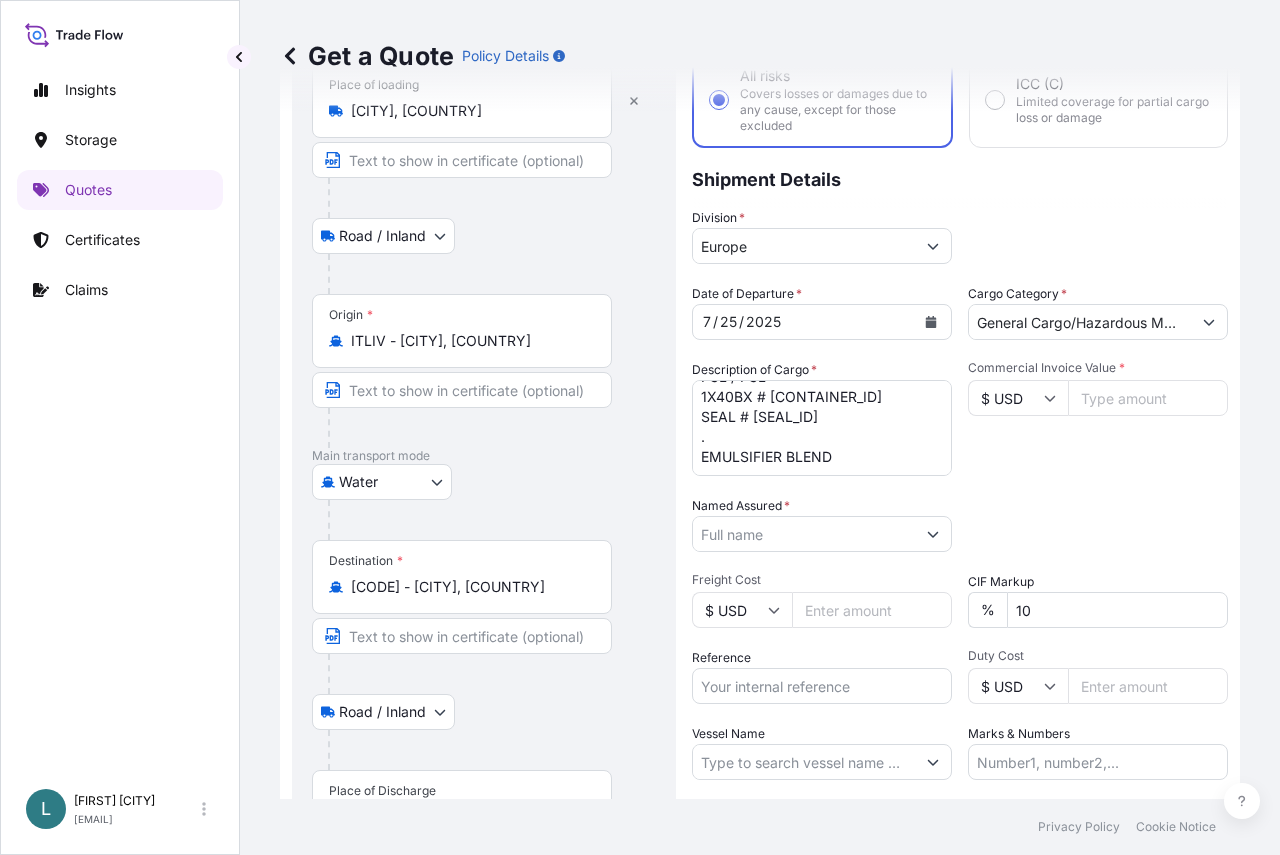 drag, startPoint x: 842, startPoint y: 444, endPoint x: 833, endPoint y: 436, distance: 12.0415945 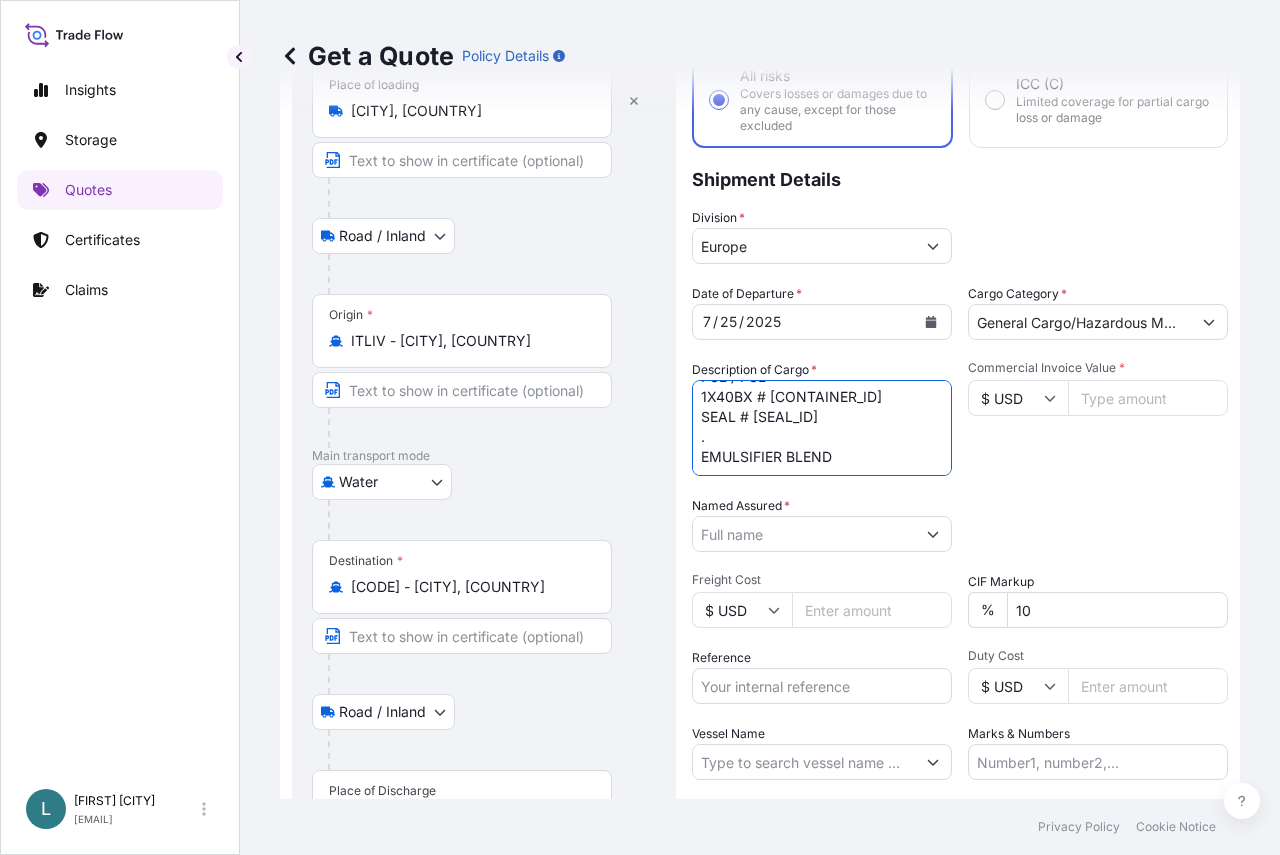 paste on "FOR FURTHER MANUFACTURE OF POULTRY" 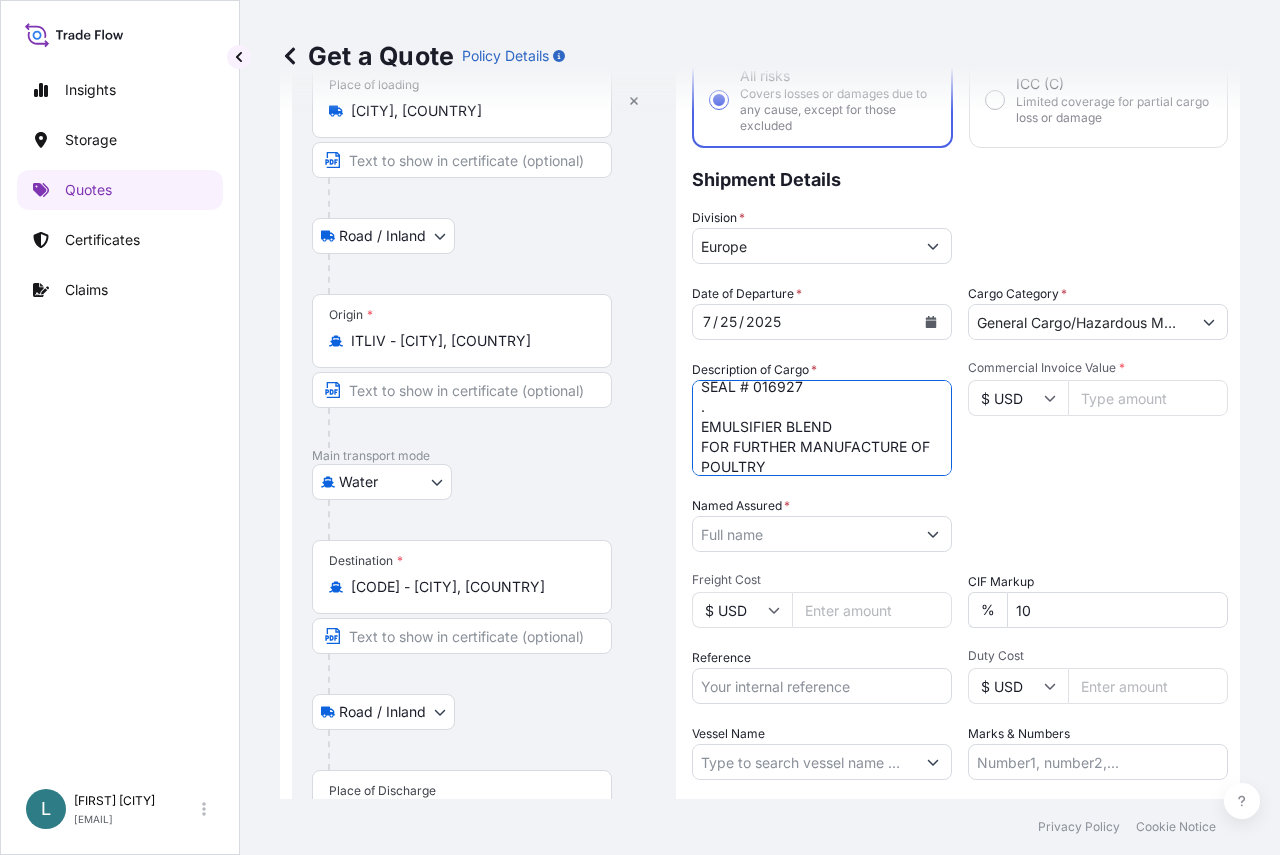 scroll, scrollTop: 72, scrollLeft: 0, axis: vertical 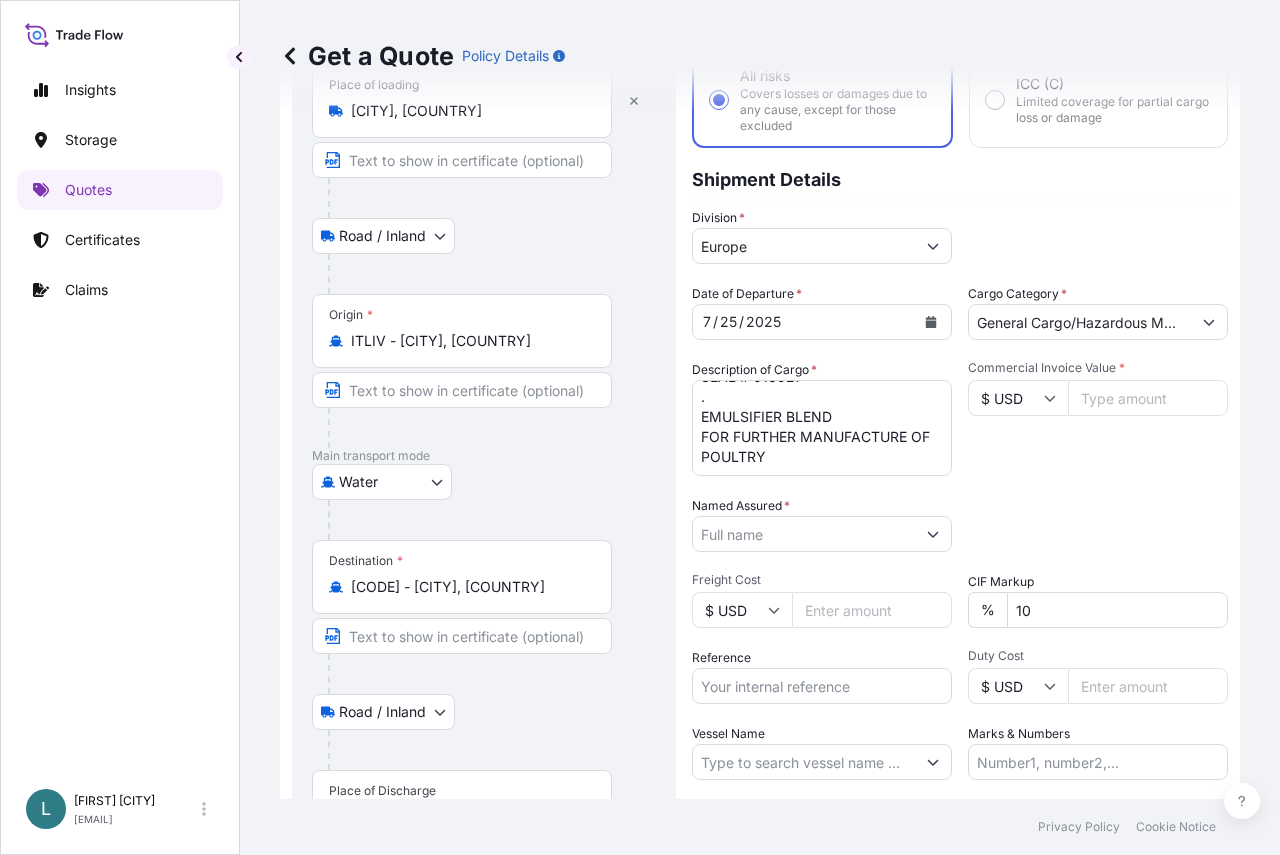 click on "FCL / FCL
1X40BX # CAIU7141419
SEAL # 016927
.
EMULSIFIER BLEND
FOR FURTHER MANUFACTURE OF POULTRY" at bounding box center (822, 428) 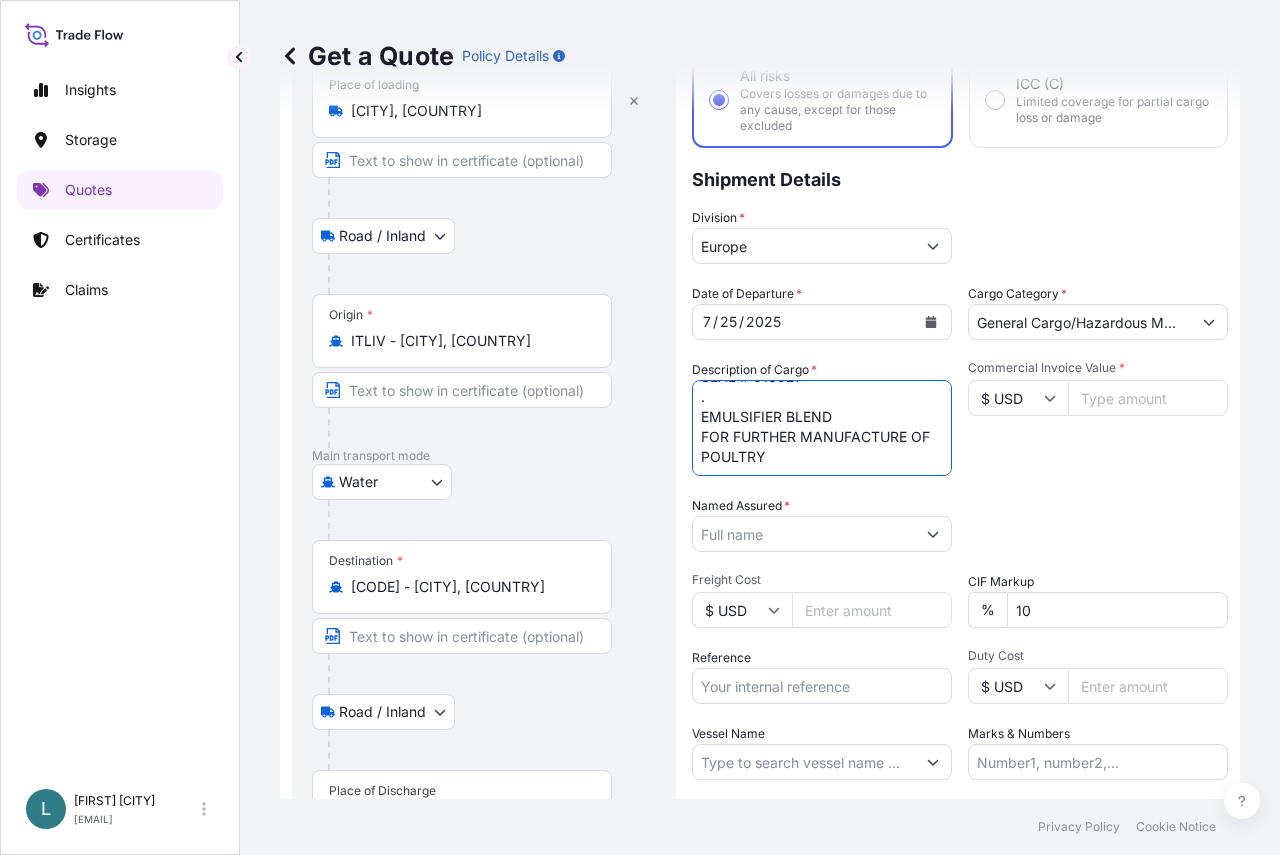 paste on "AND SWINE FEED" 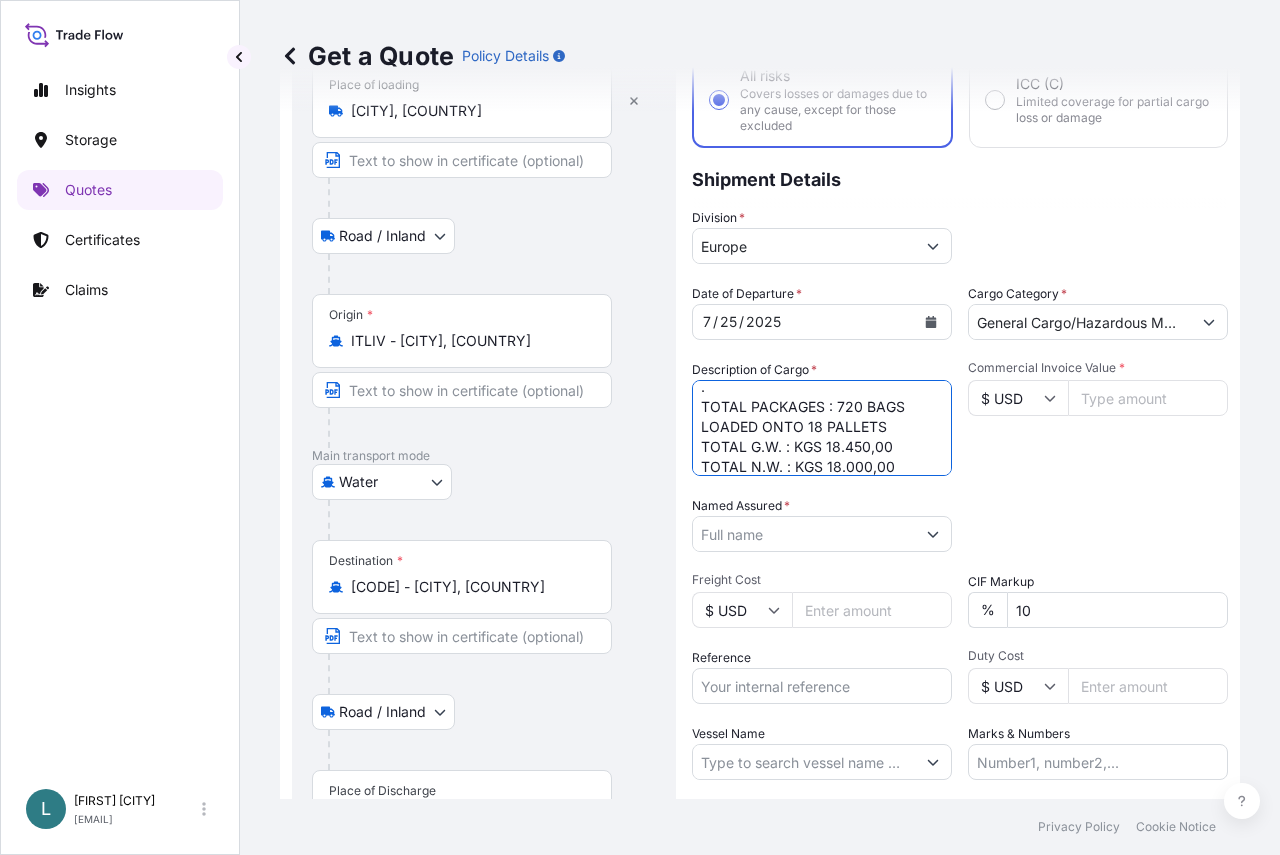 scroll, scrollTop: 172, scrollLeft: 0, axis: vertical 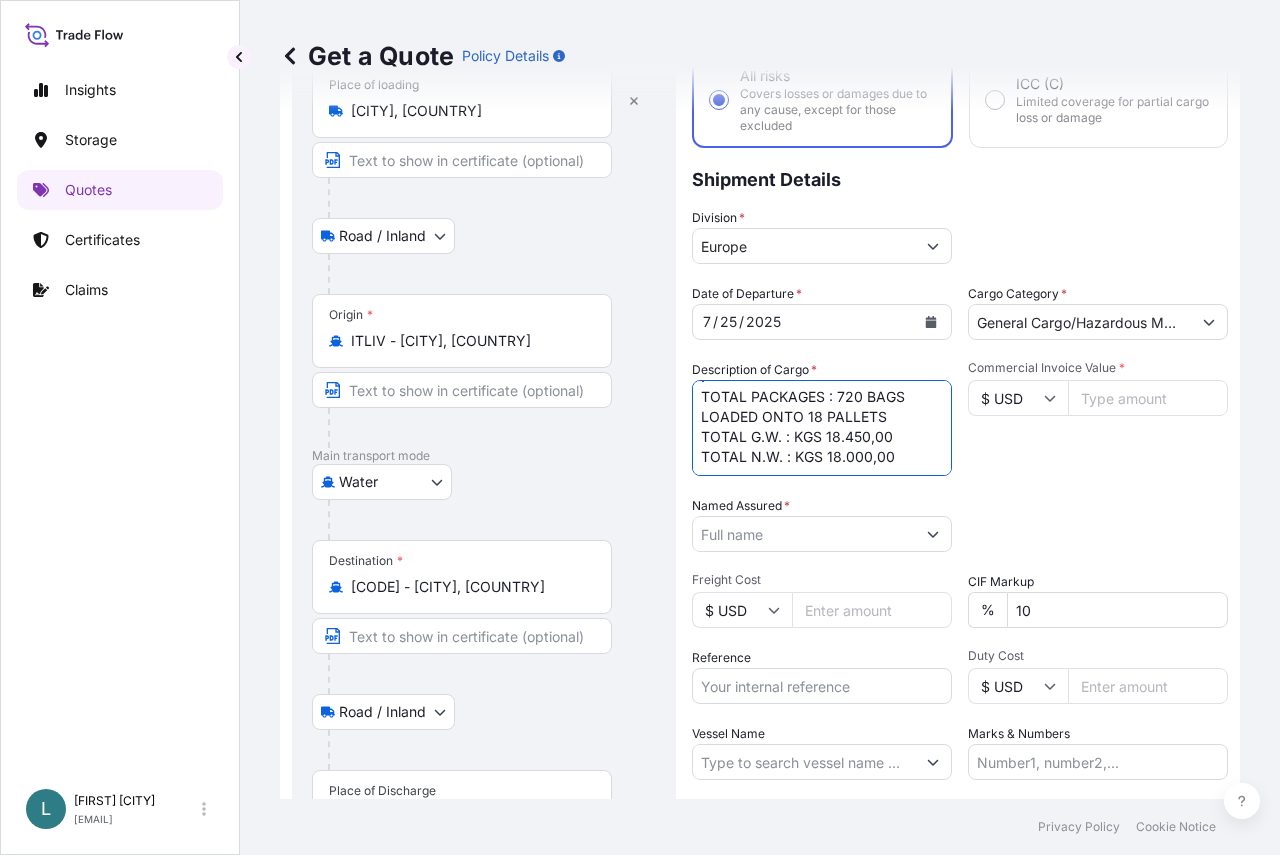 type on "FCL / FCL
1X40BX # CAIU7141419
SEAL # 016927
.
EMULSIFIER BLEND
FOR FURTHER MANUFACTURE OF POULTRY AND SWINE FEED
.
TOTAL PACKAGES : 720 BAGS LOADED ONTO 18 PALLETS
TOTAL G.W. : KGS 18.450,00
TOTAL N.W. : KGS 18.000,00" 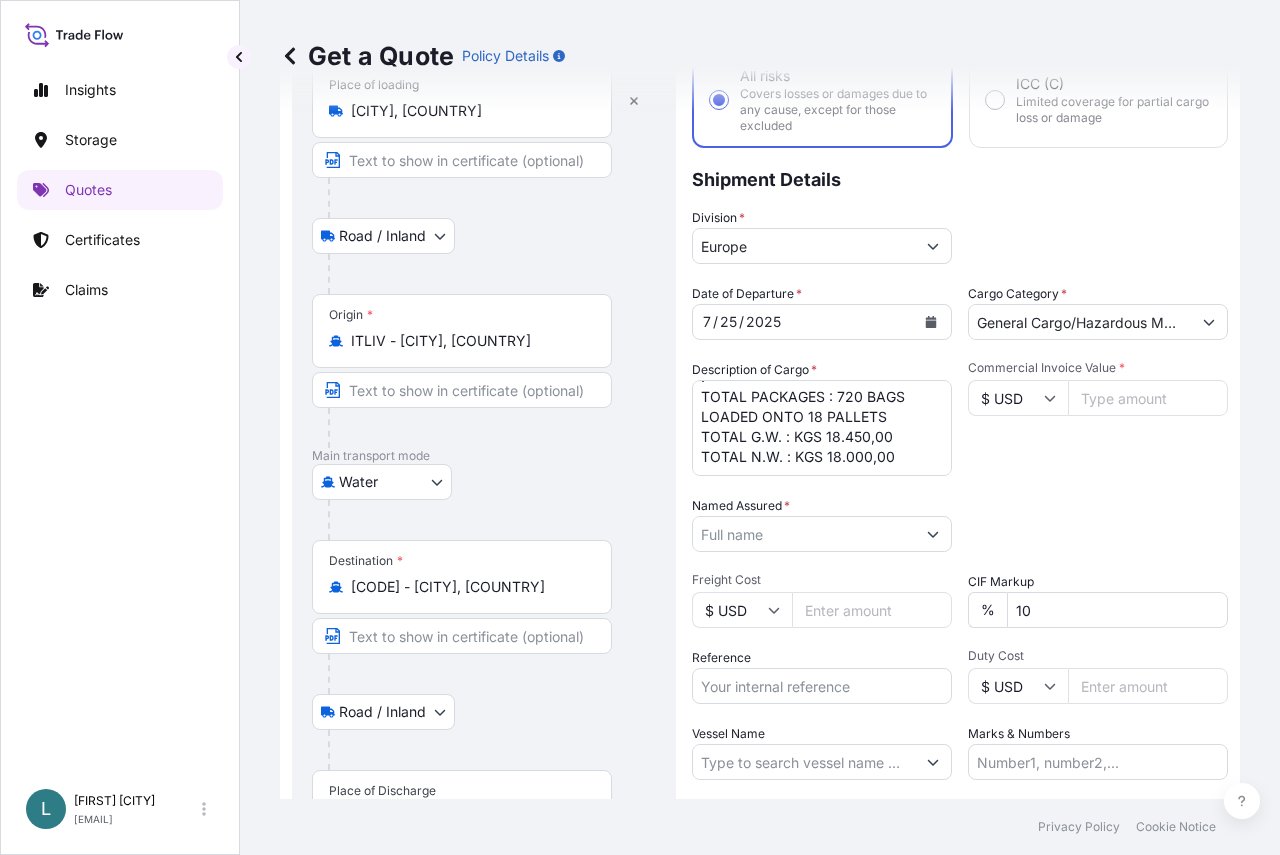 click on "Named Assured *" at bounding box center [804, 534] 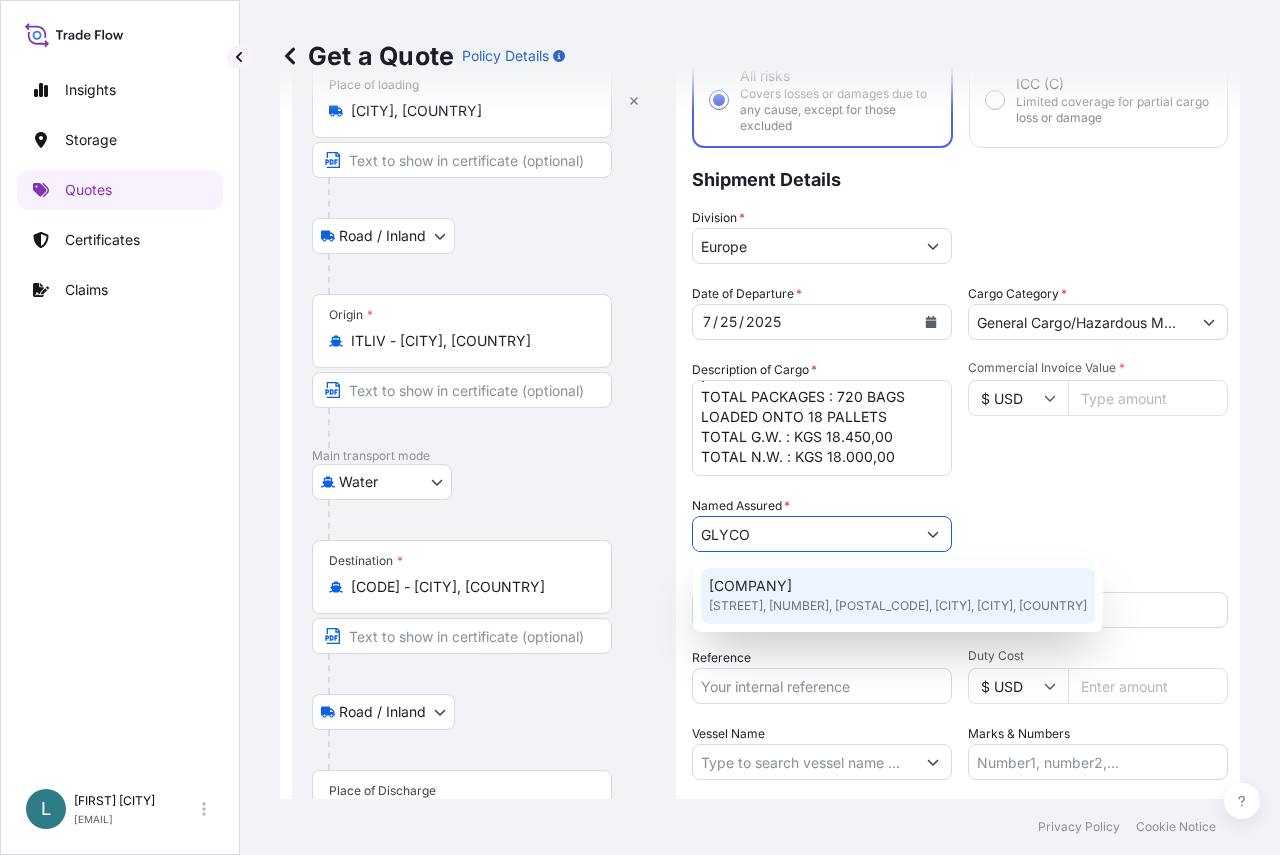 click on "[COMPANY]  [STREET], [NUMBER], [POSTAL_CODE], [CITY], [COUNTRY]" at bounding box center (898, 596) 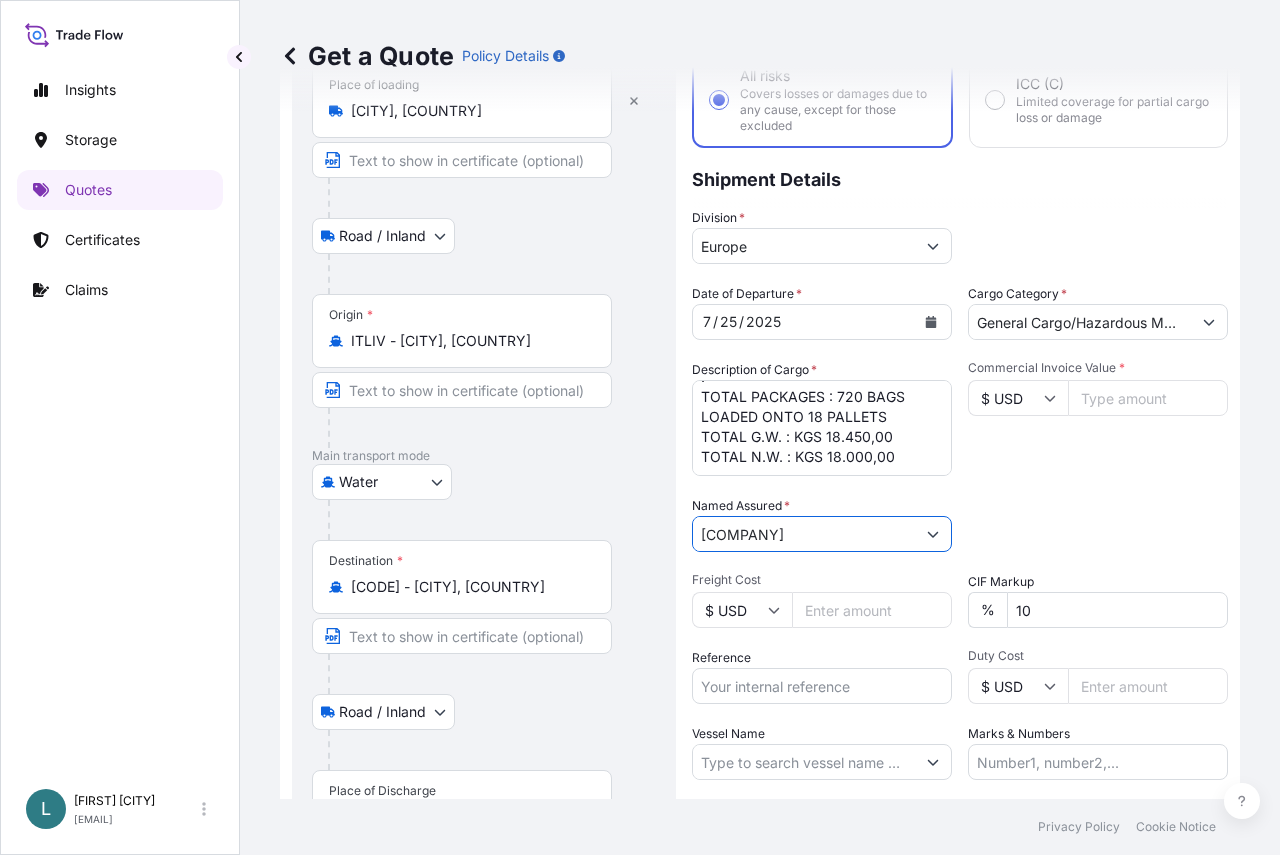 type on "[COMPANY]" 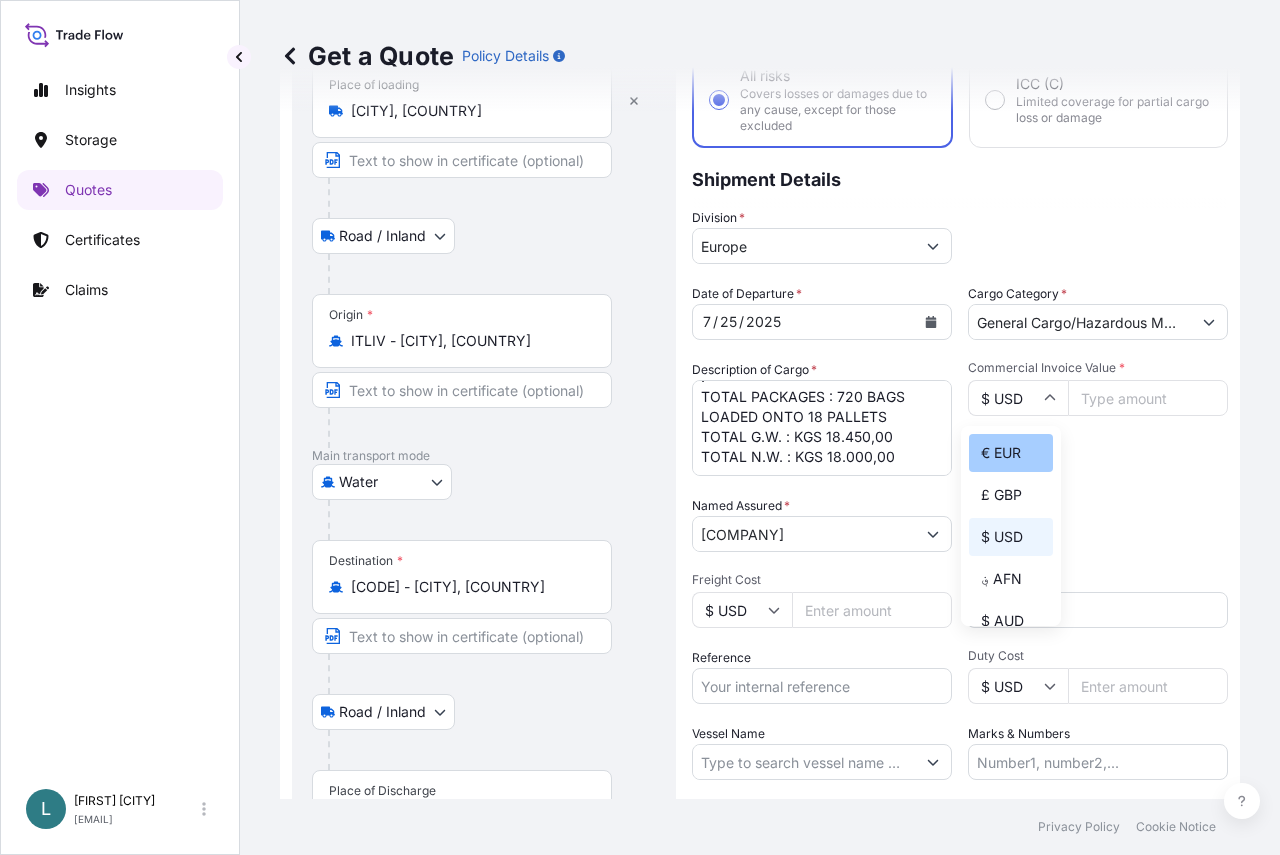 click on "€ EUR" at bounding box center (1011, 453) 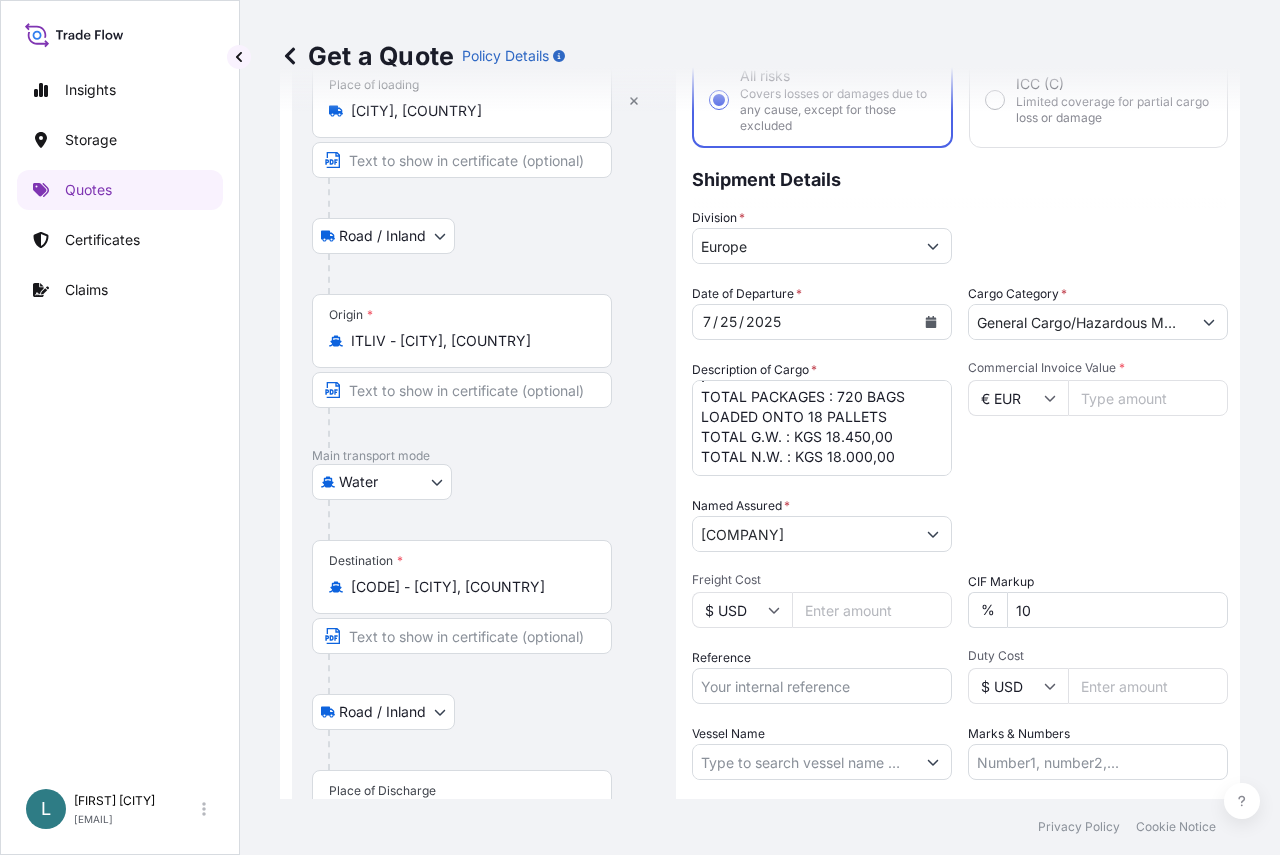click on "Commercial Invoice Value   *" at bounding box center [1148, 398] 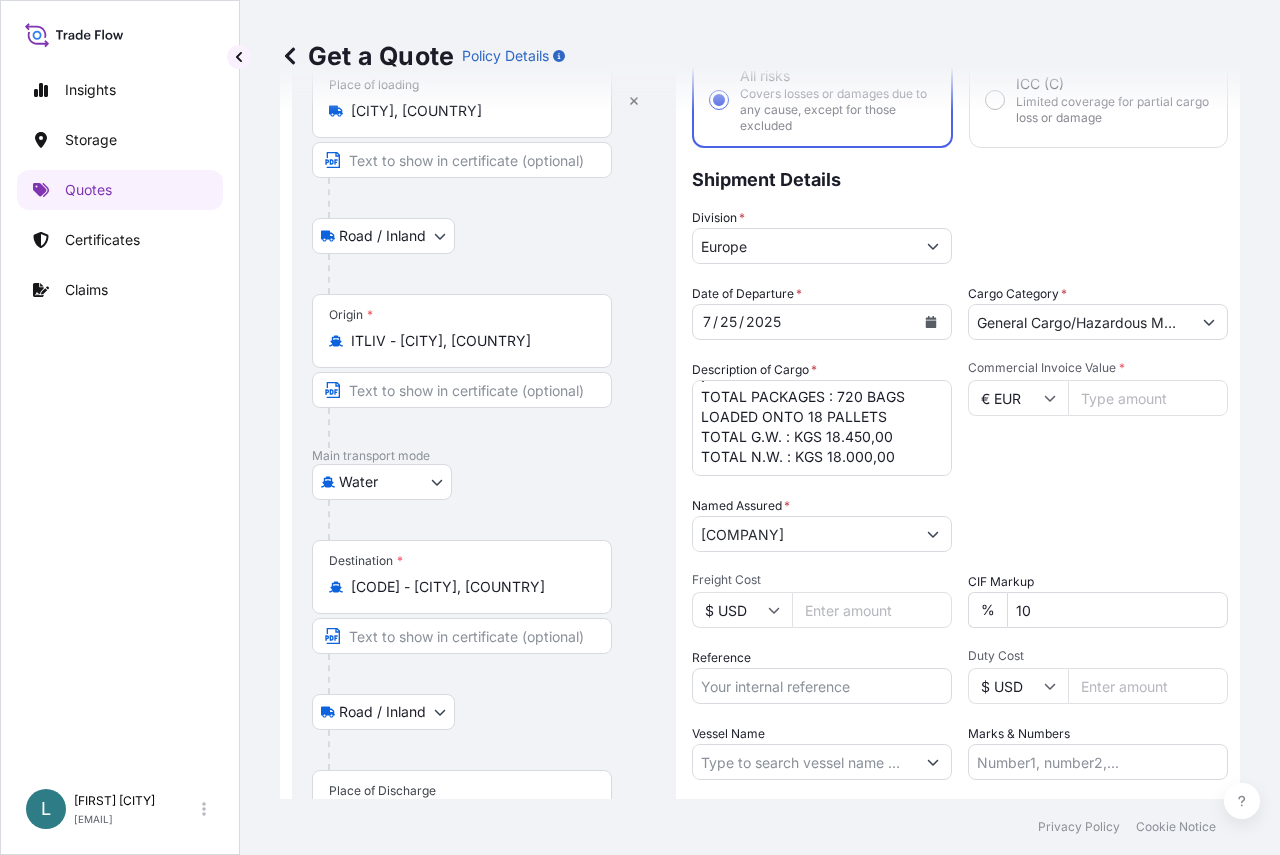type on "[POSTAL_CODE]" 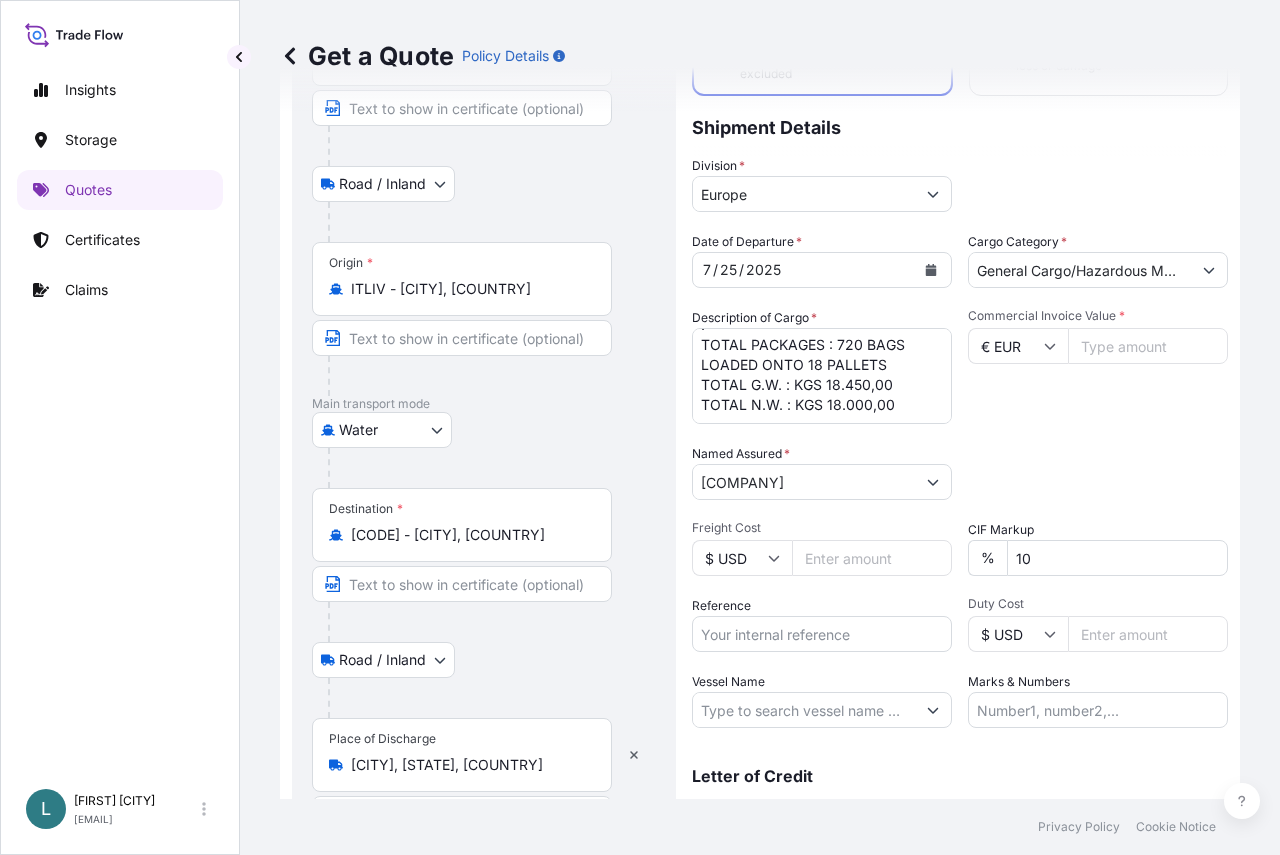 scroll, scrollTop: 232, scrollLeft: 0, axis: vertical 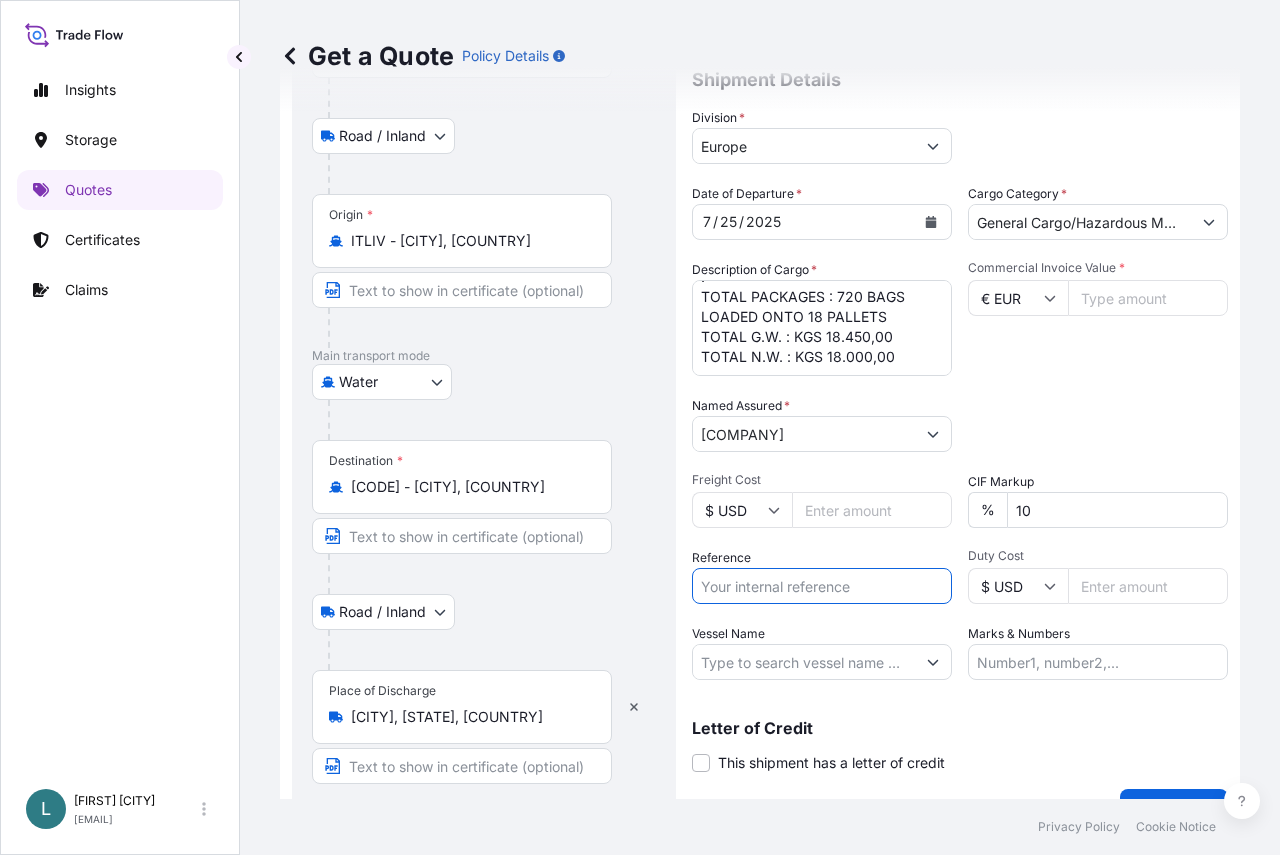 drag, startPoint x: 808, startPoint y: 590, endPoint x: 802, endPoint y: 603, distance: 14.3178215 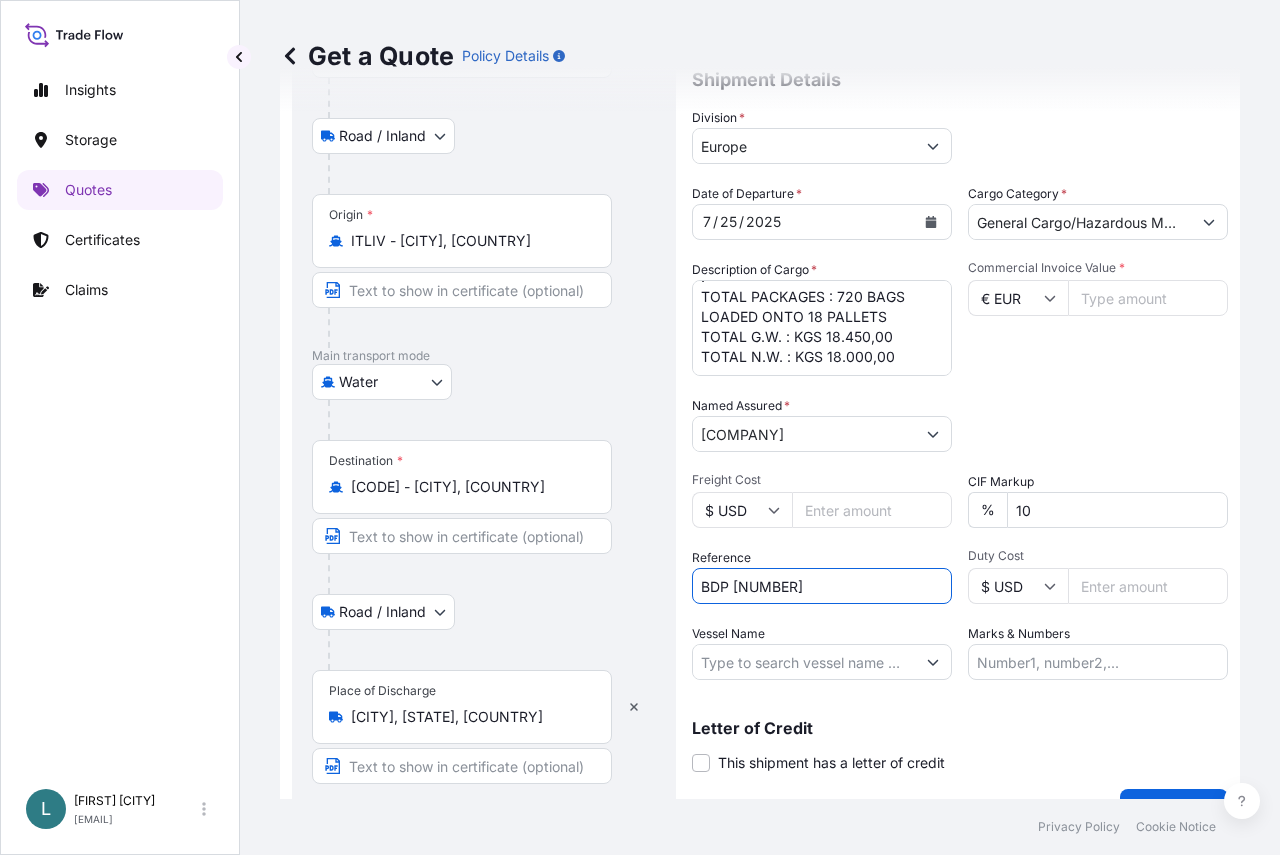 type on "BDP [NUMBER]" 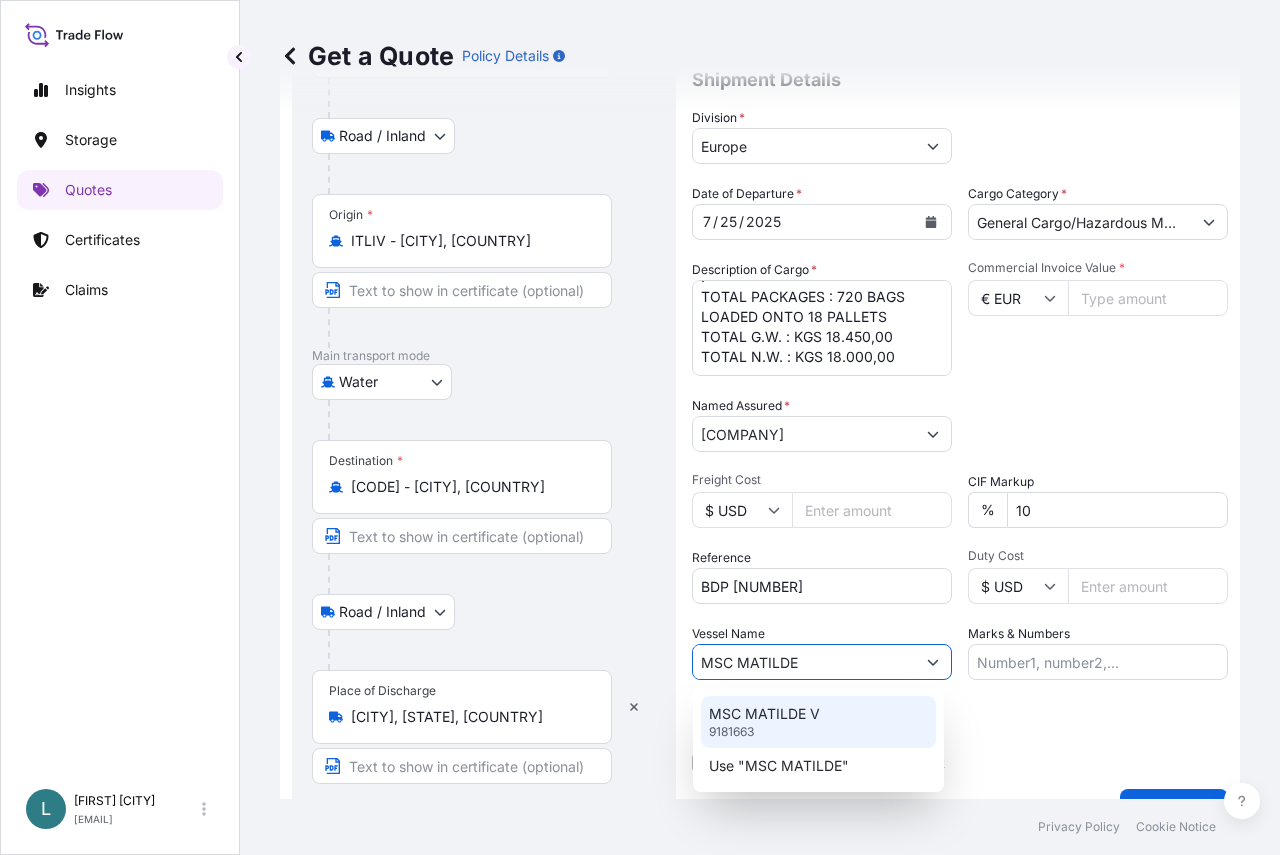 click on "MSC MATILDE V [NUMBER]" at bounding box center [818, 722] 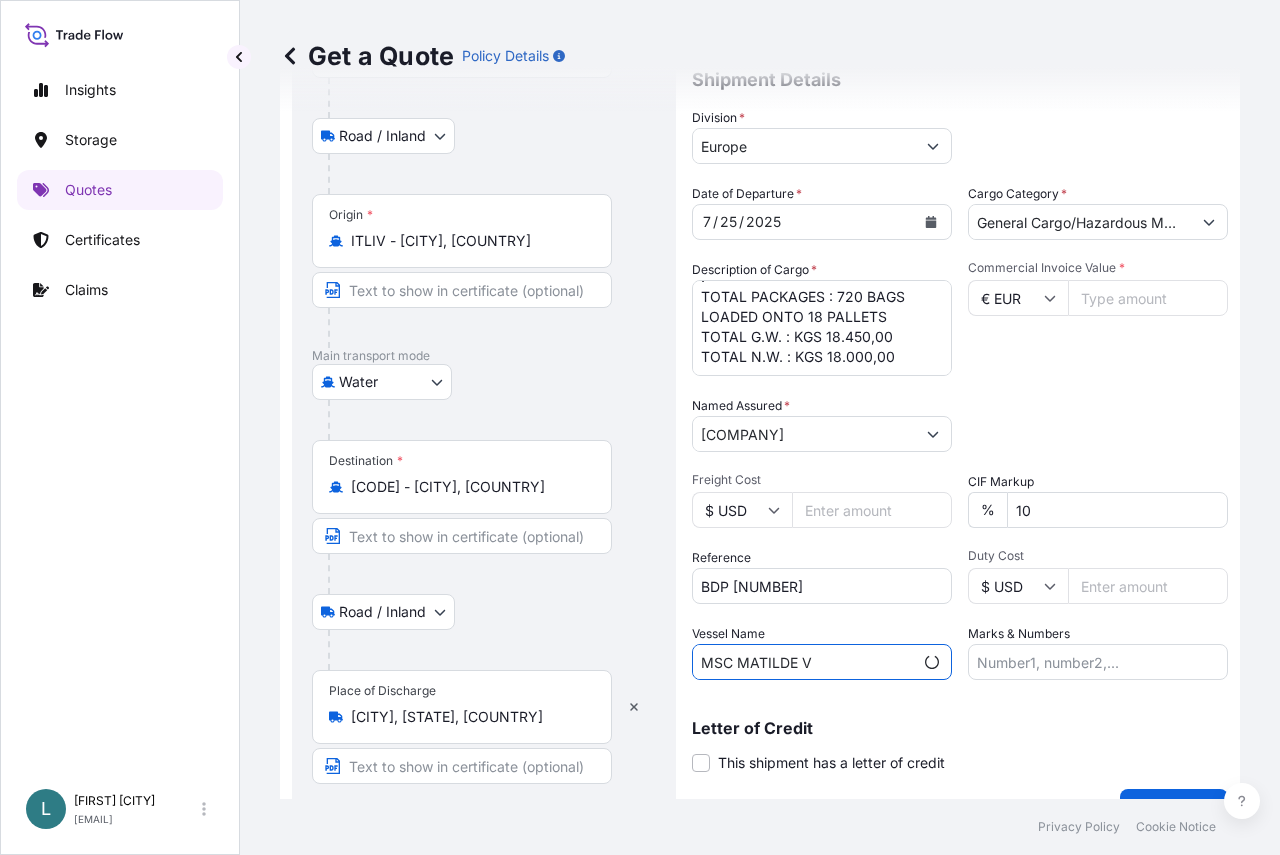 scroll, scrollTop: 274, scrollLeft: 0, axis: vertical 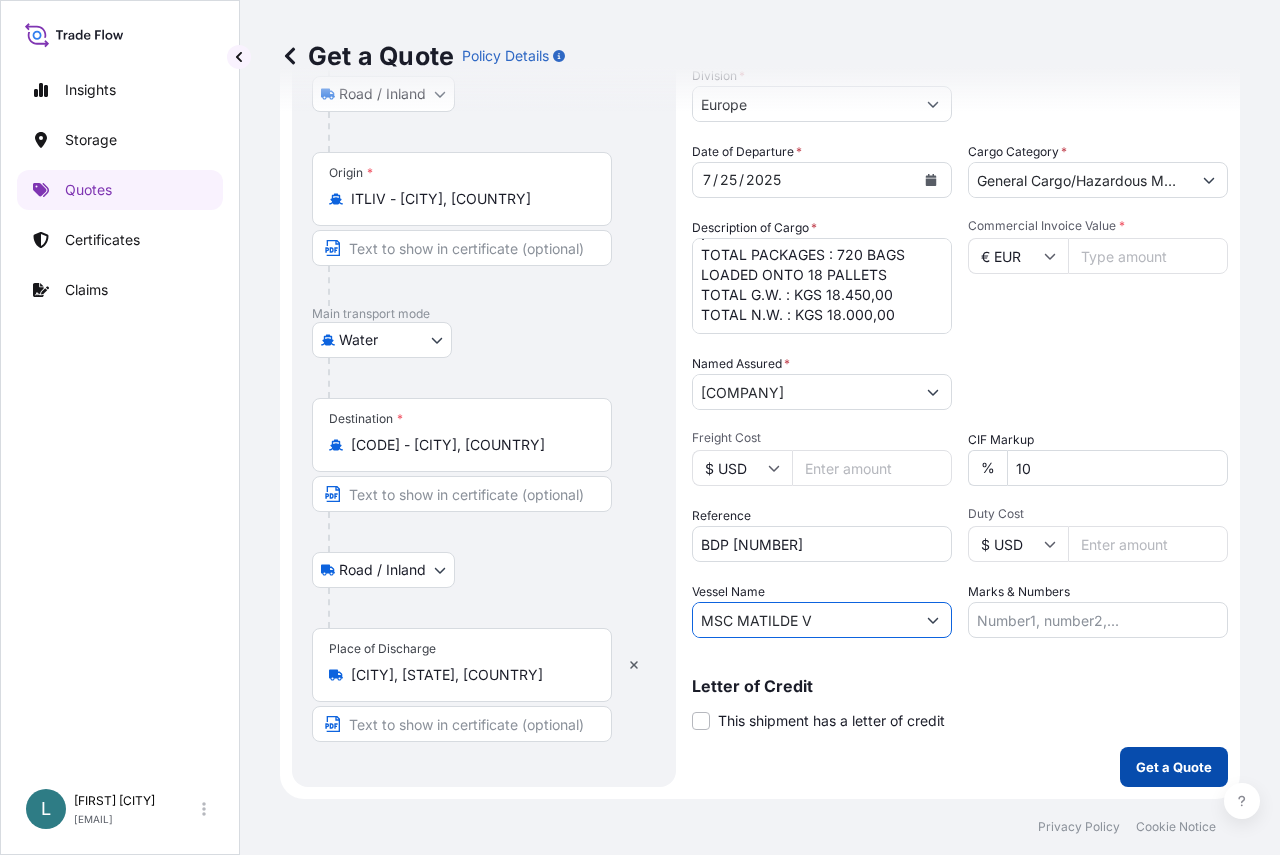 type on "MSC MATILDE V" 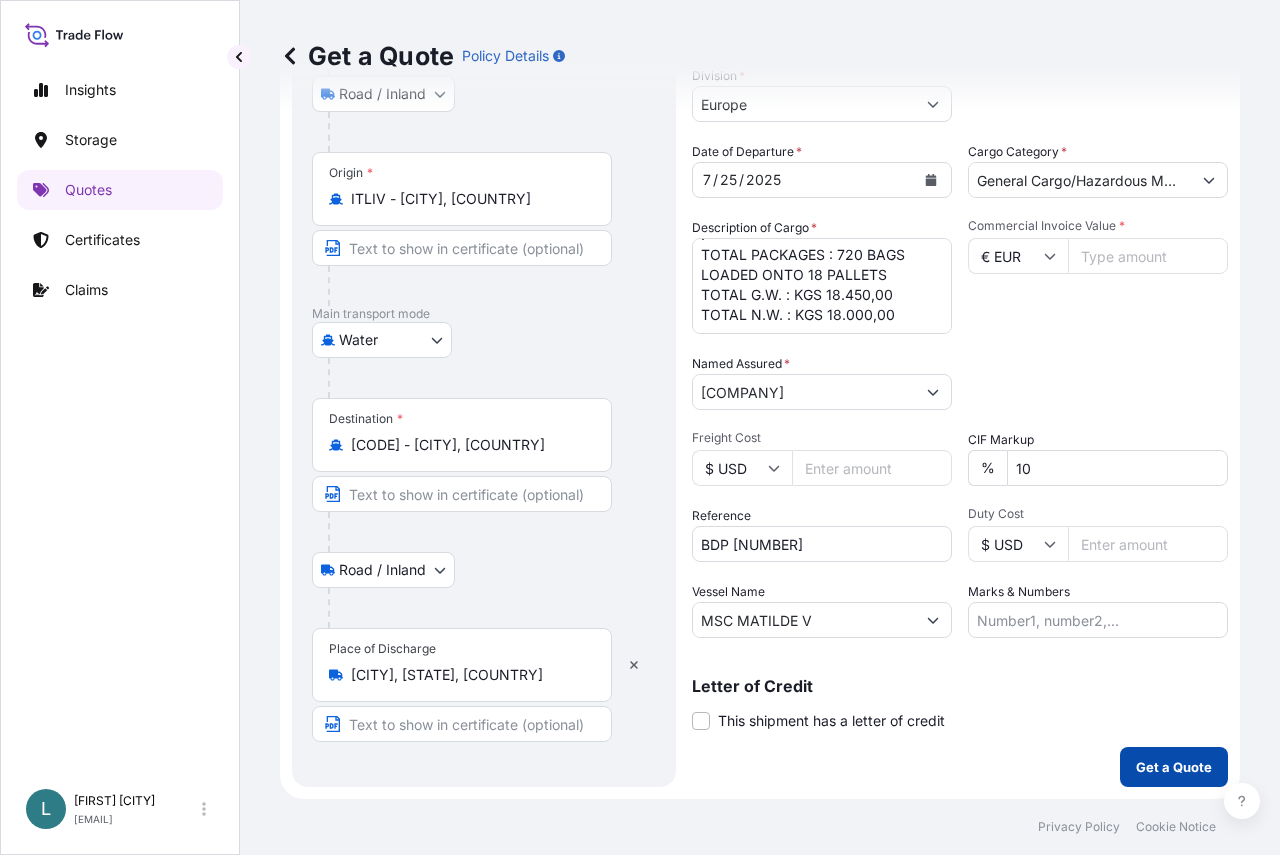 click on "Get a Quote" at bounding box center [1174, 767] 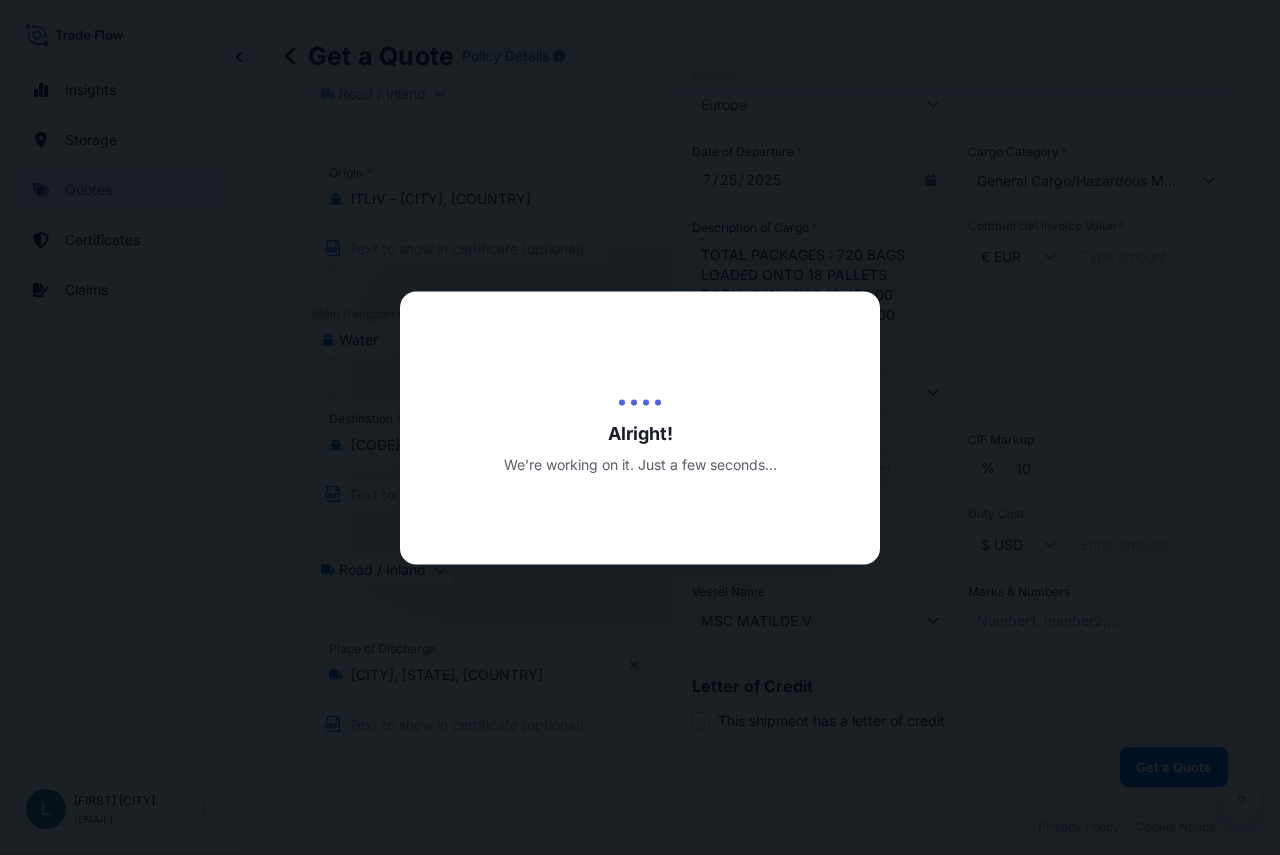 scroll, scrollTop: 0, scrollLeft: 0, axis: both 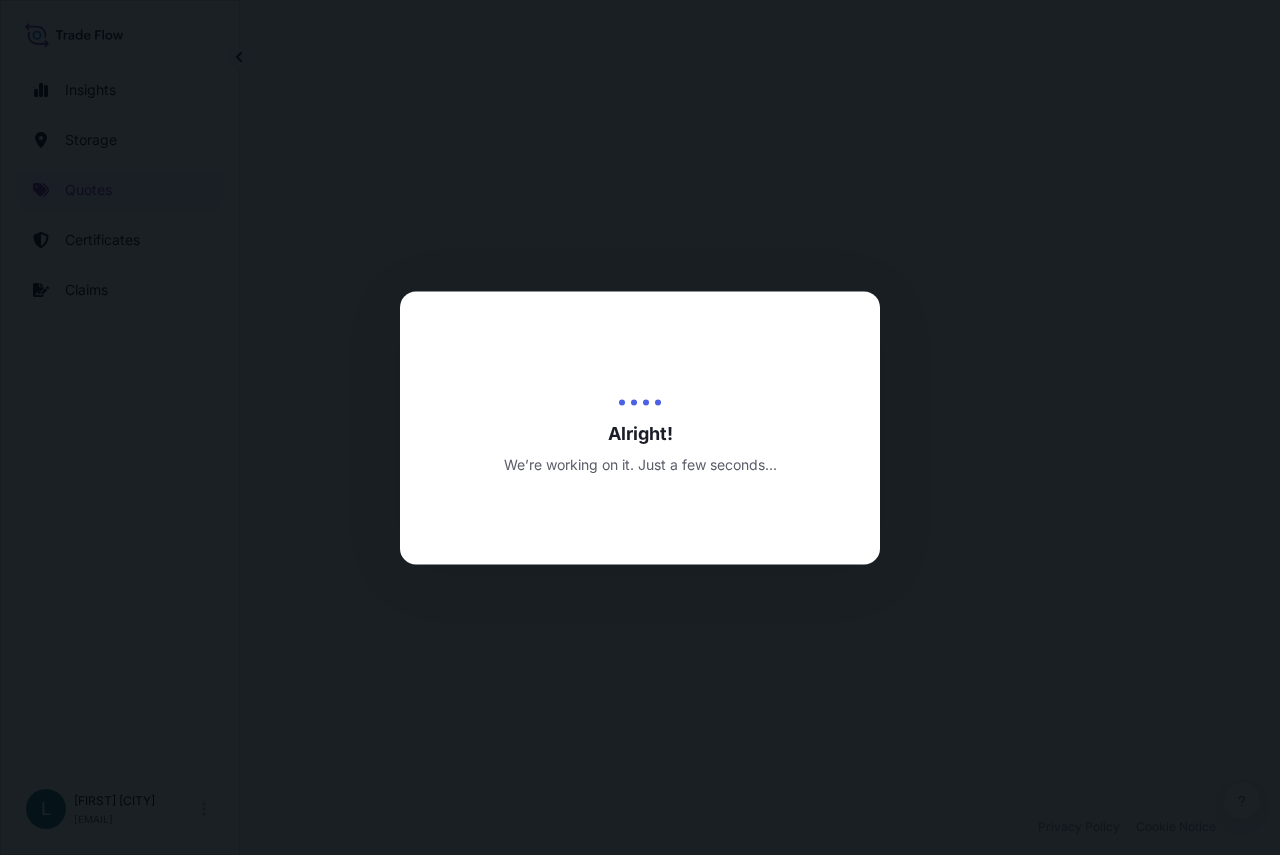select on "Road / Inland" 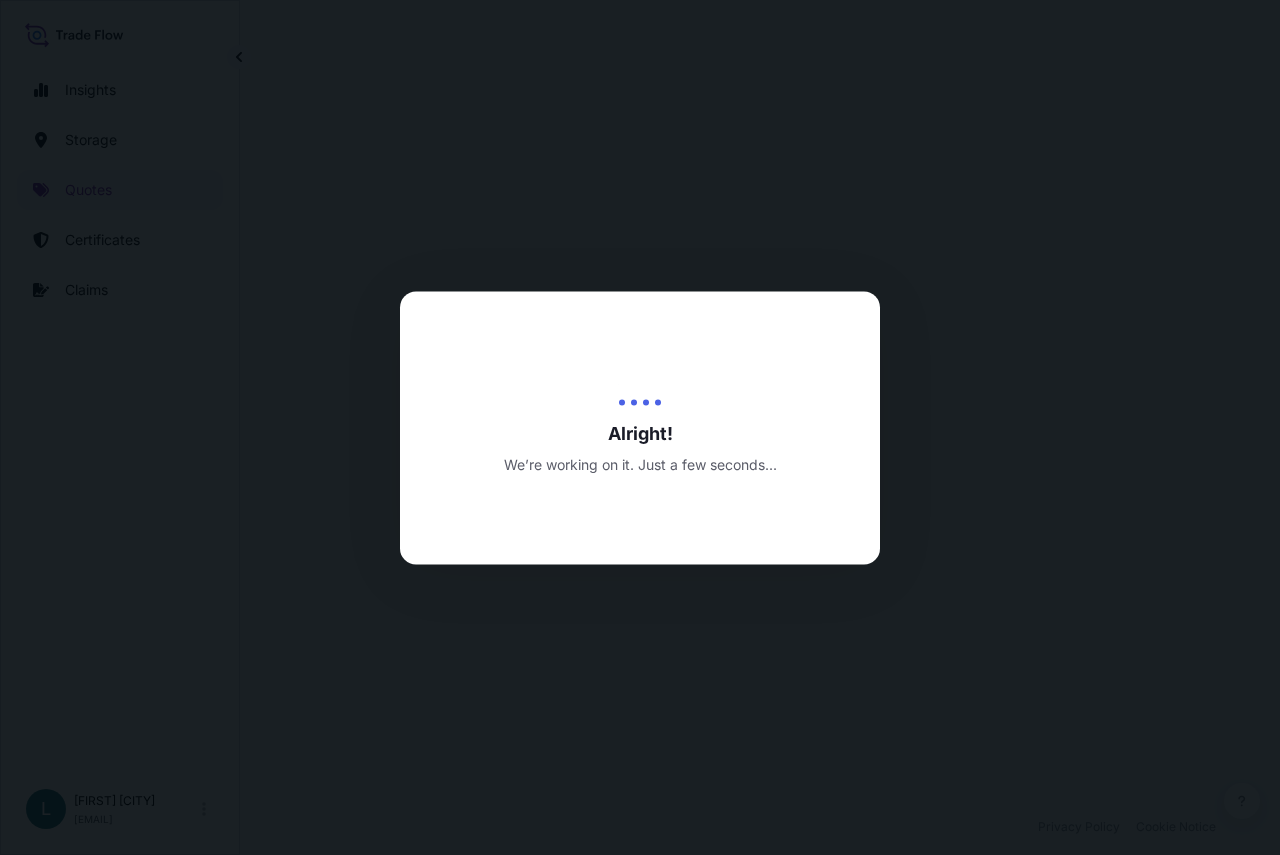 select on "Water" 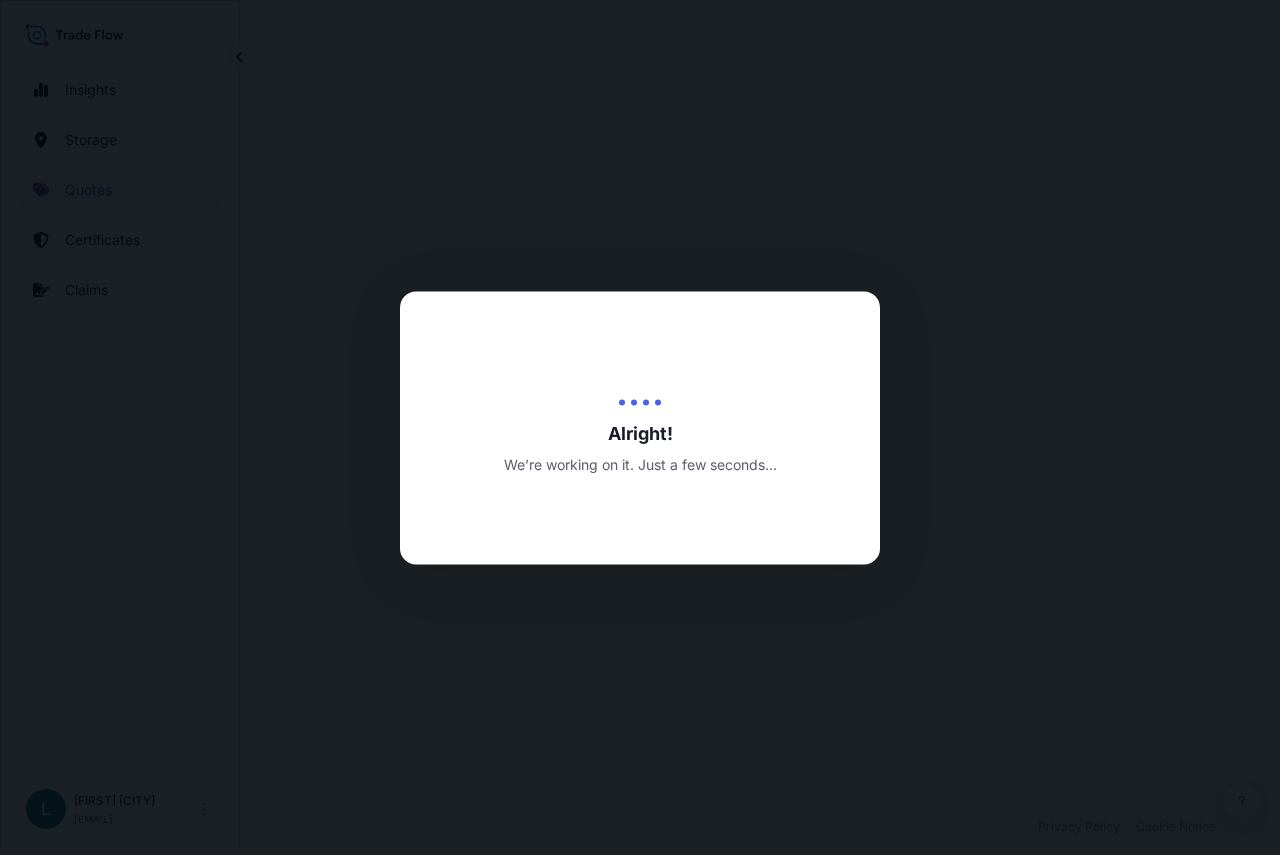 select on "Road / Inland" 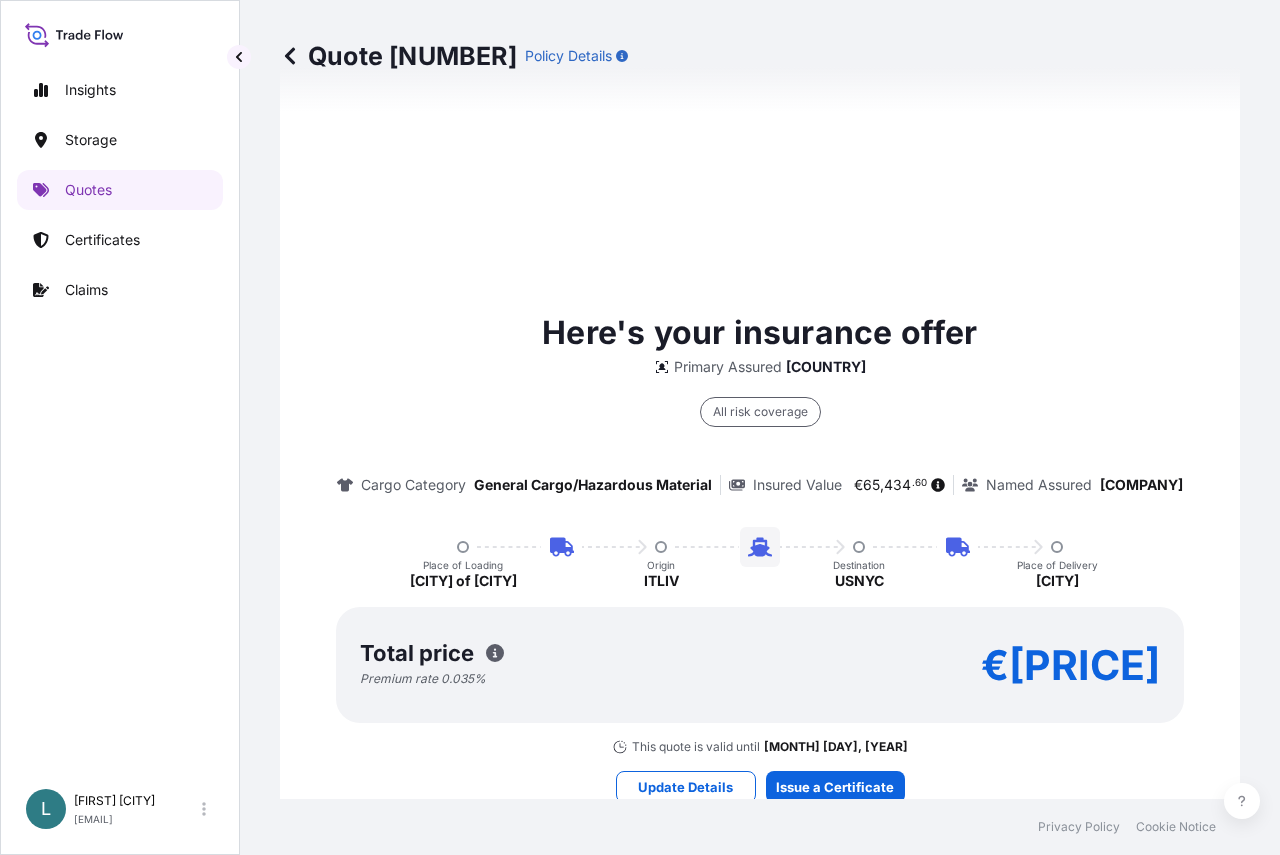 scroll, scrollTop: 1493, scrollLeft: 0, axis: vertical 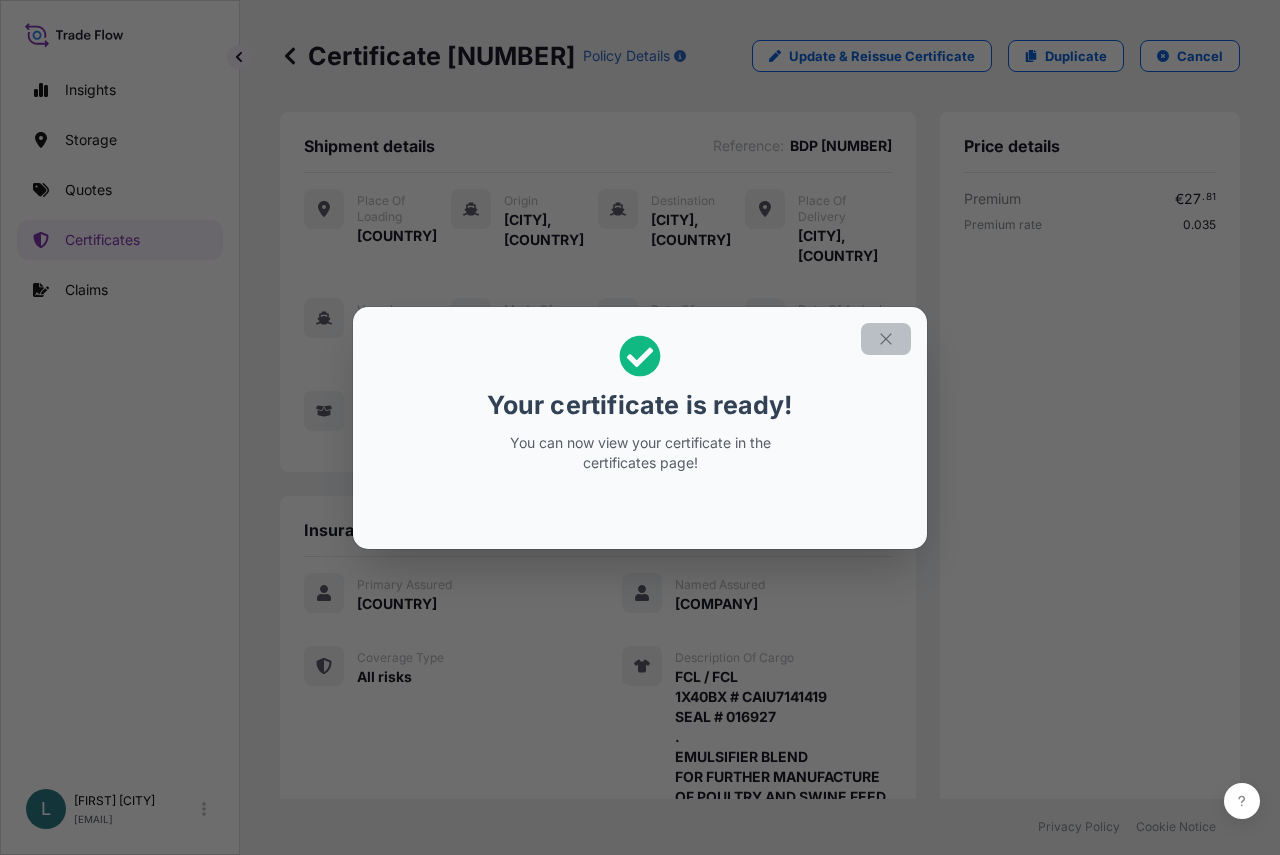 click 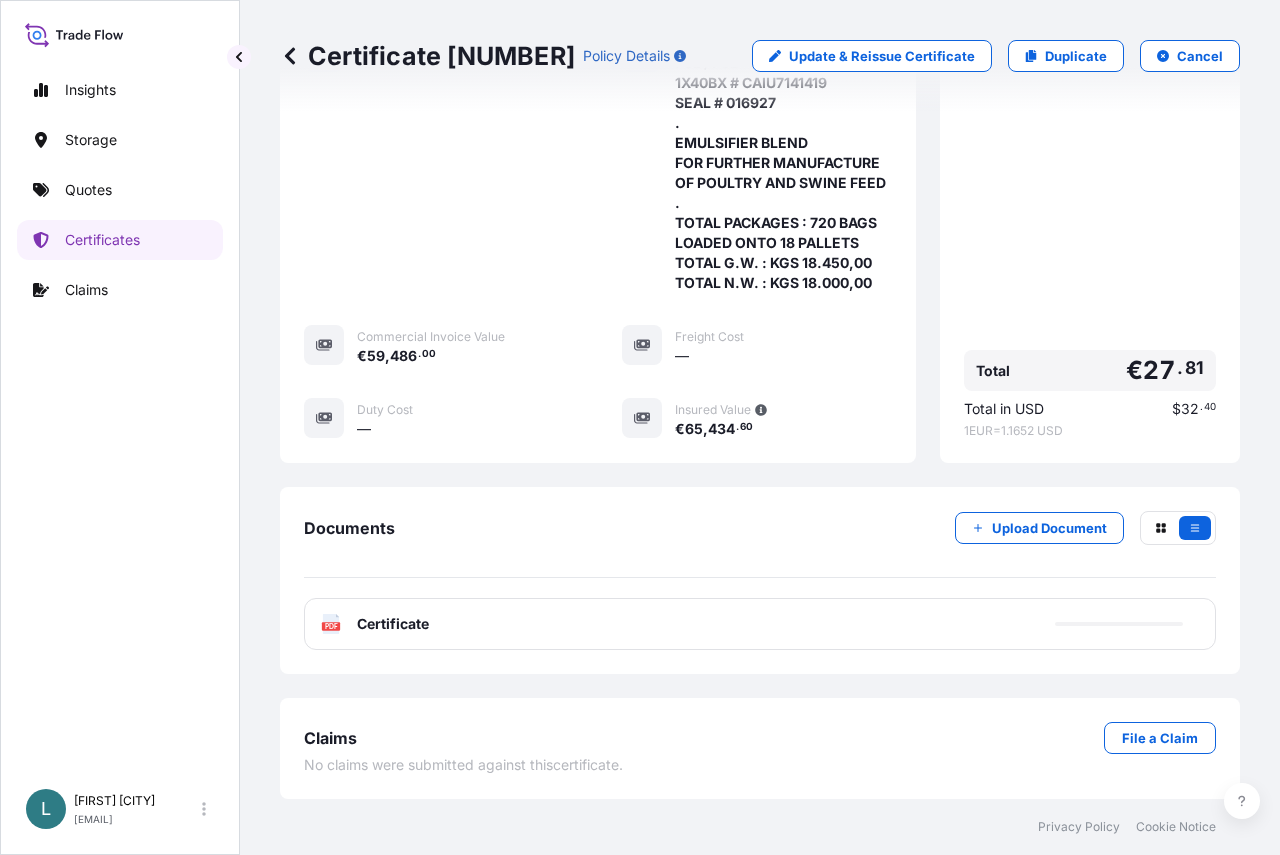 scroll, scrollTop: 714, scrollLeft: 0, axis: vertical 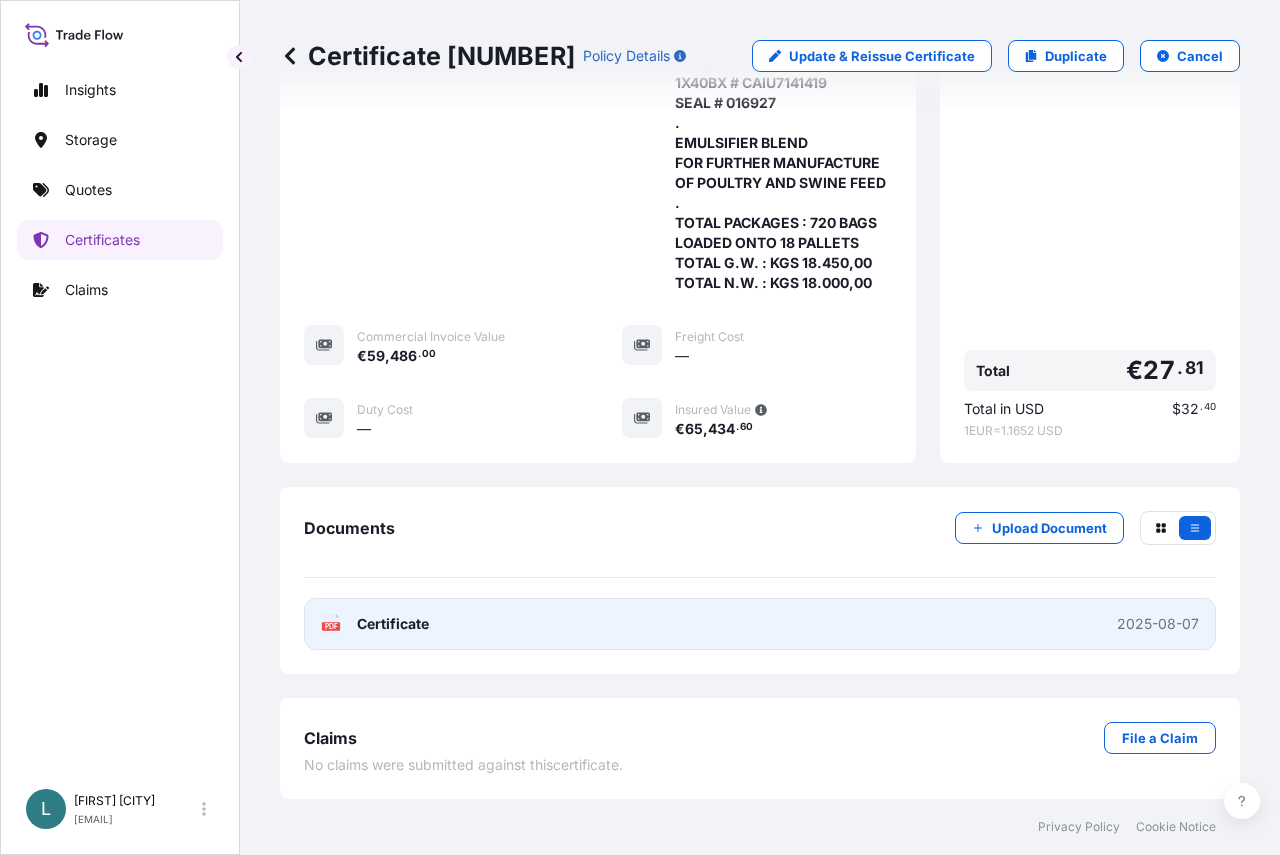 click on "PDF Certificate 2025-08-07" at bounding box center [760, 624] 